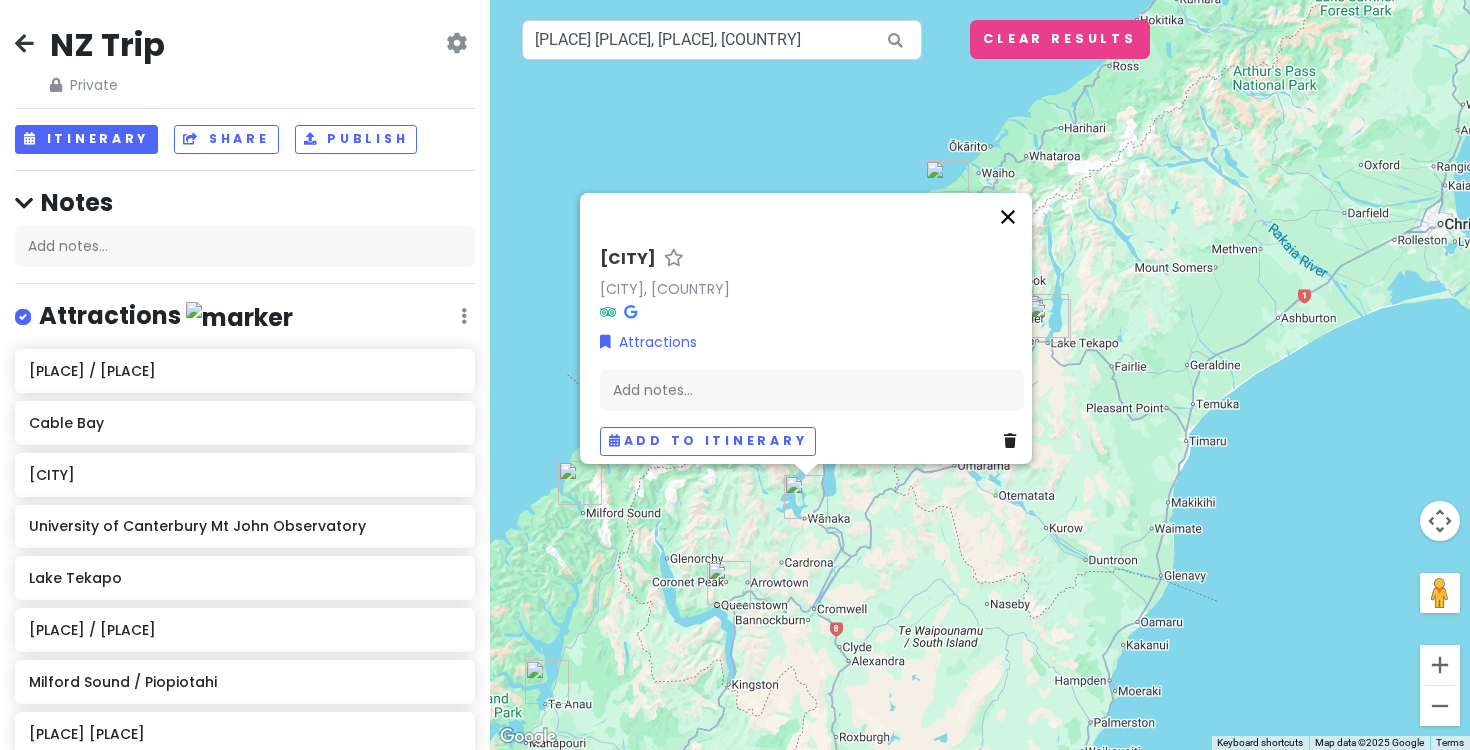 scroll, scrollTop: 0, scrollLeft: 0, axis: both 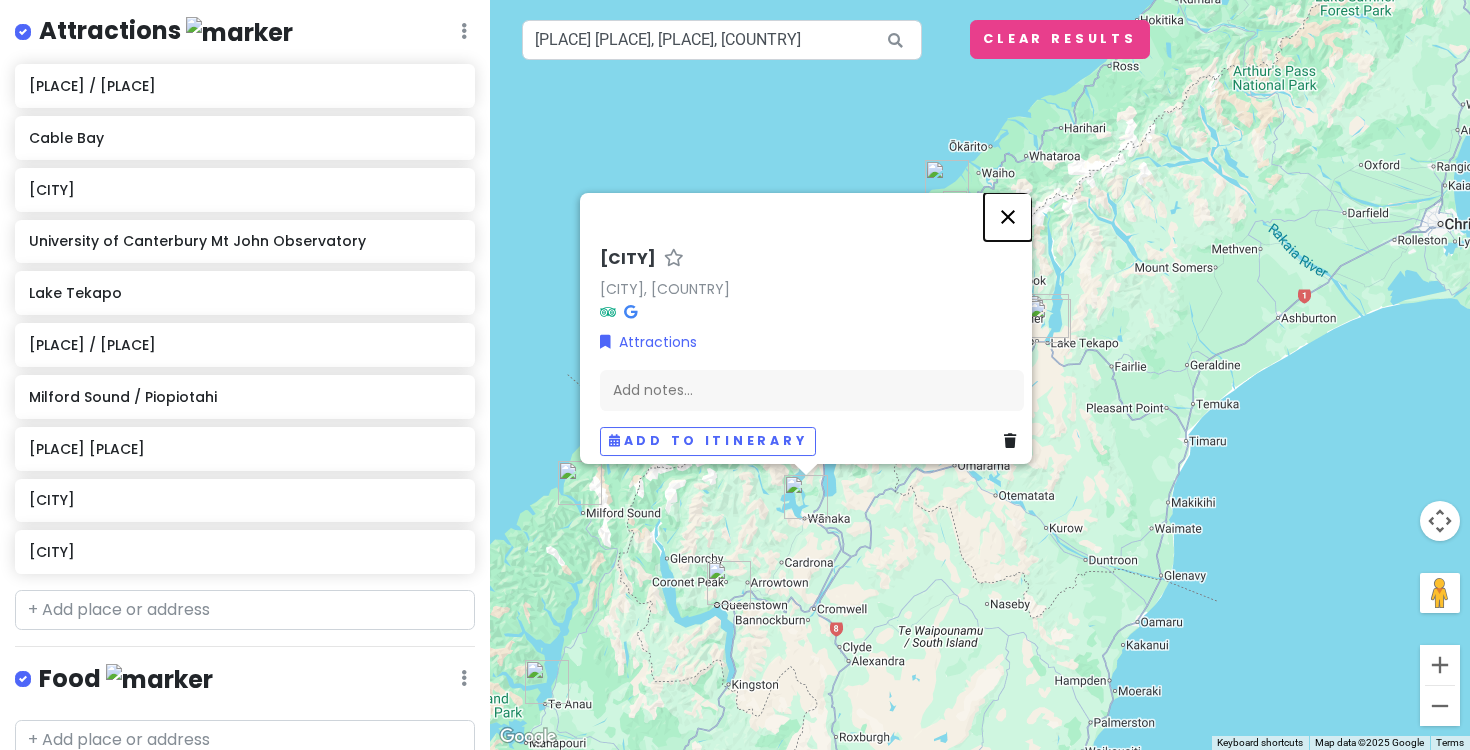 click at bounding box center (1008, 217) 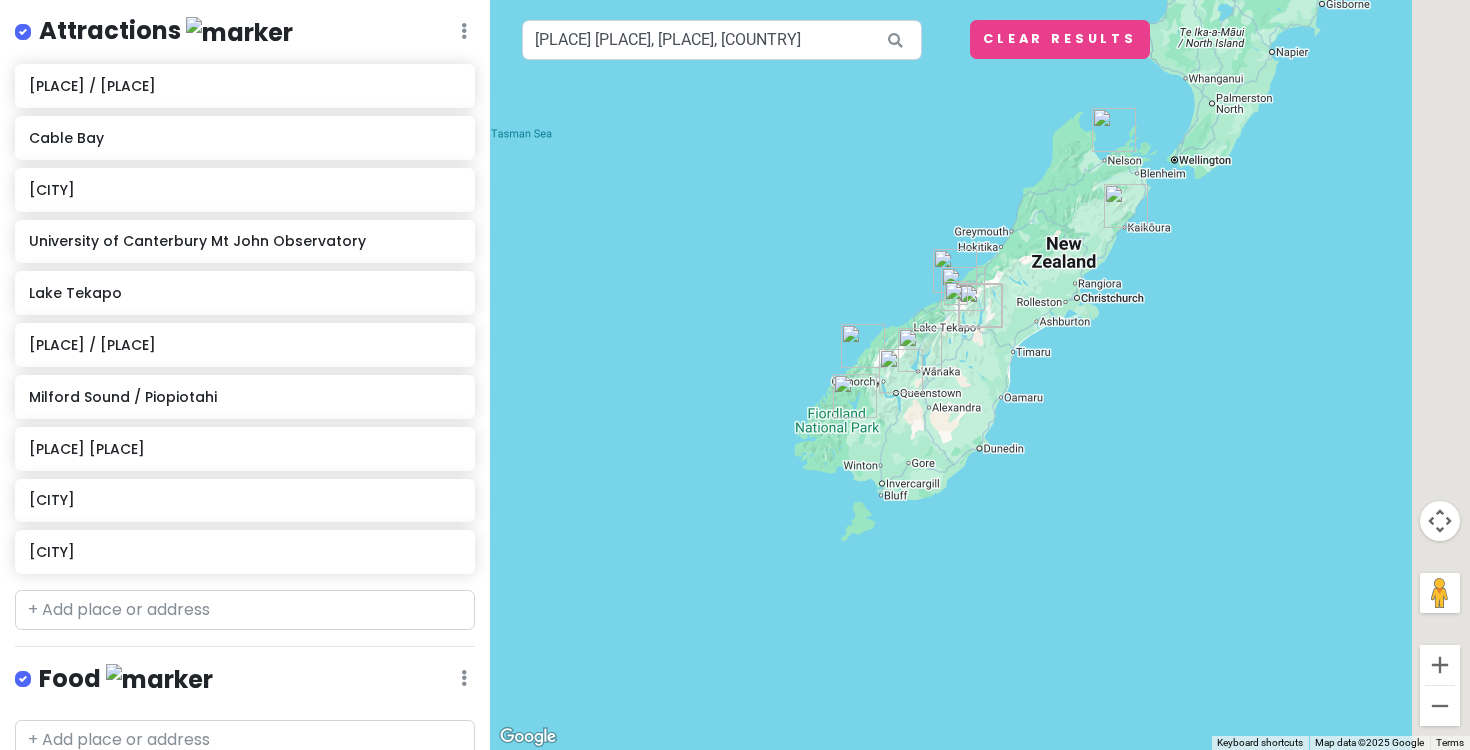 drag, startPoint x: 1137, startPoint y: 199, endPoint x: 1048, endPoint y: 268, distance: 112.61439 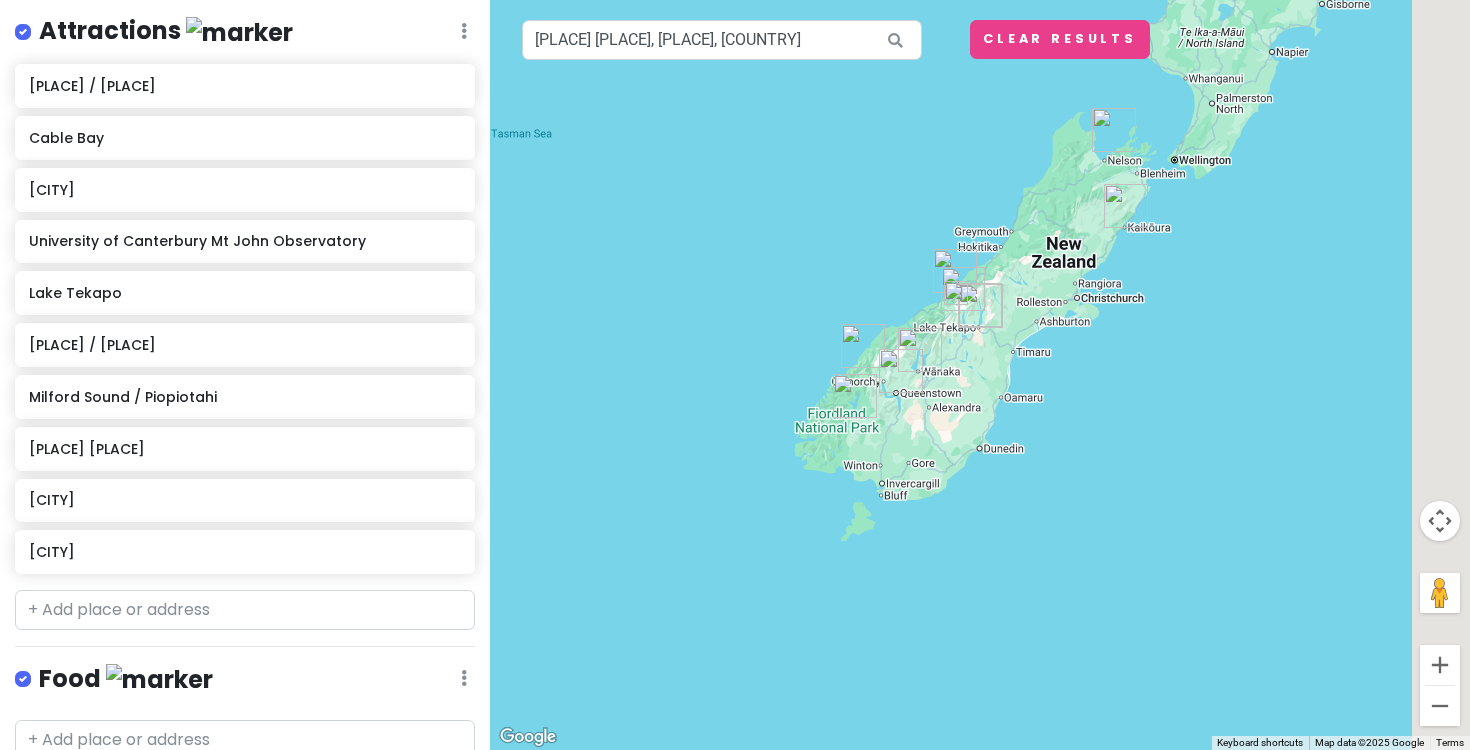 click at bounding box center (980, 375) 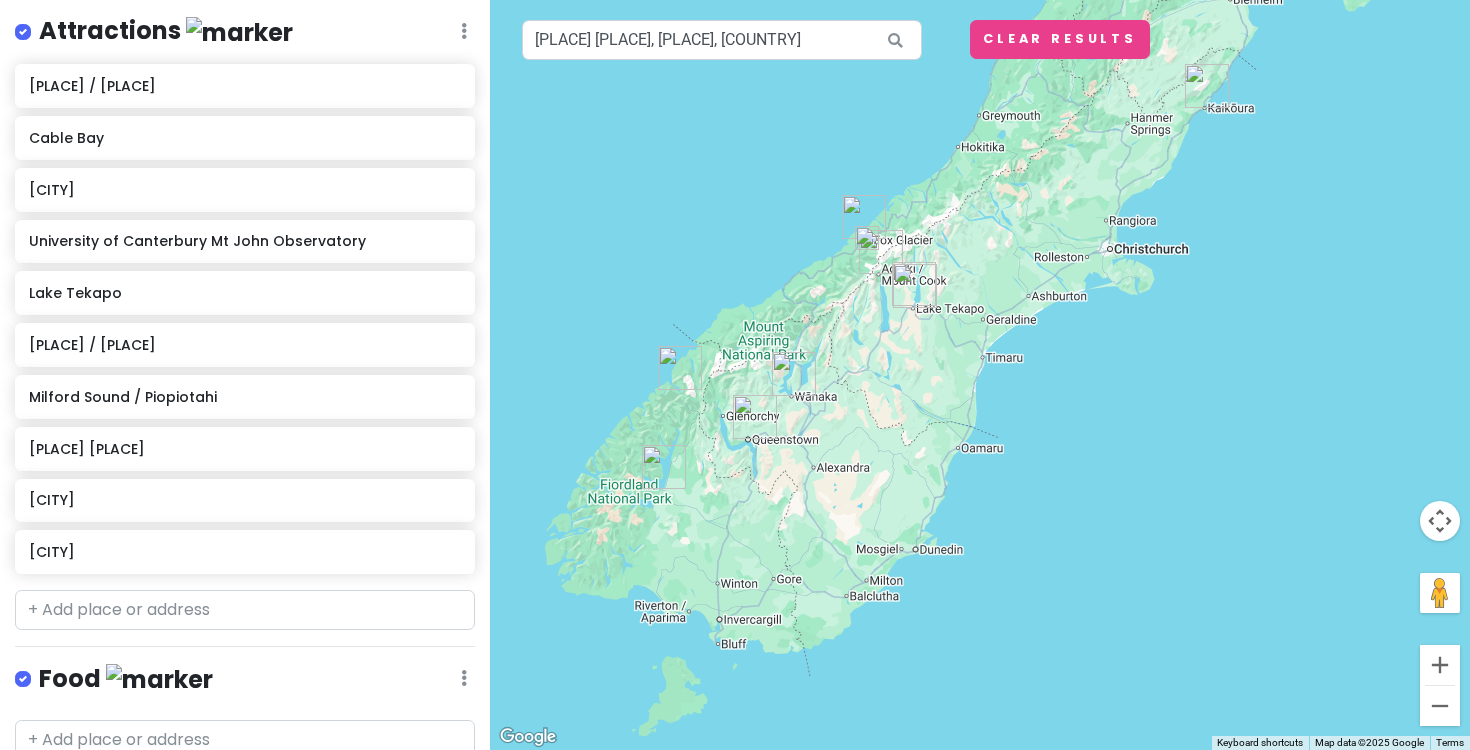 drag, startPoint x: 1043, startPoint y: 380, endPoint x: 1014, endPoint y: 445, distance: 71.17584 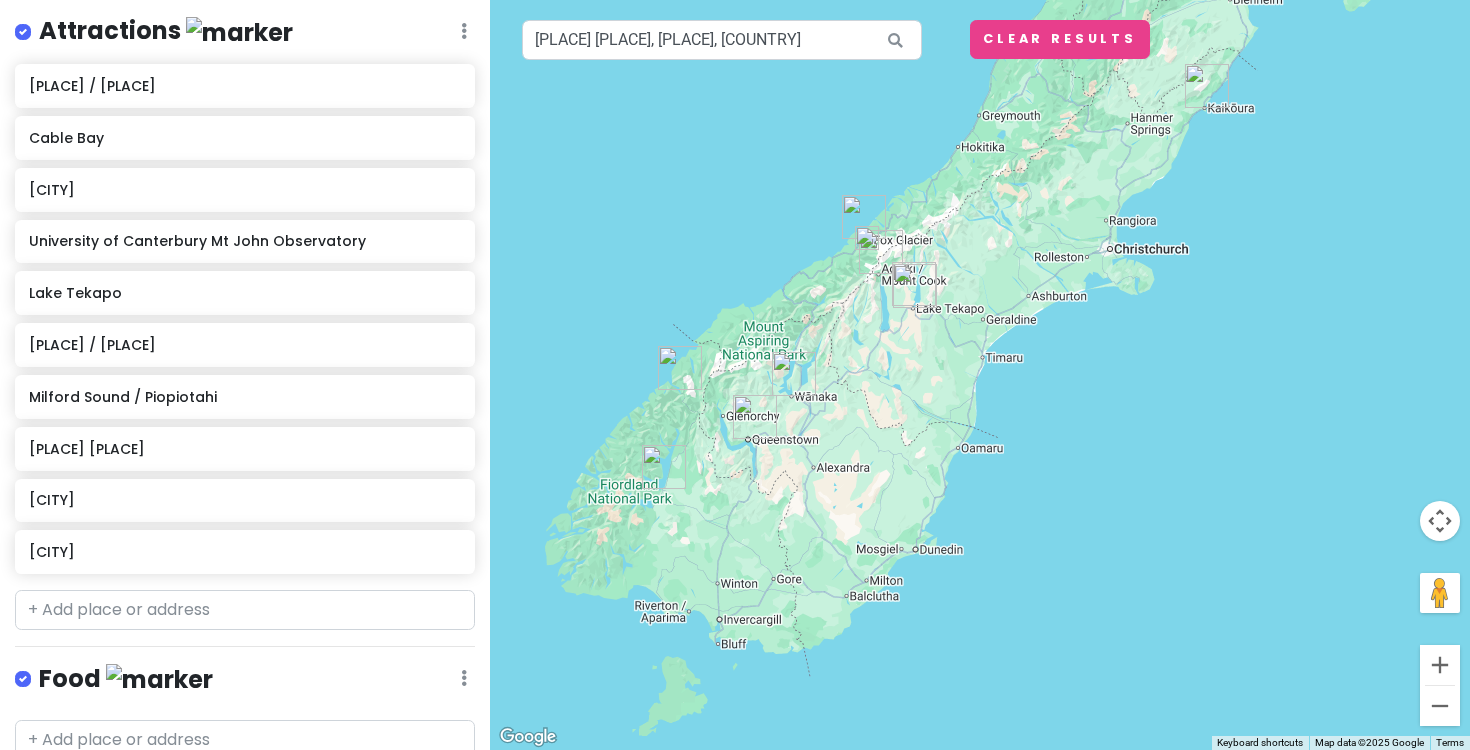 click at bounding box center [980, 375] 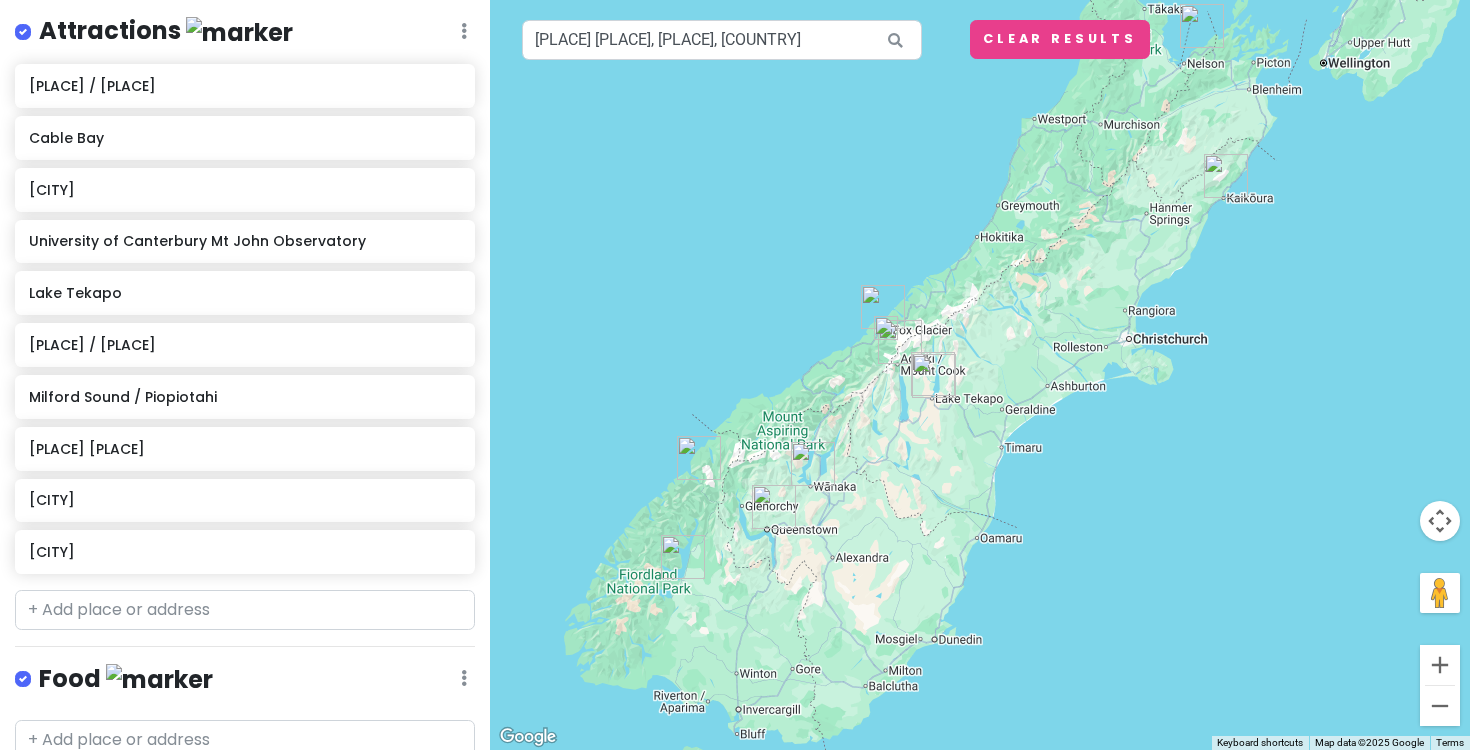 drag, startPoint x: 1053, startPoint y: 410, endPoint x: 1080, endPoint y: 453, distance: 50.77401 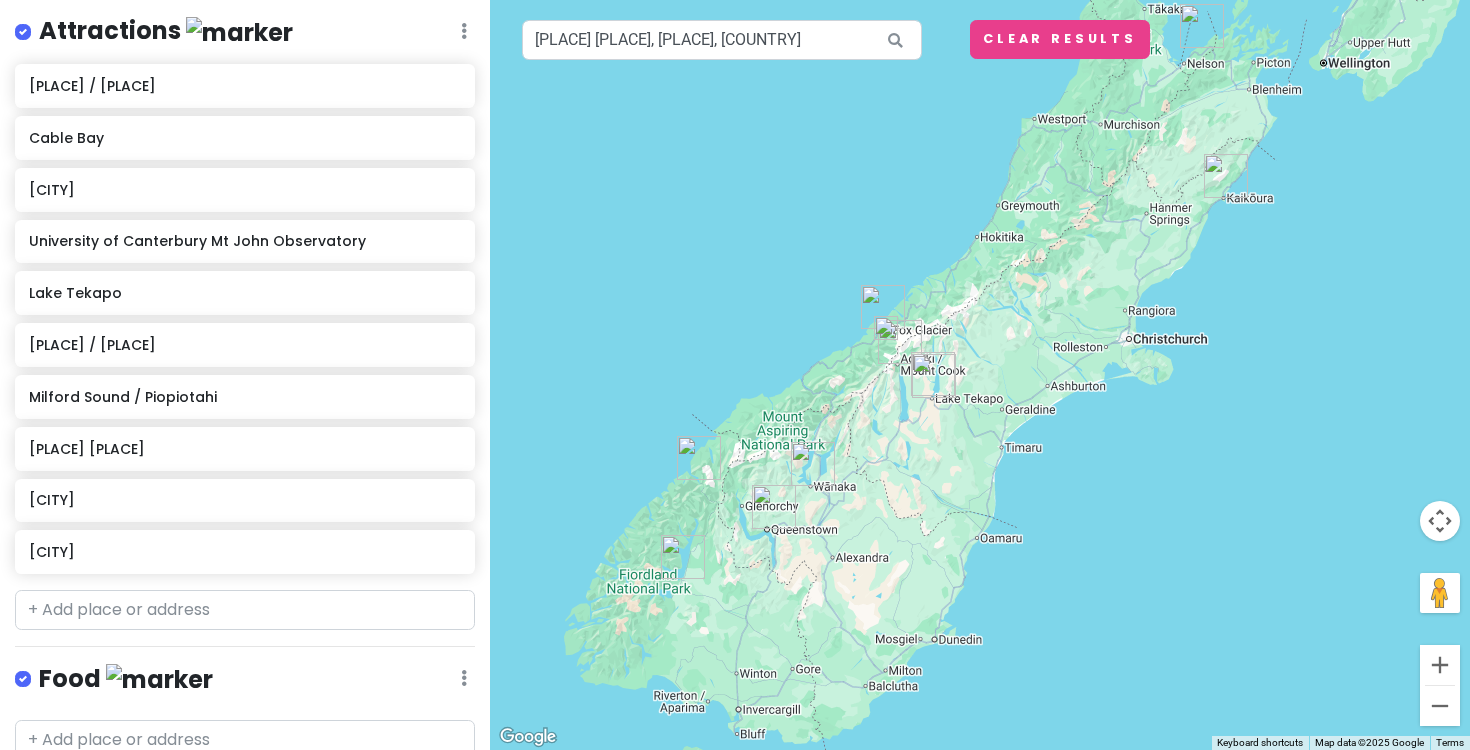 click at bounding box center (980, 375) 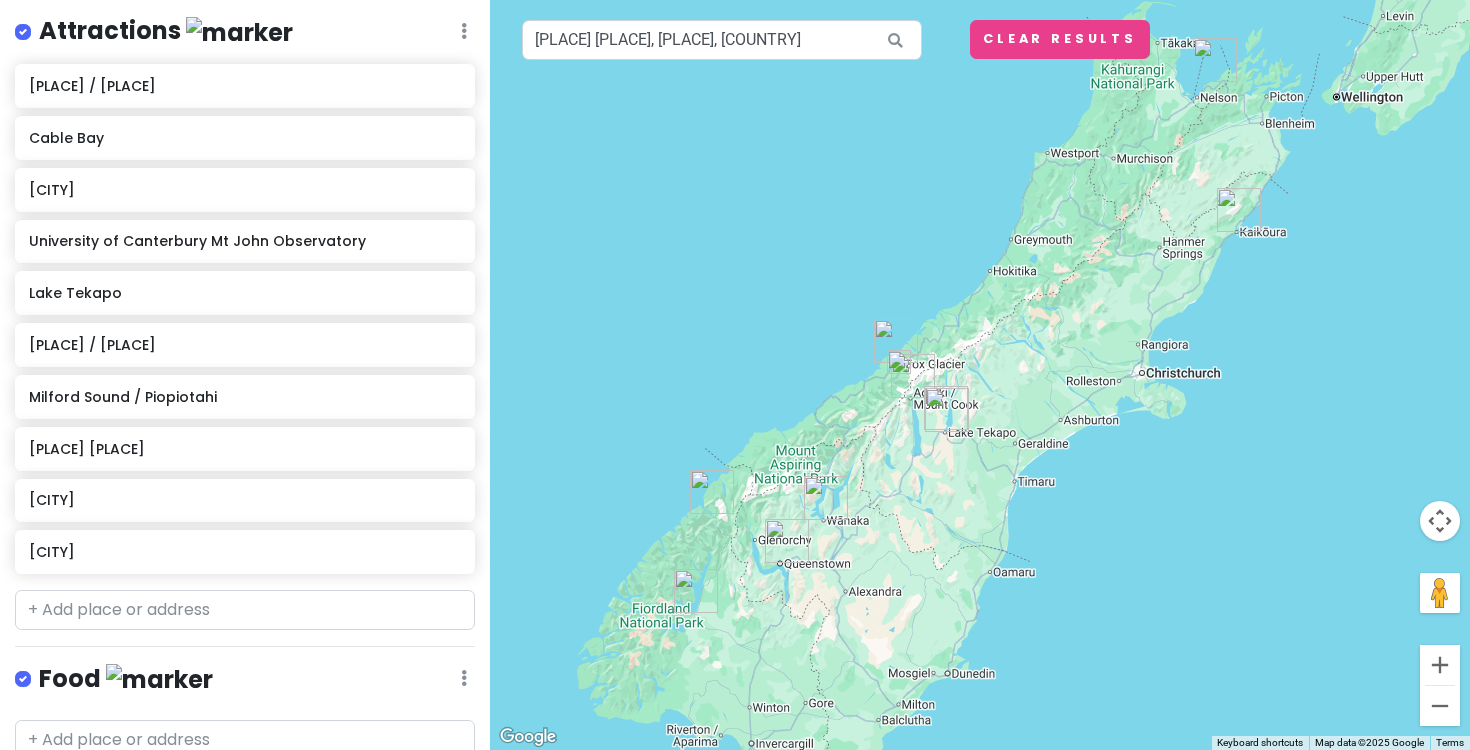 drag, startPoint x: 1080, startPoint y: 453, endPoint x: 1101, endPoint y: 519, distance: 69.260376 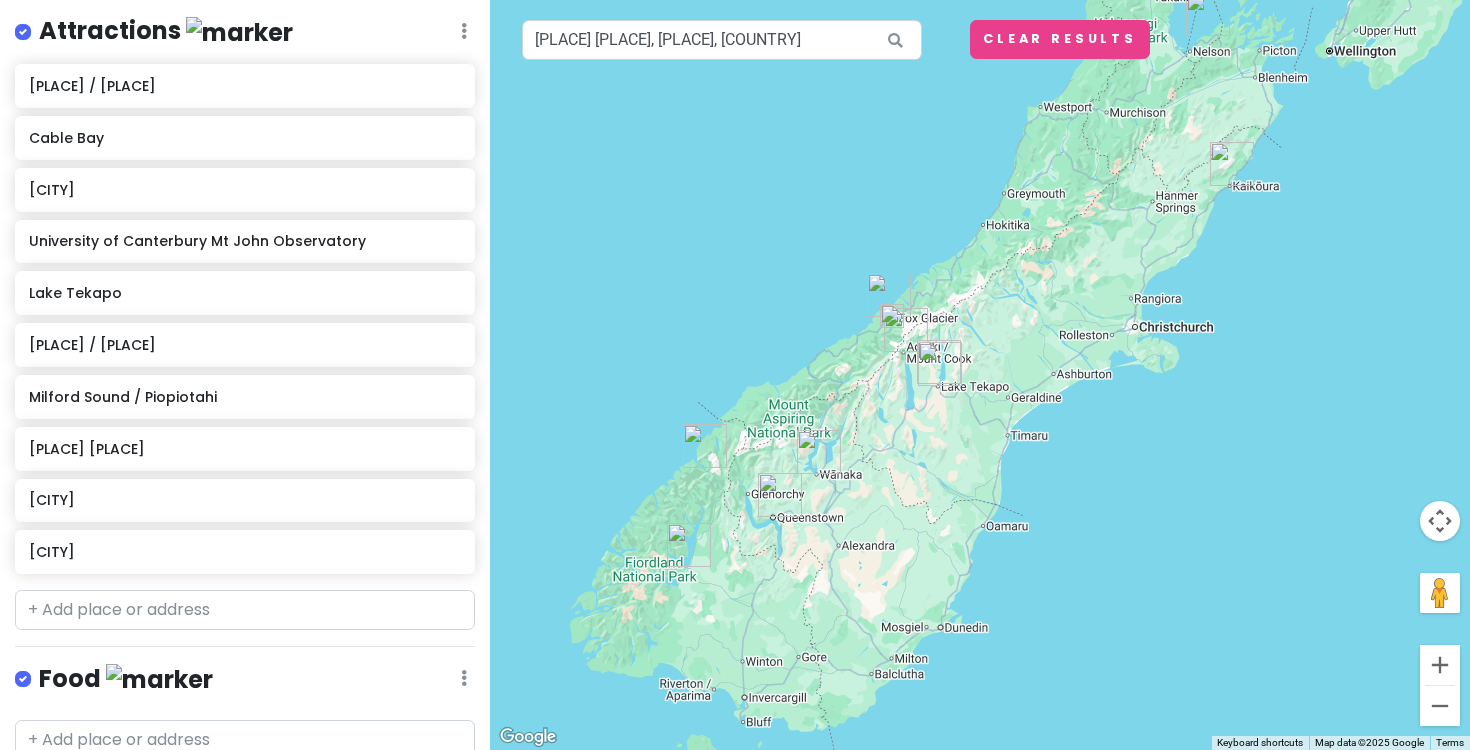 drag, startPoint x: 782, startPoint y: 484, endPoint x: 827, endPoint y: 274, distance: 214.76732 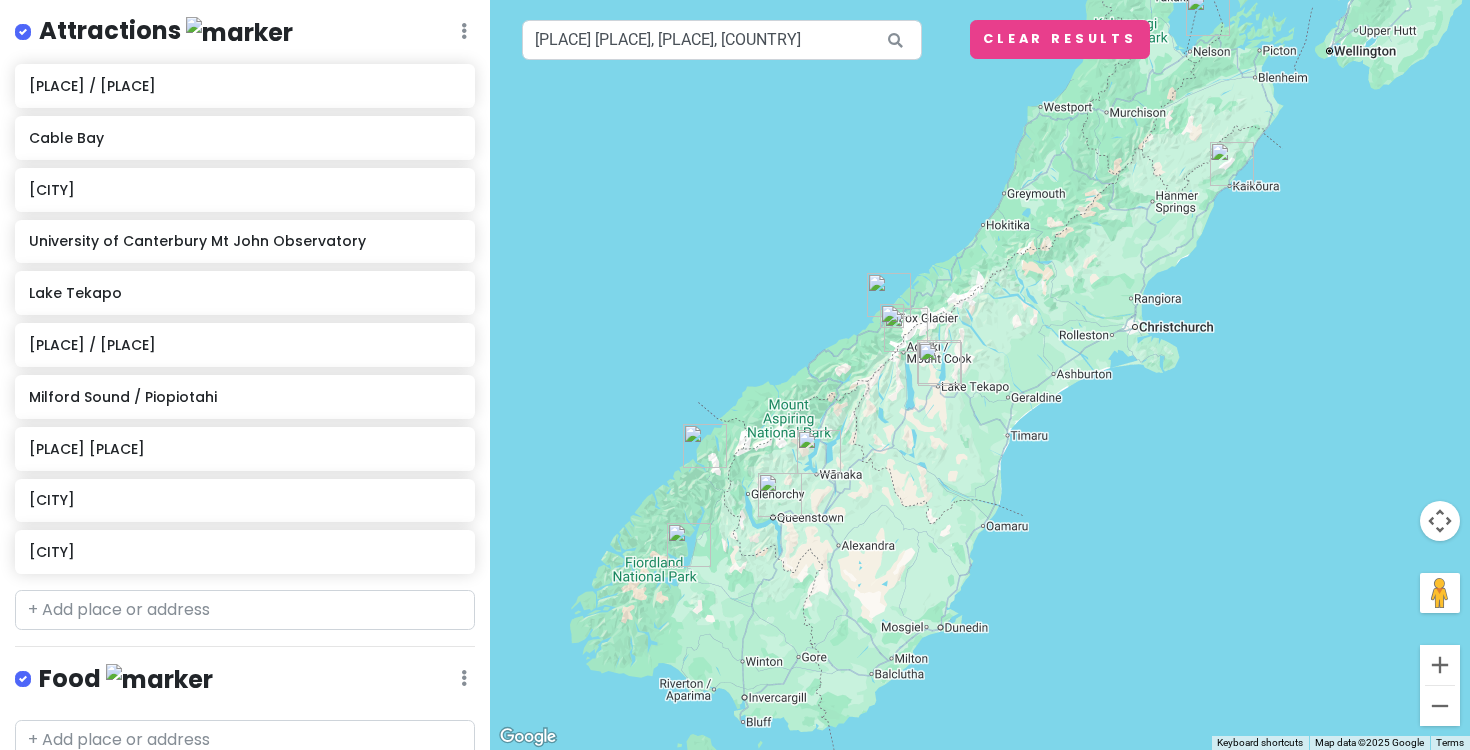 click at bounding box center (980, 375) 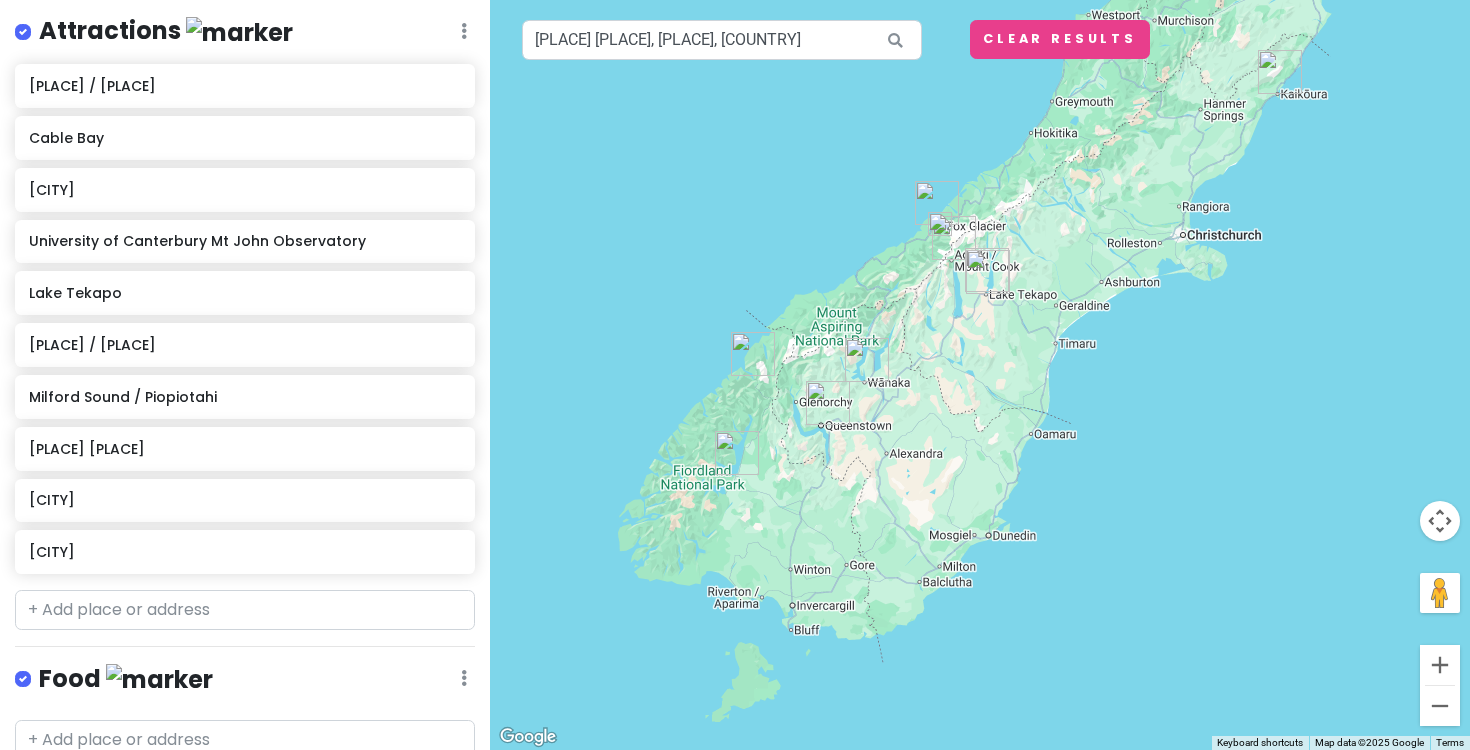 click at bounding box center [980, 375] 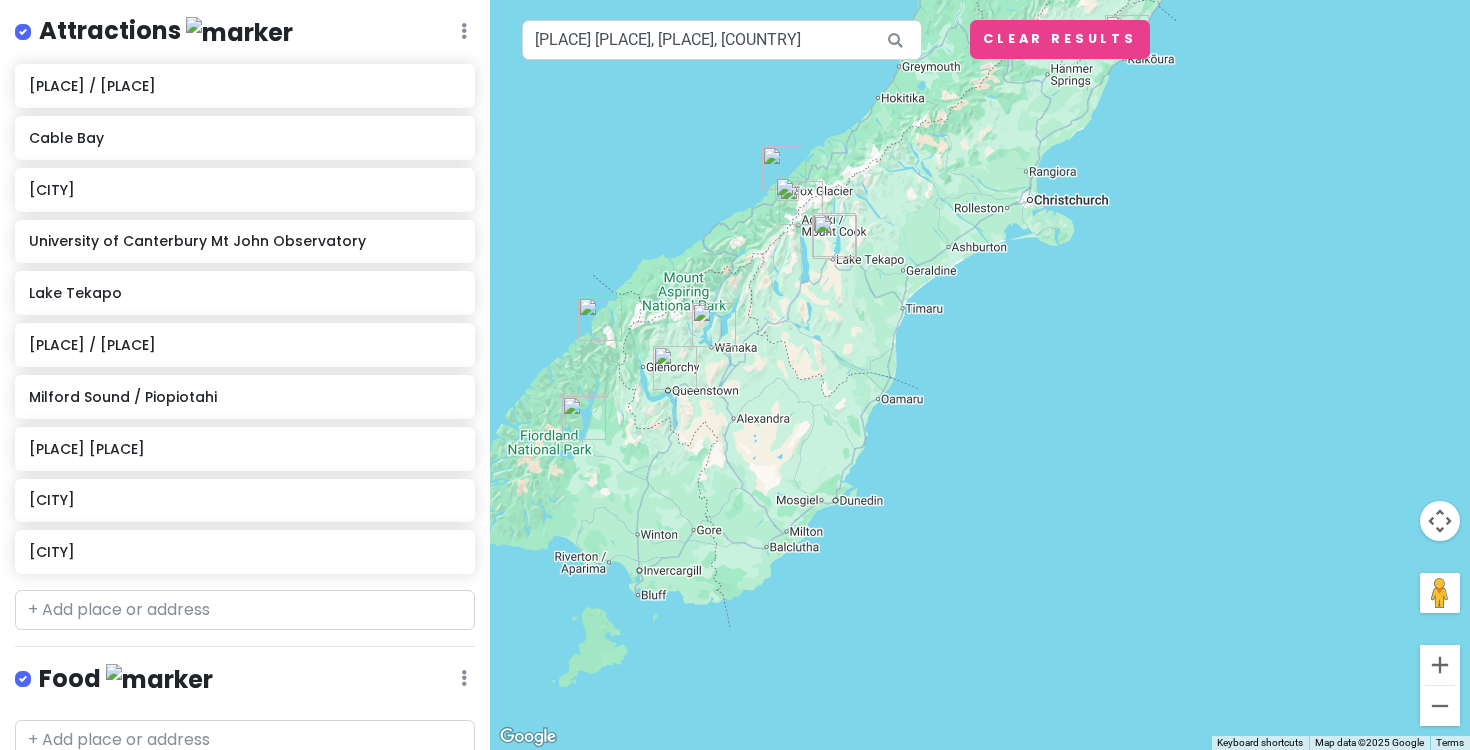 drag, startPoint x: 669, startPoint y: 394, endPoint x: 639, endPoint y: 492, distance: 102.48902 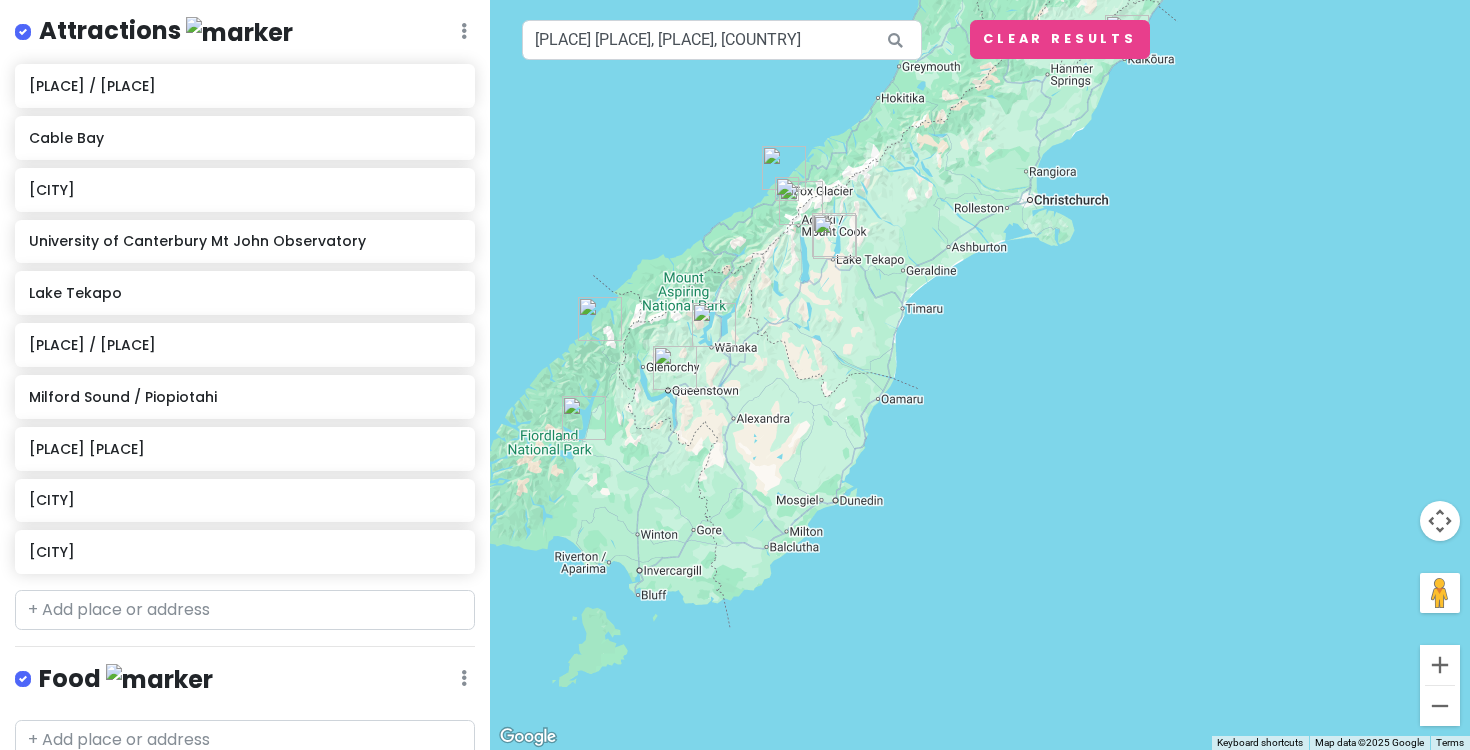 click at bounding box center [980, 375] 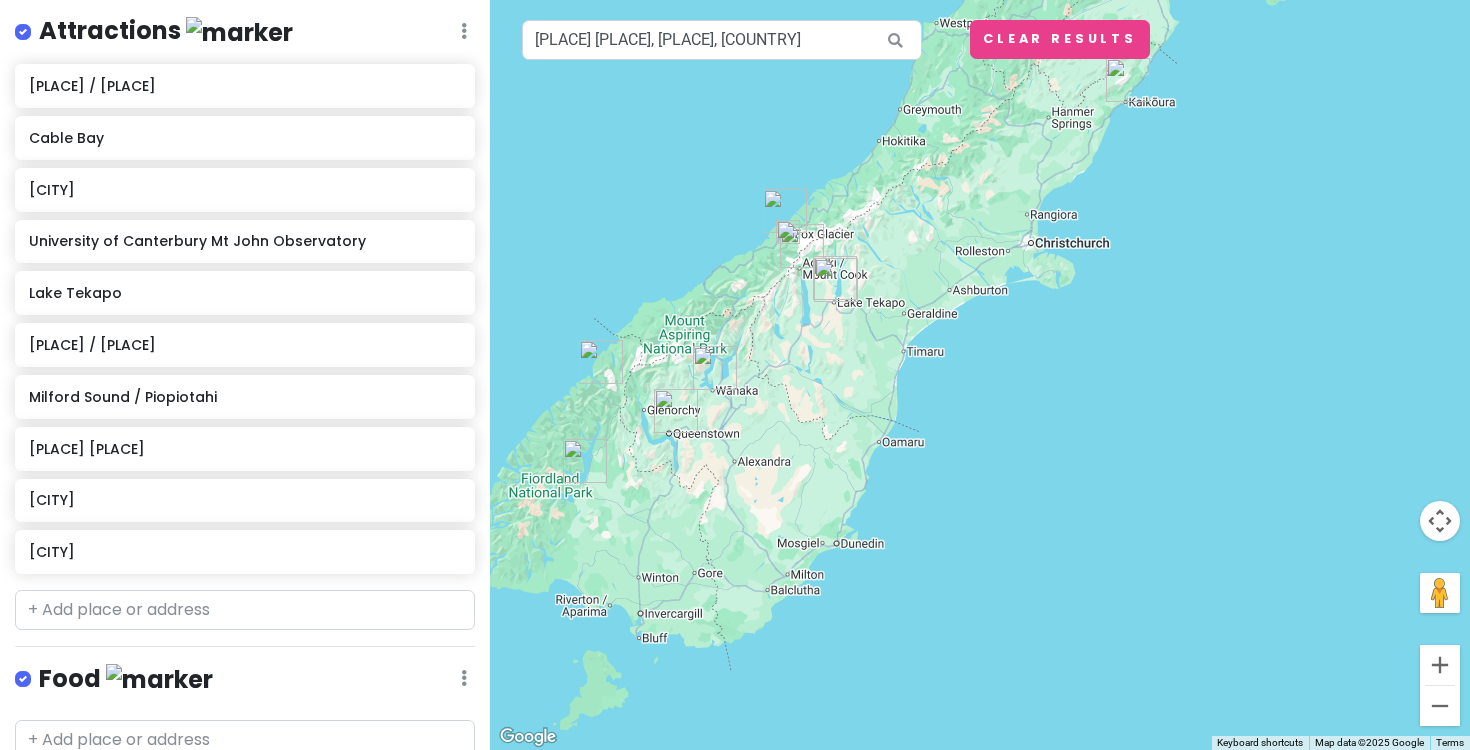drag, startPoint x: 828, startPoint y: 261, endPoint x: 829, endPoint y: 307, distance: 46.010868 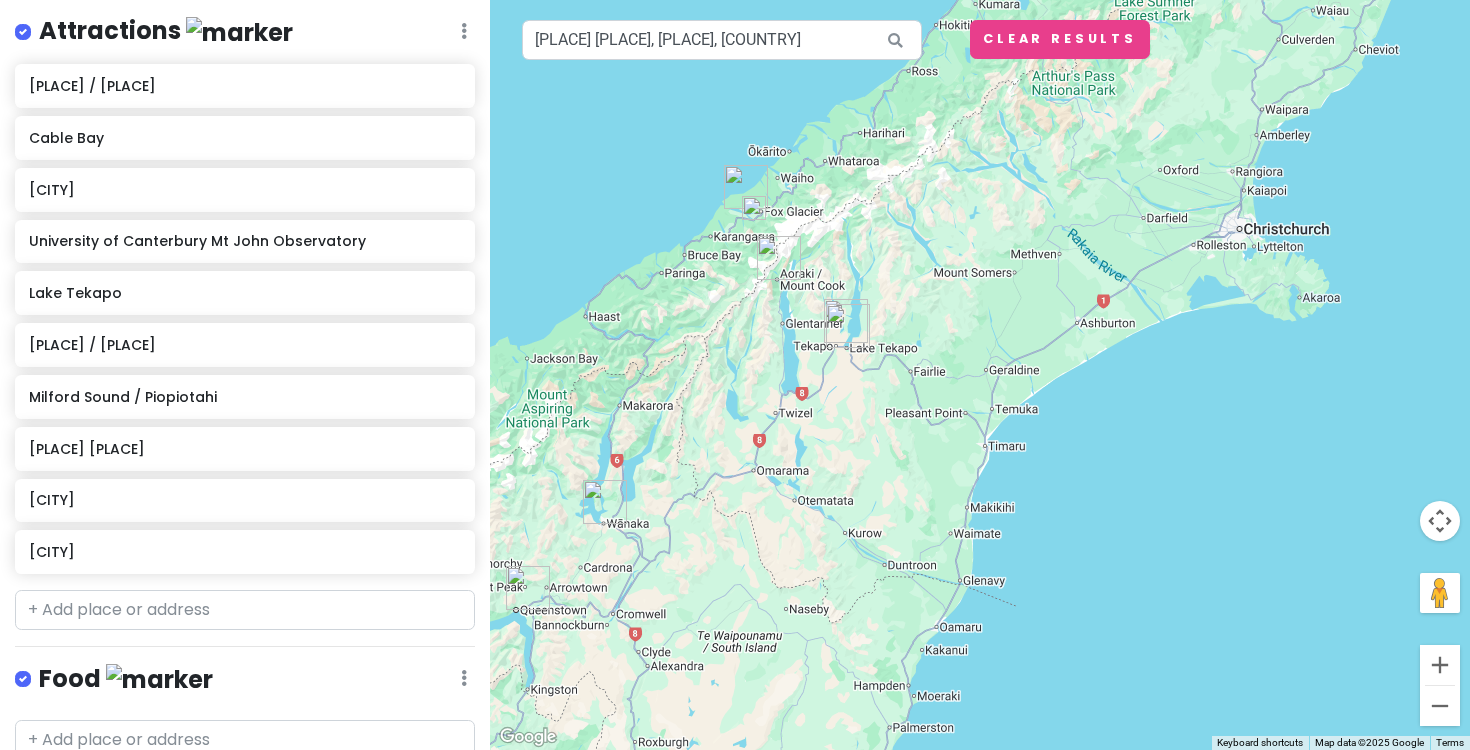 drag, startPoint x: 781, startPoint y: 343, endPoint x: 740, endPoint y: 433, distance: 98.89894 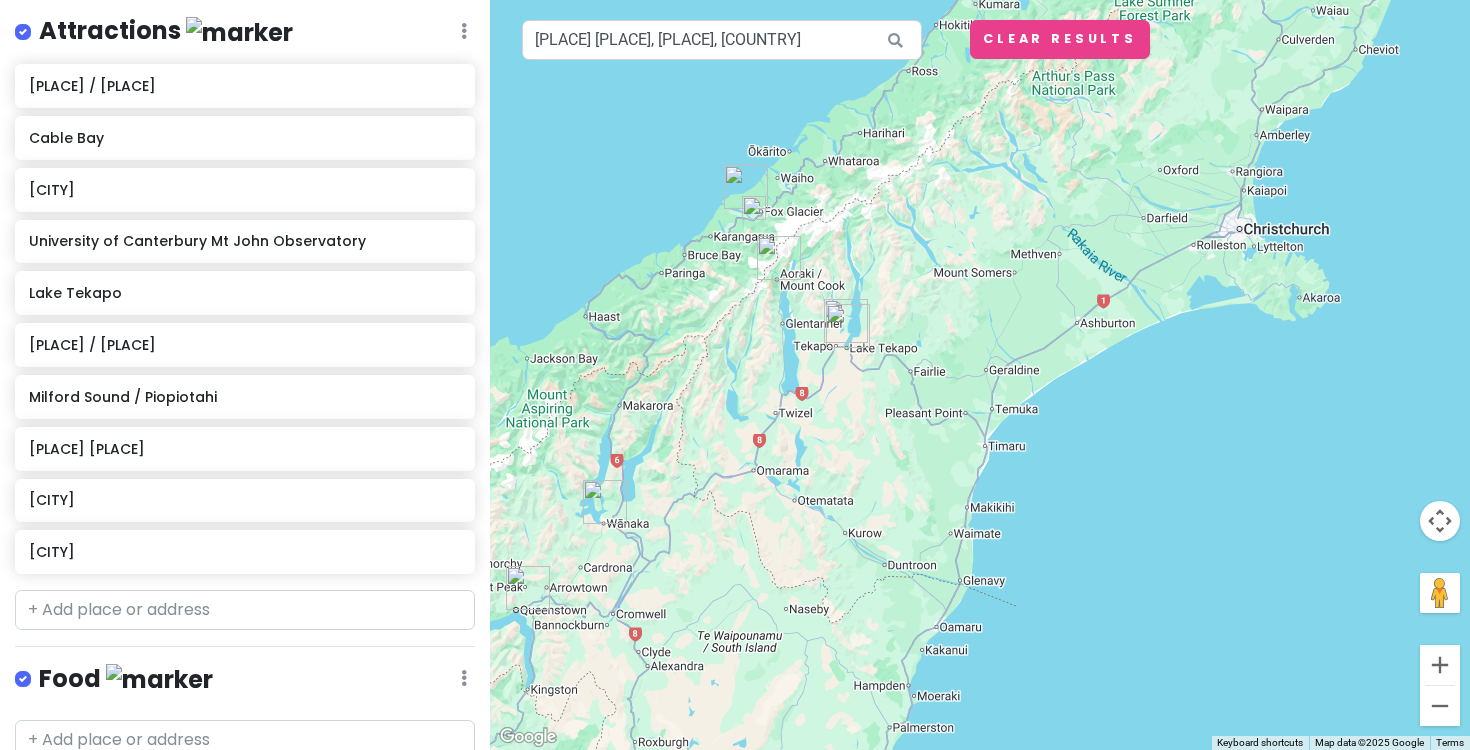 click at bounding box center [980, 375] 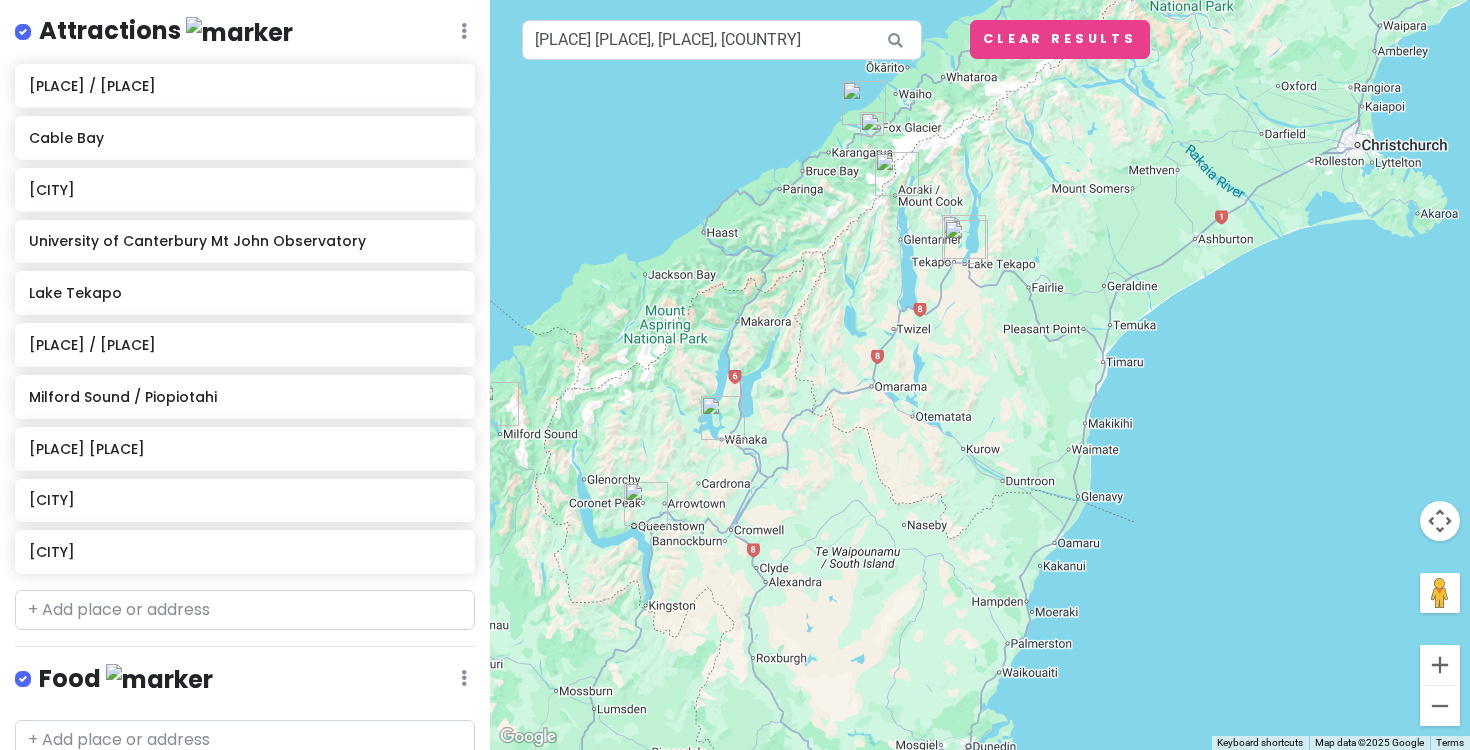 drag, startPoint x: 693, startPoint y: 548, endPoint x: 818, endPoint y: 460, distance: 152.86923 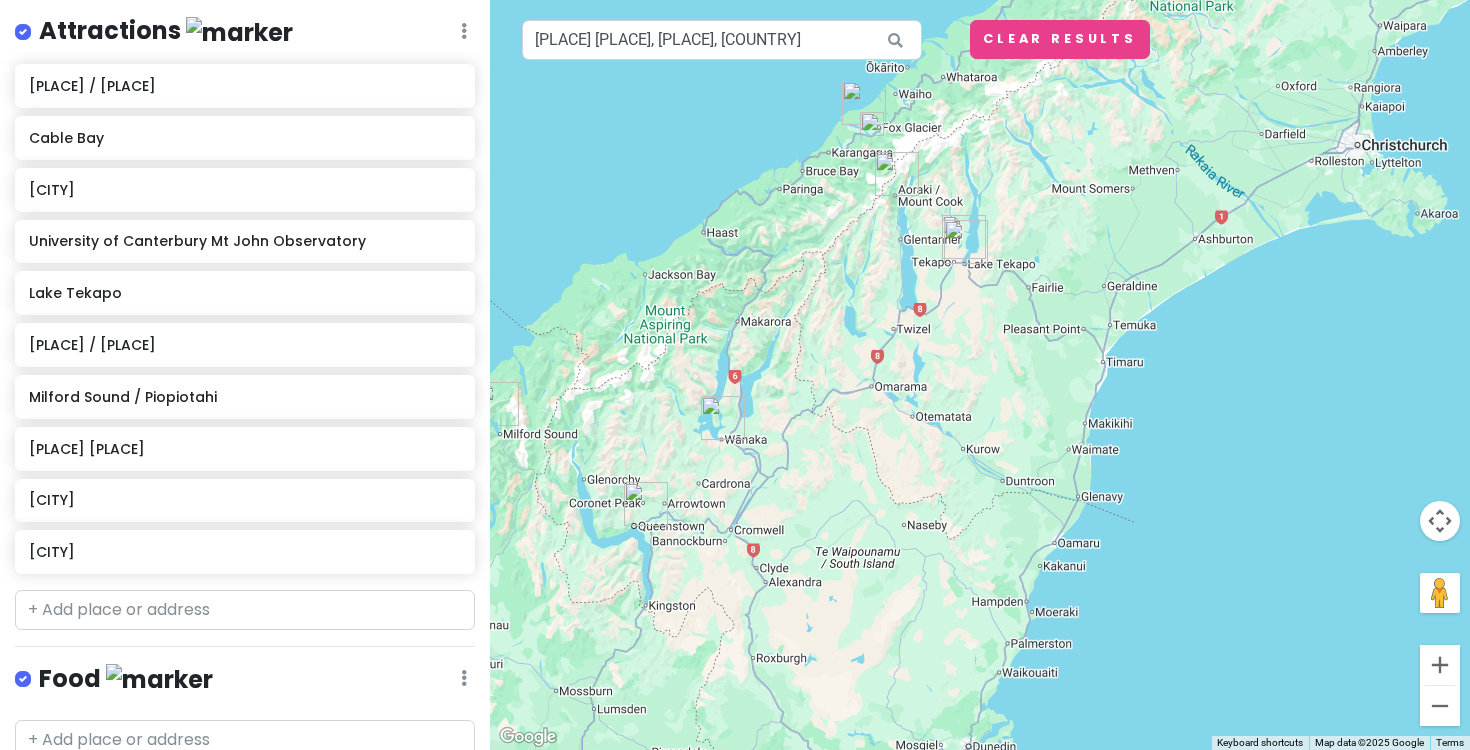 click at bounding box center [980, 375] 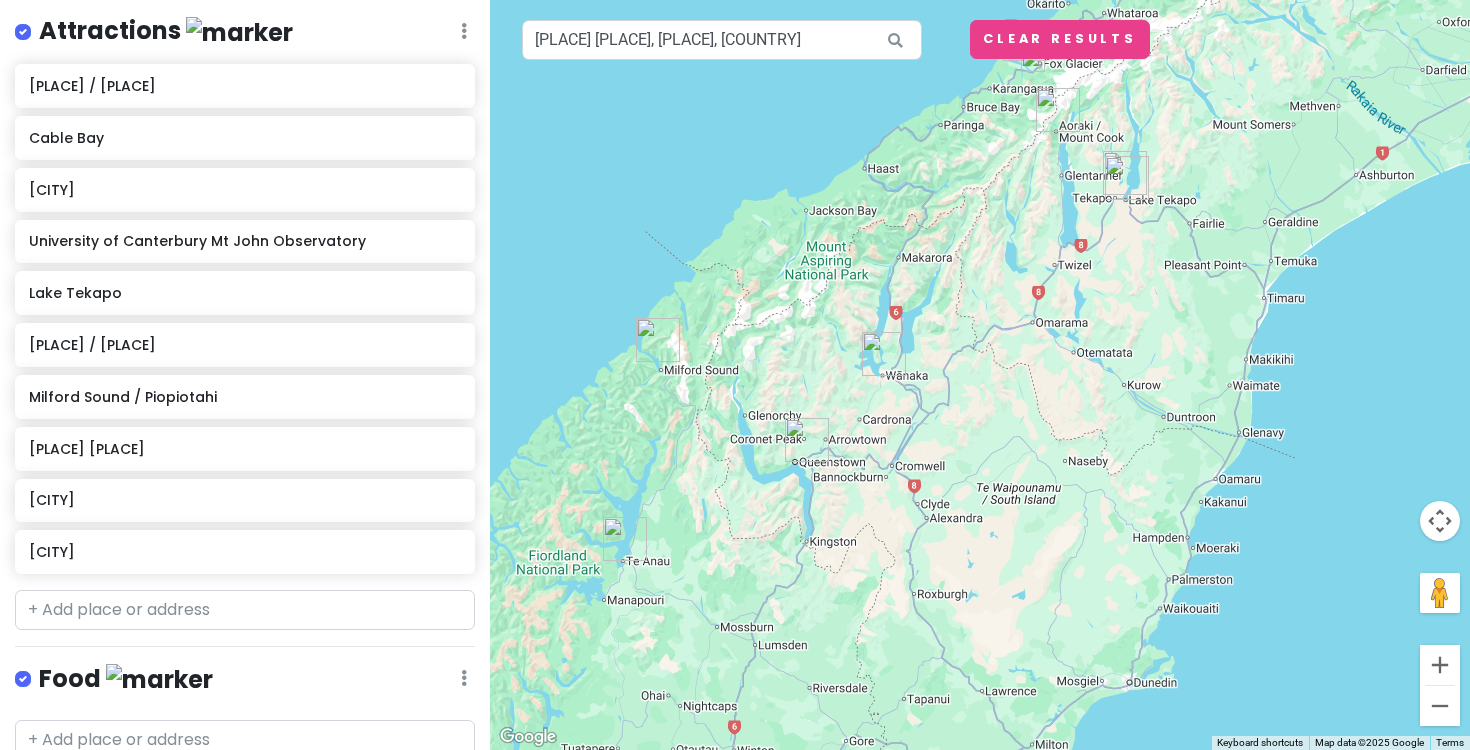 drag, startPoint x: 642, startPoint y: 491, endPoint x: 801, endPoint y: 432, distance: 169.59363 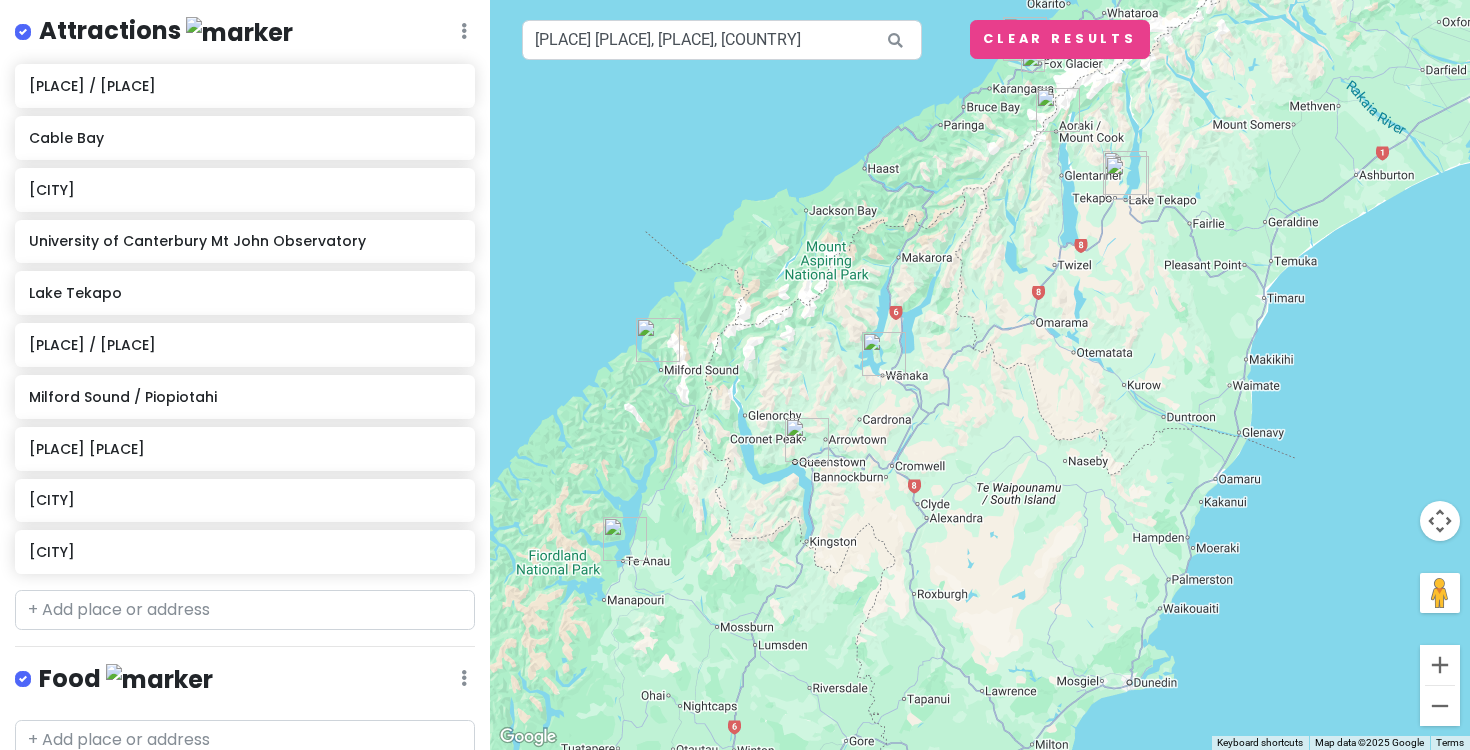 click at bounding box center (807, 440) 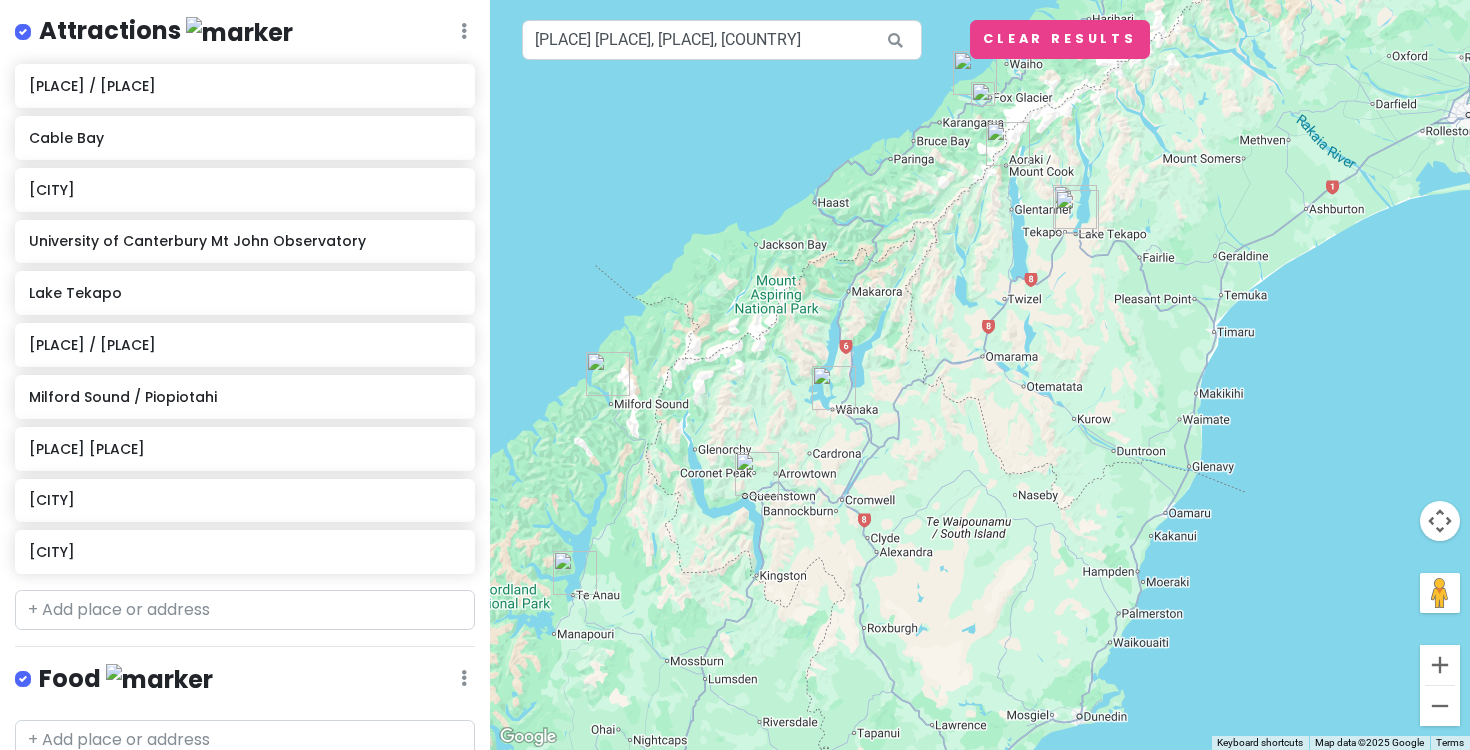 drag, startPoint x: 986, startPoint y: 287, endPoint x: 933, endPoint y: 325, distance: 65.21503 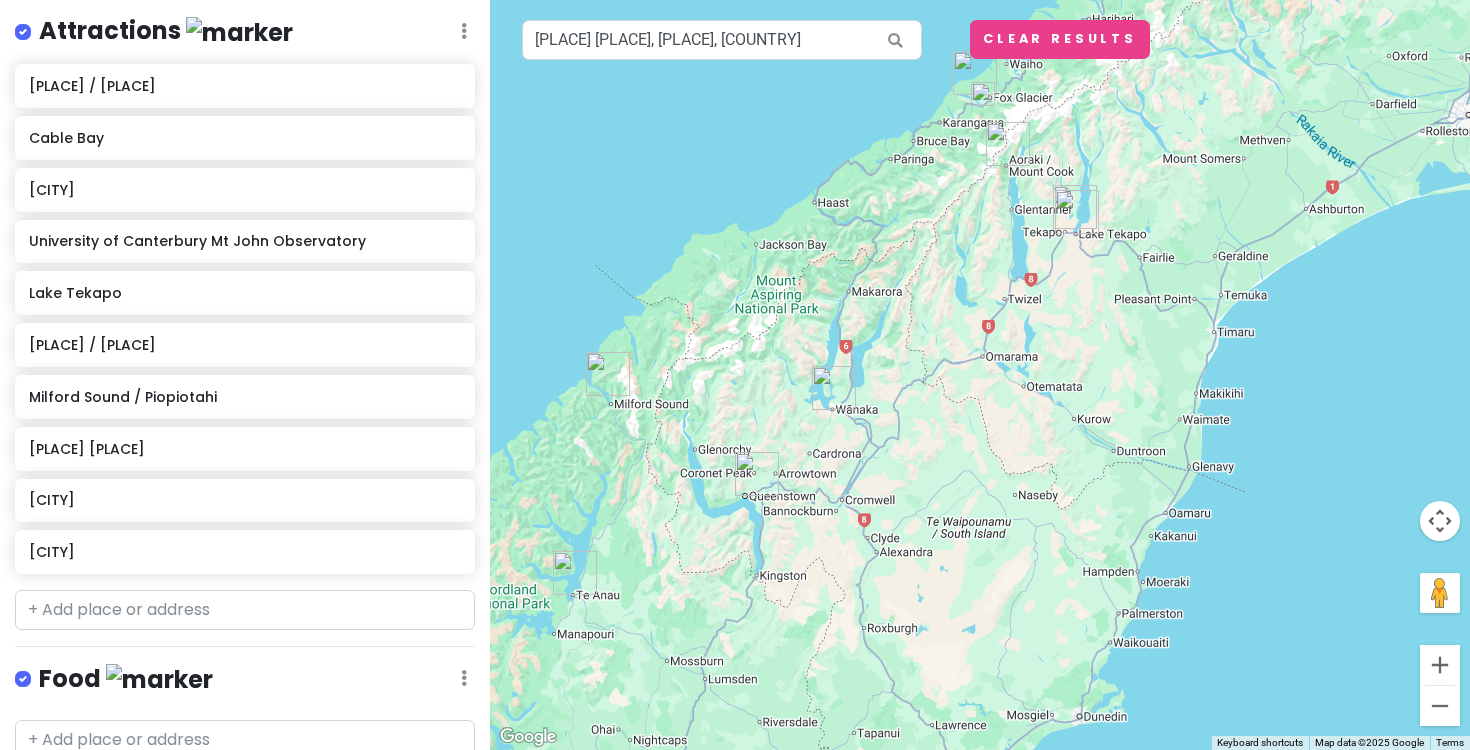 click at bounding box center [980, 375] 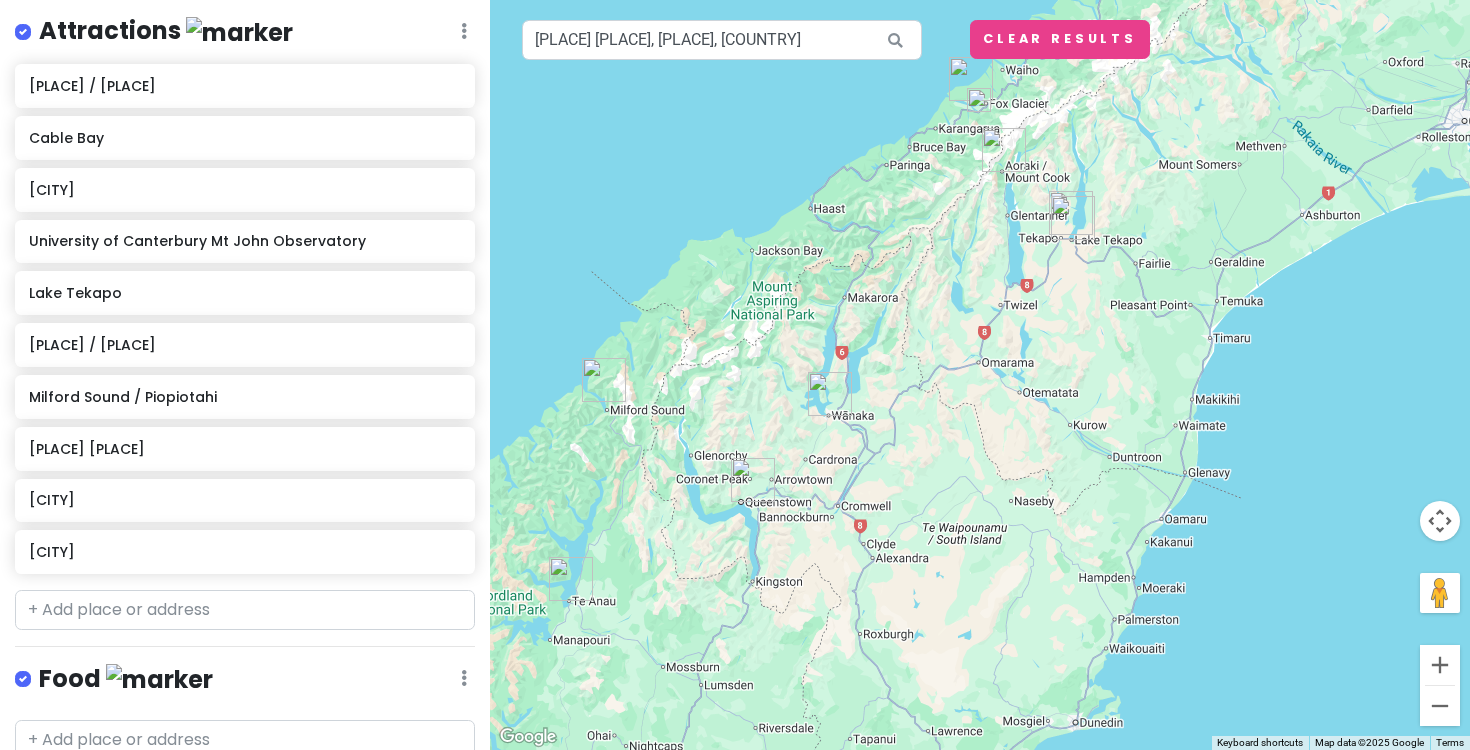 drag, startPoint x: 933, startPoint y: 325, endPoint x: 930, endPoint y: 337, distance: 12.369317 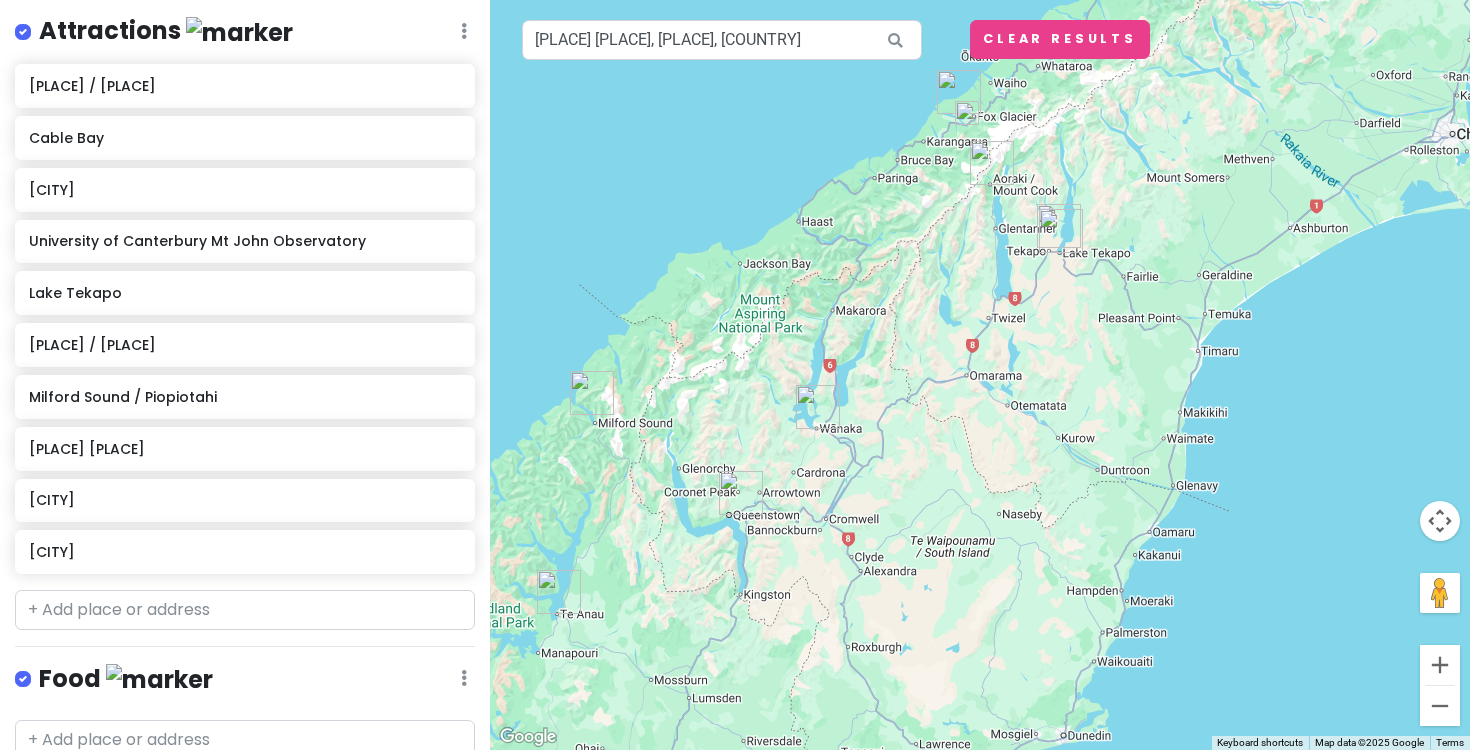 drag, startPoint x: 1145, startPoint y: 321, endPoint x: 1099, endPoint y: 363, distance: 62.289646 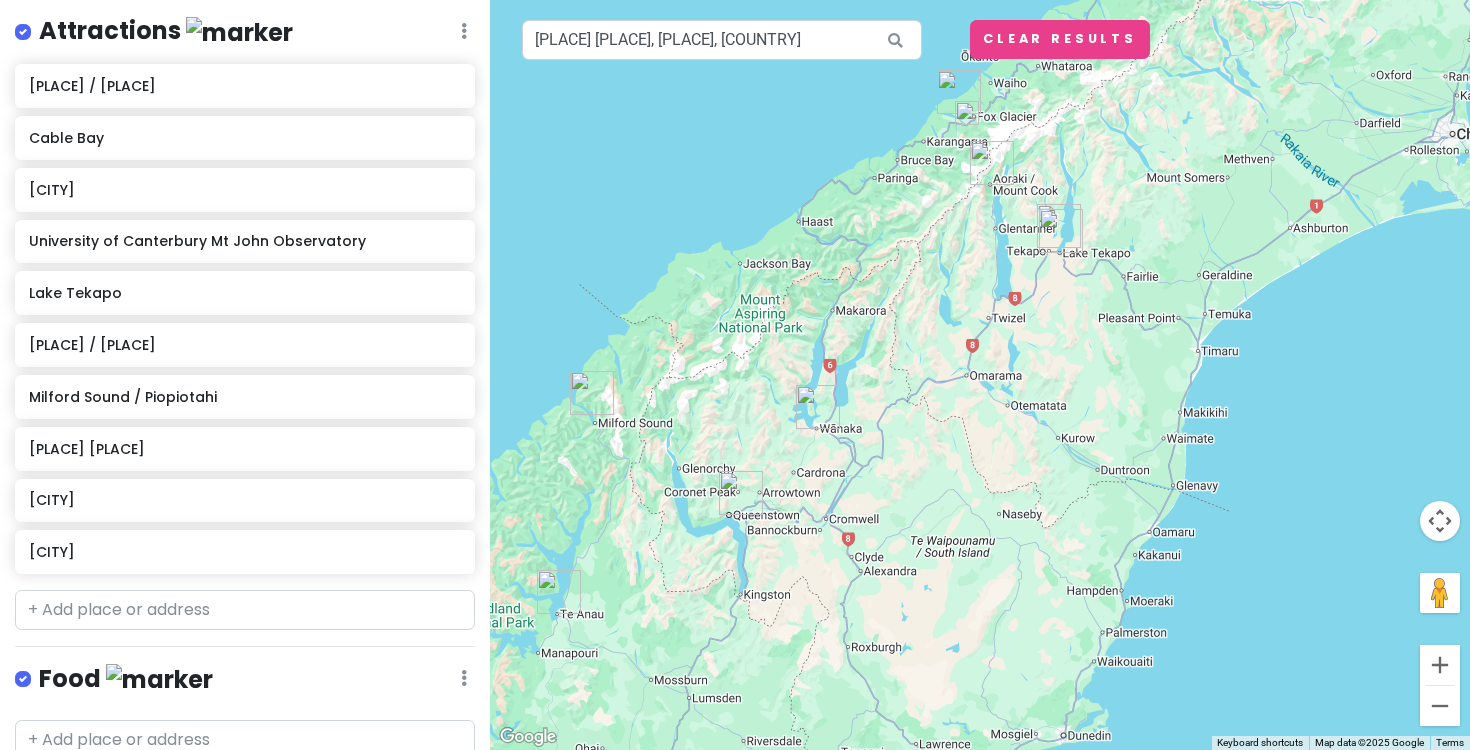 click at bounding box center (980, 375) 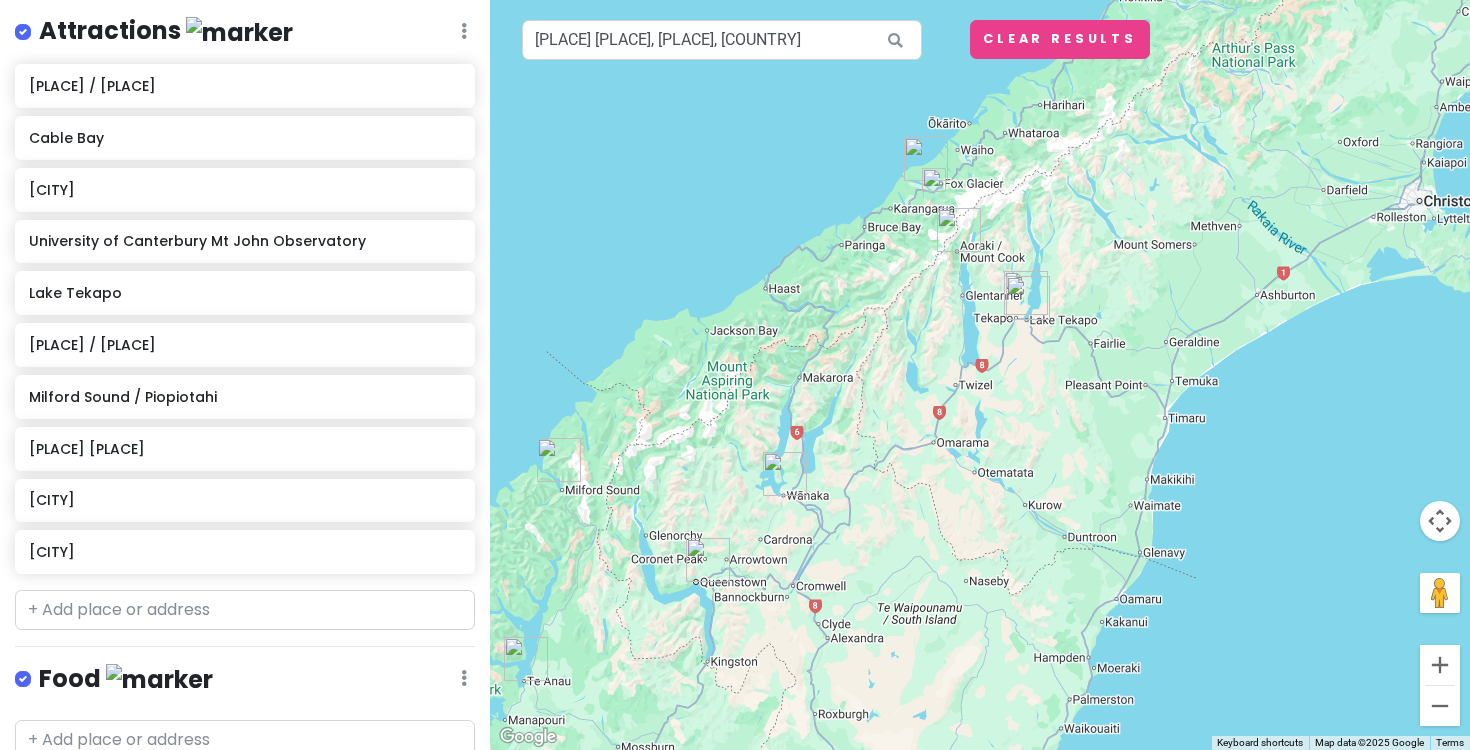 drag, startPoint x: 970, startPoint y: 250, endPoint x: 970, endPoint y: 290, distance: 40 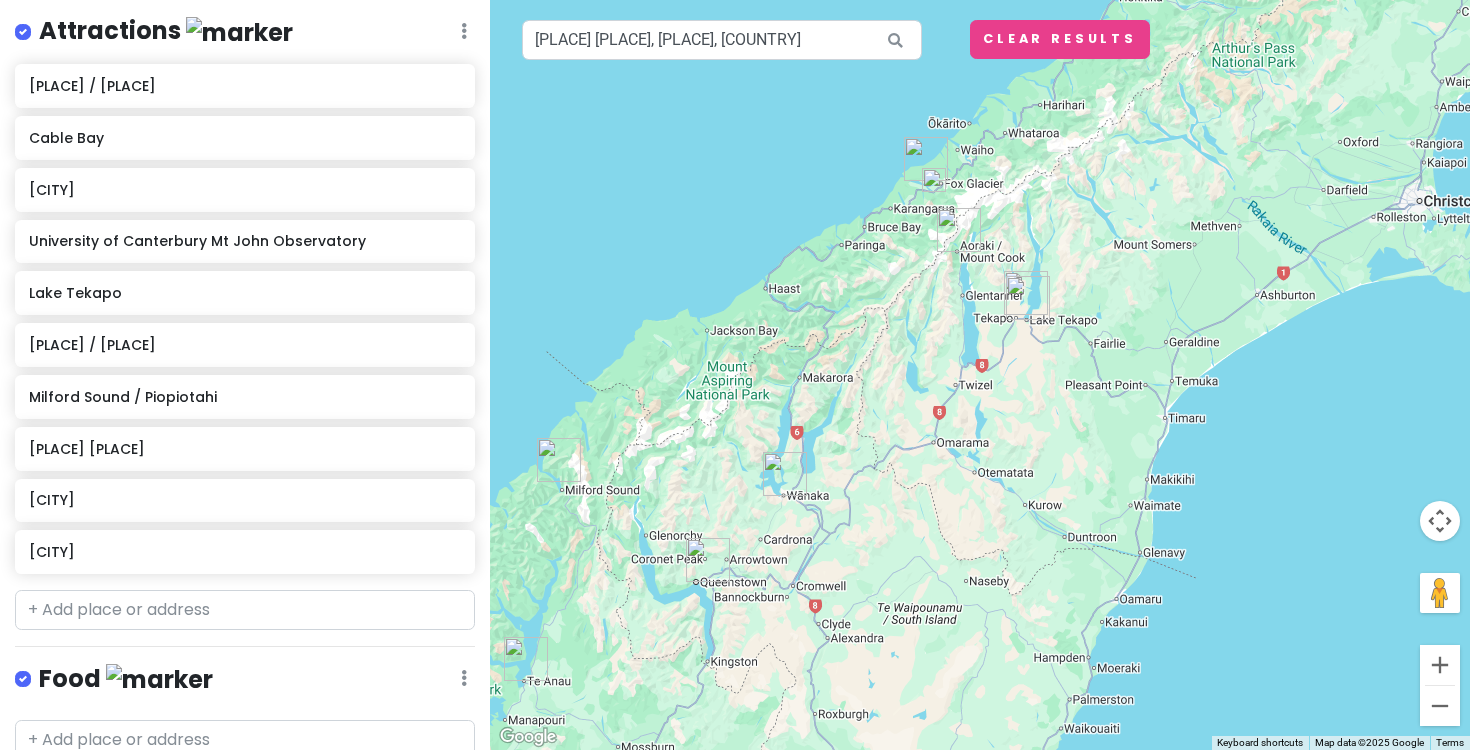 click at bounding box center (980, 375) 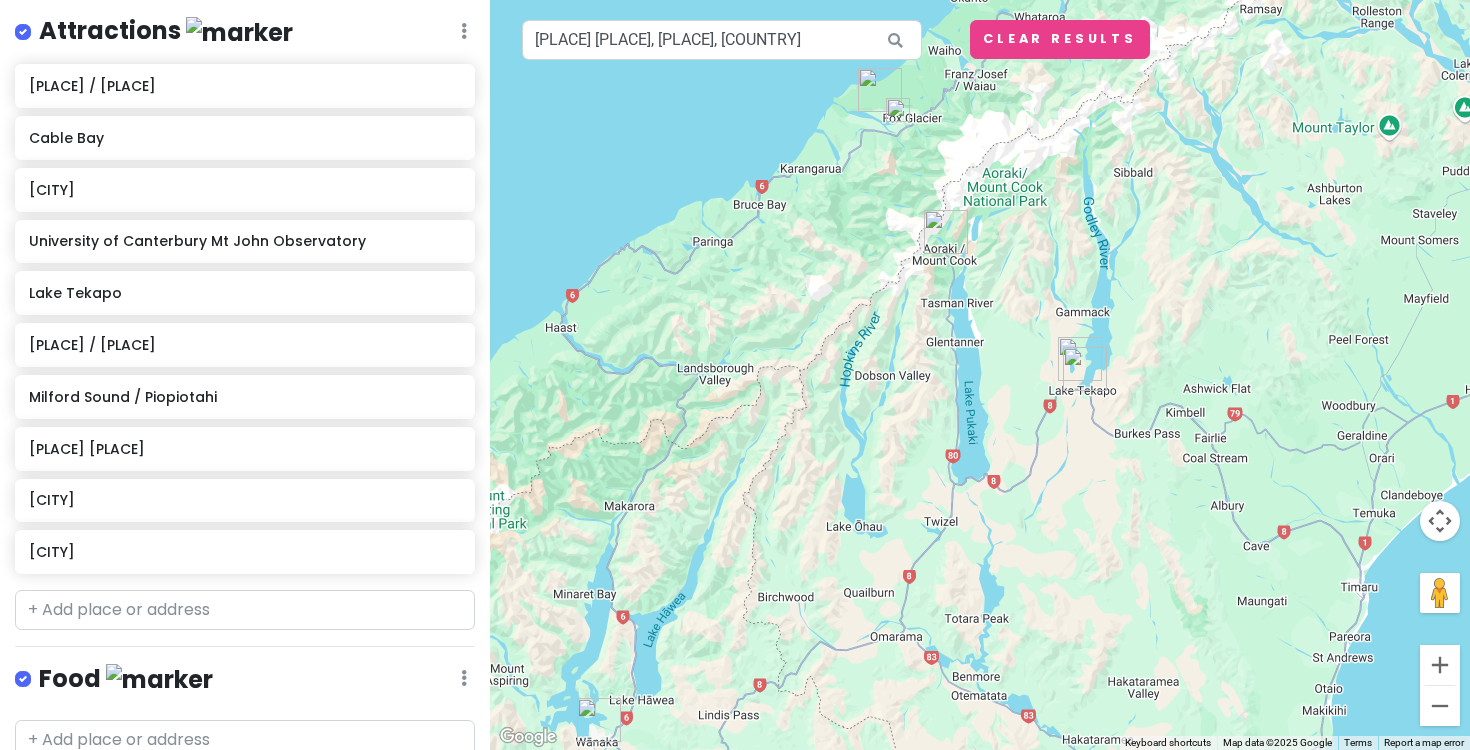 drag, startPoint x: 993, startPoint y: 263, endPoint x: 1016, endPoint y: 393, distance: 132.01894 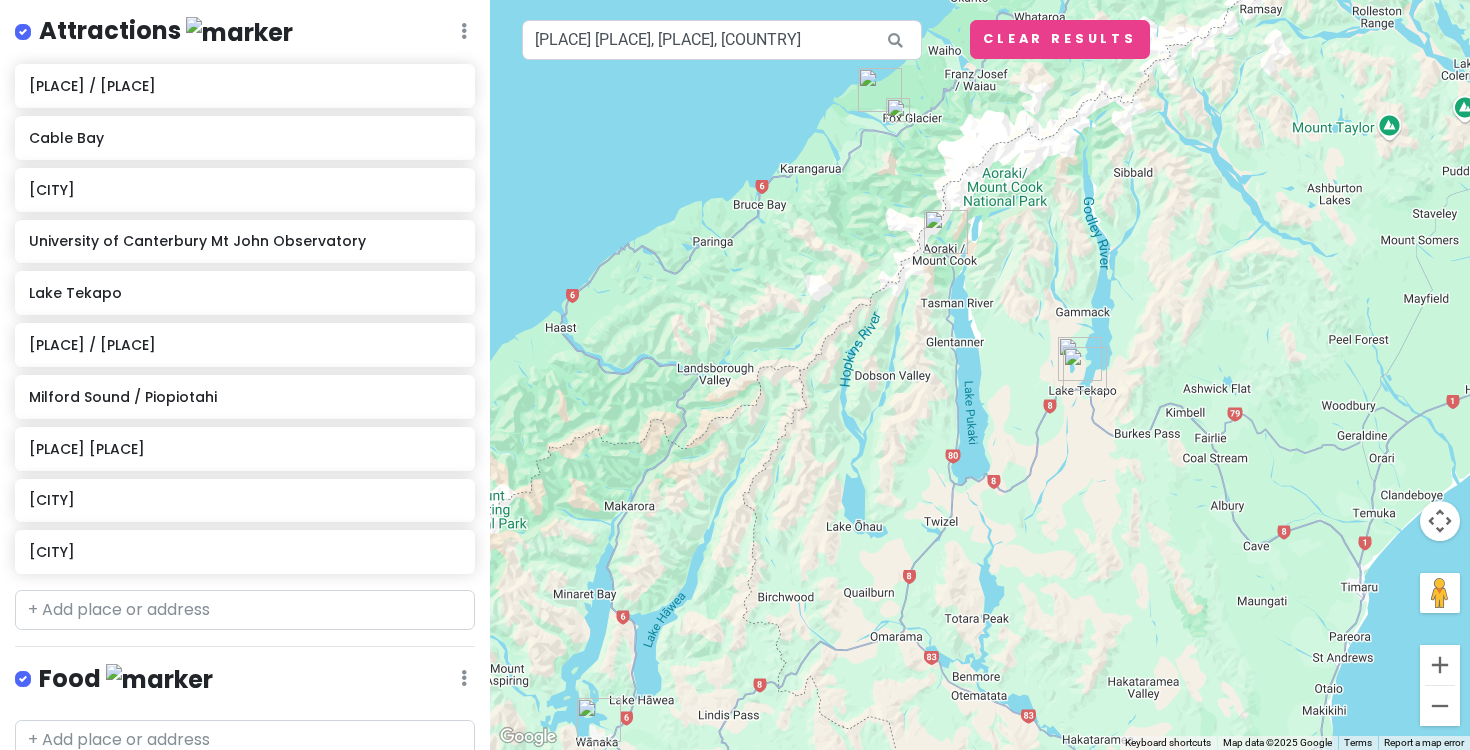 click at bounding box center [980, 375] 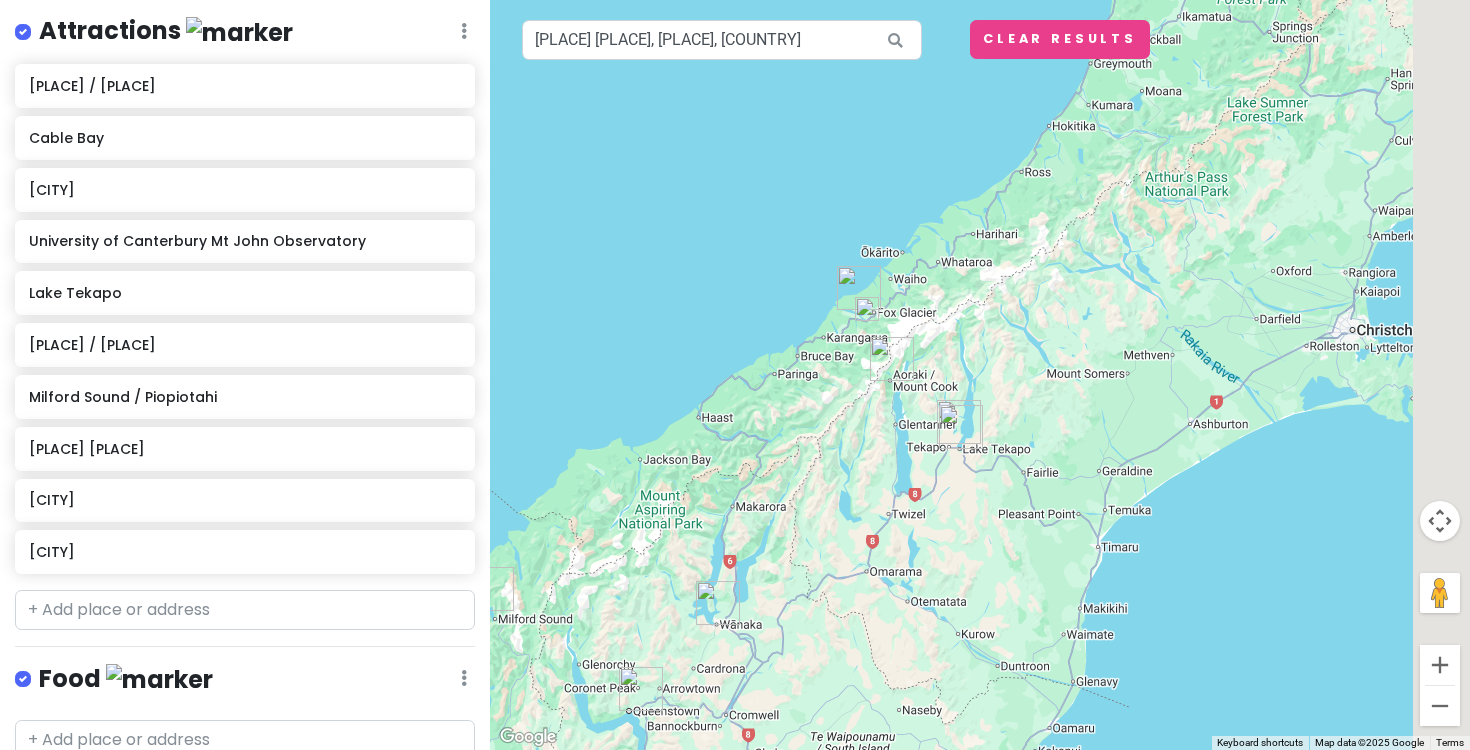 drag, startPoint x: 1137, startPoint y: 473, endPoint x: 1024, endPoint y: 464, distance: 113.35784 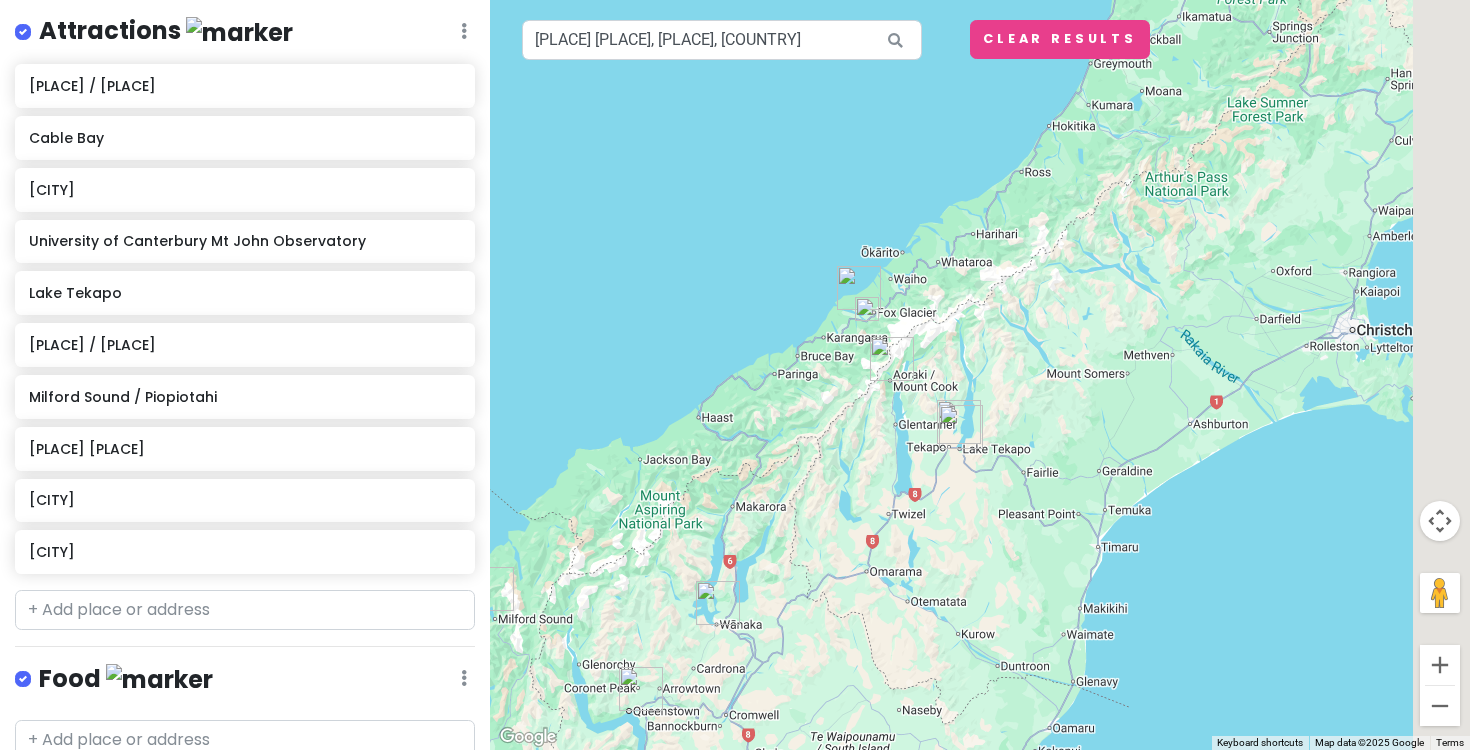 click at bounding box center [980, 375] 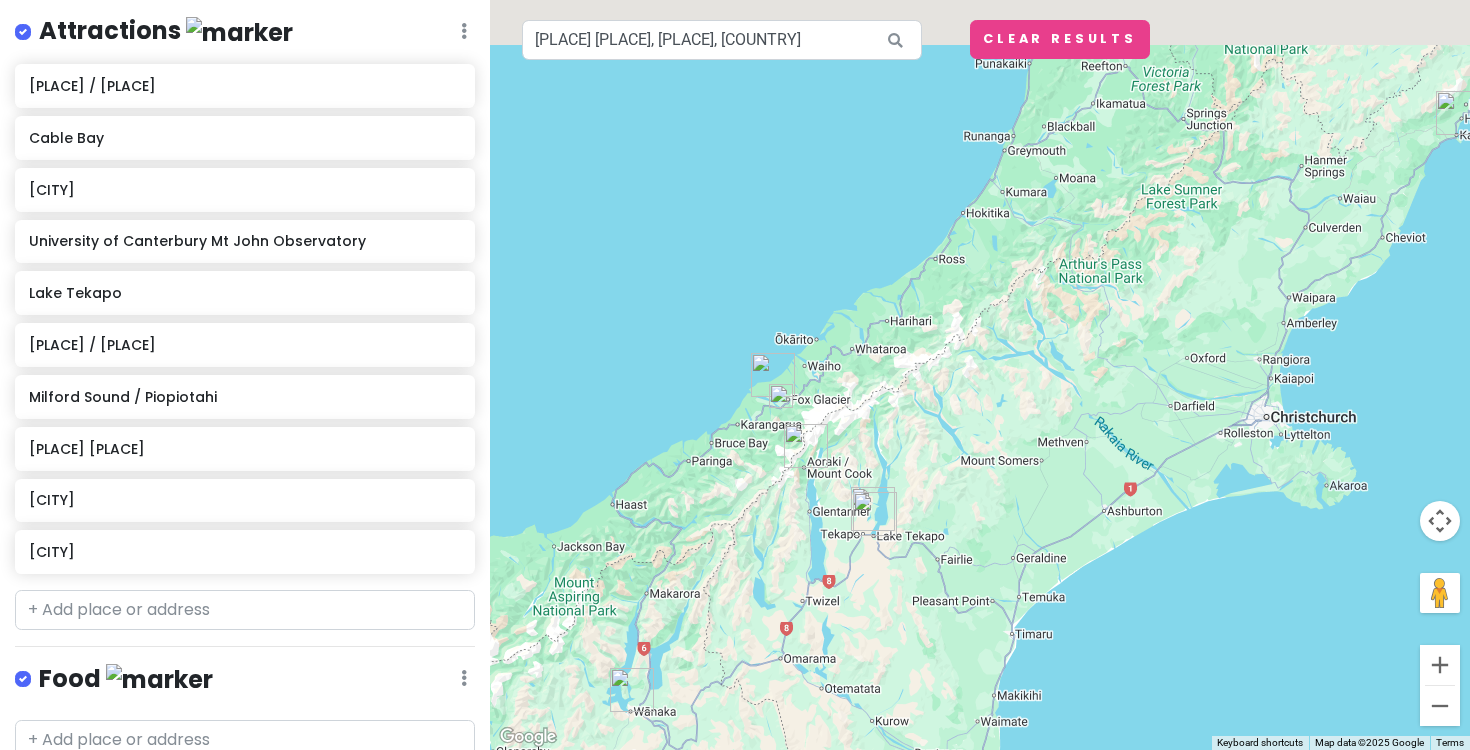 drag, startPoint x: 967, startPoint y: 289, endPoint x: 857, endPoint y: 409, distance: 162.78821 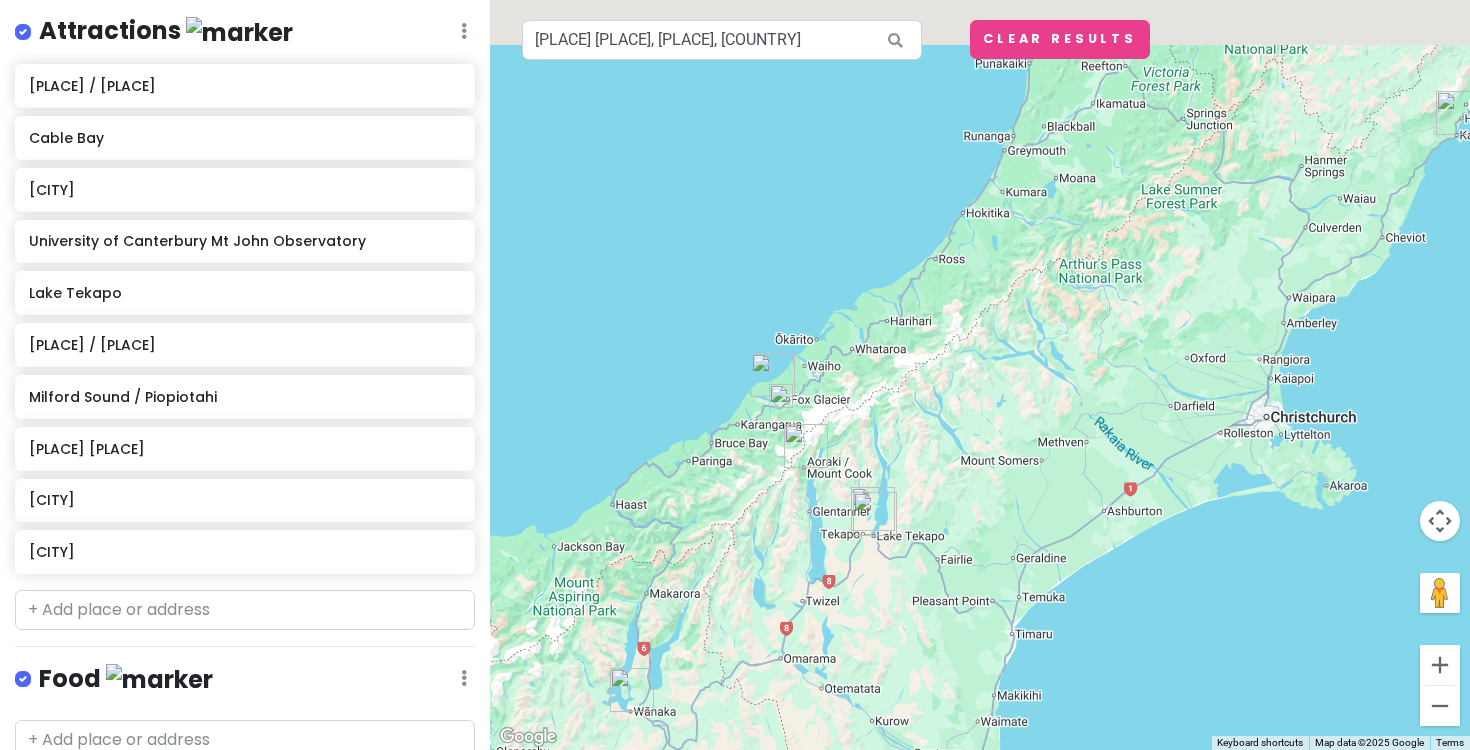 click at bounding box center (980, 375) 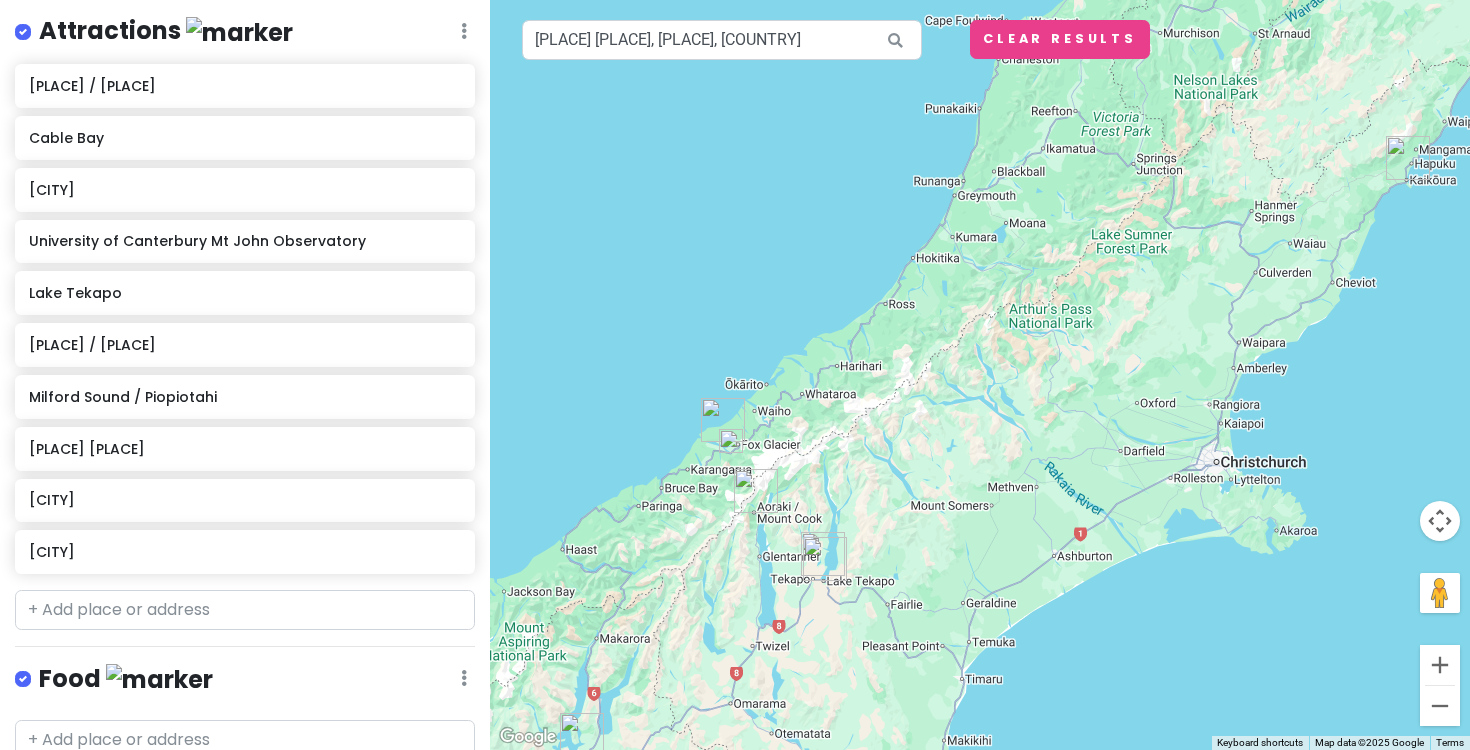 drag, startPoint x: 1073, startPoint y: 275, endPoint x: 938, endPoint y: 421, distance: 198.84918 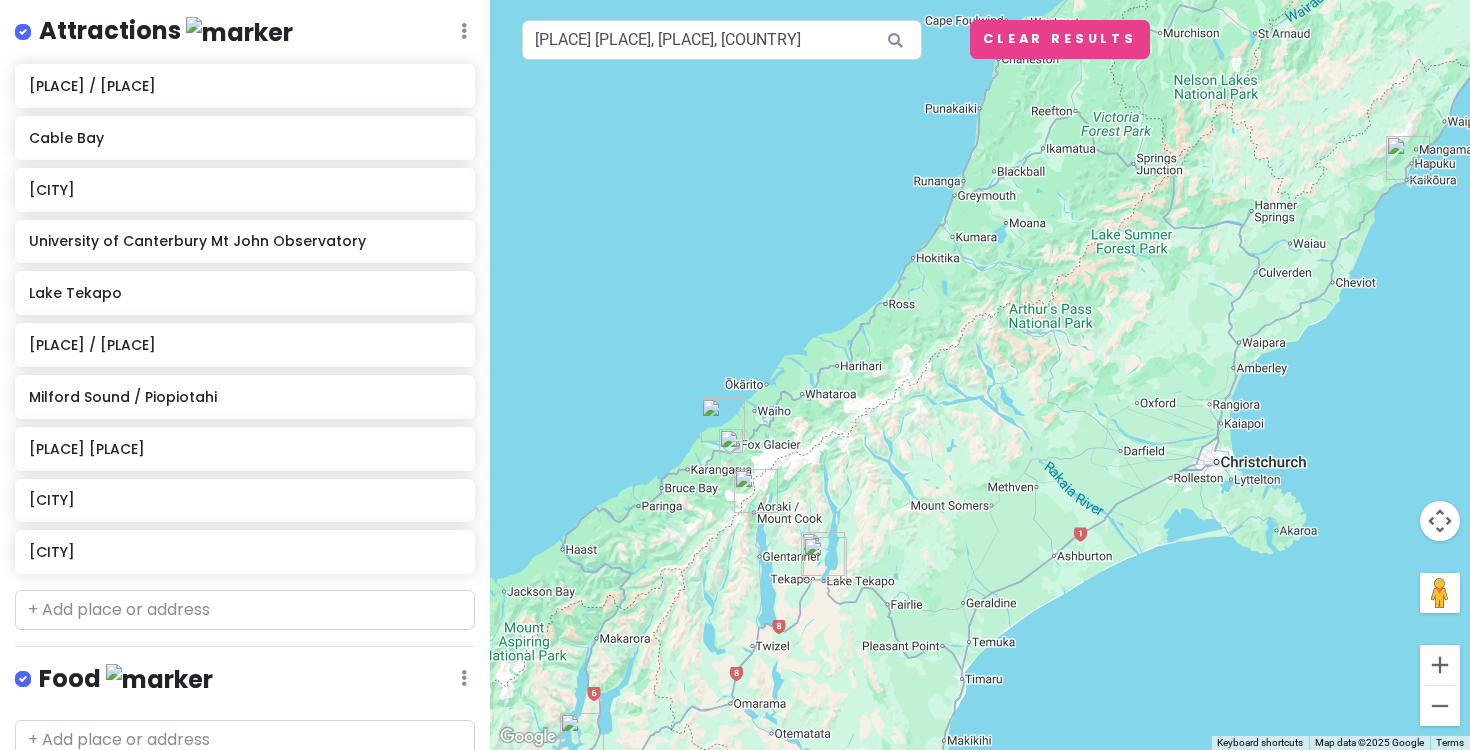 click at bounding box center (980, 375) 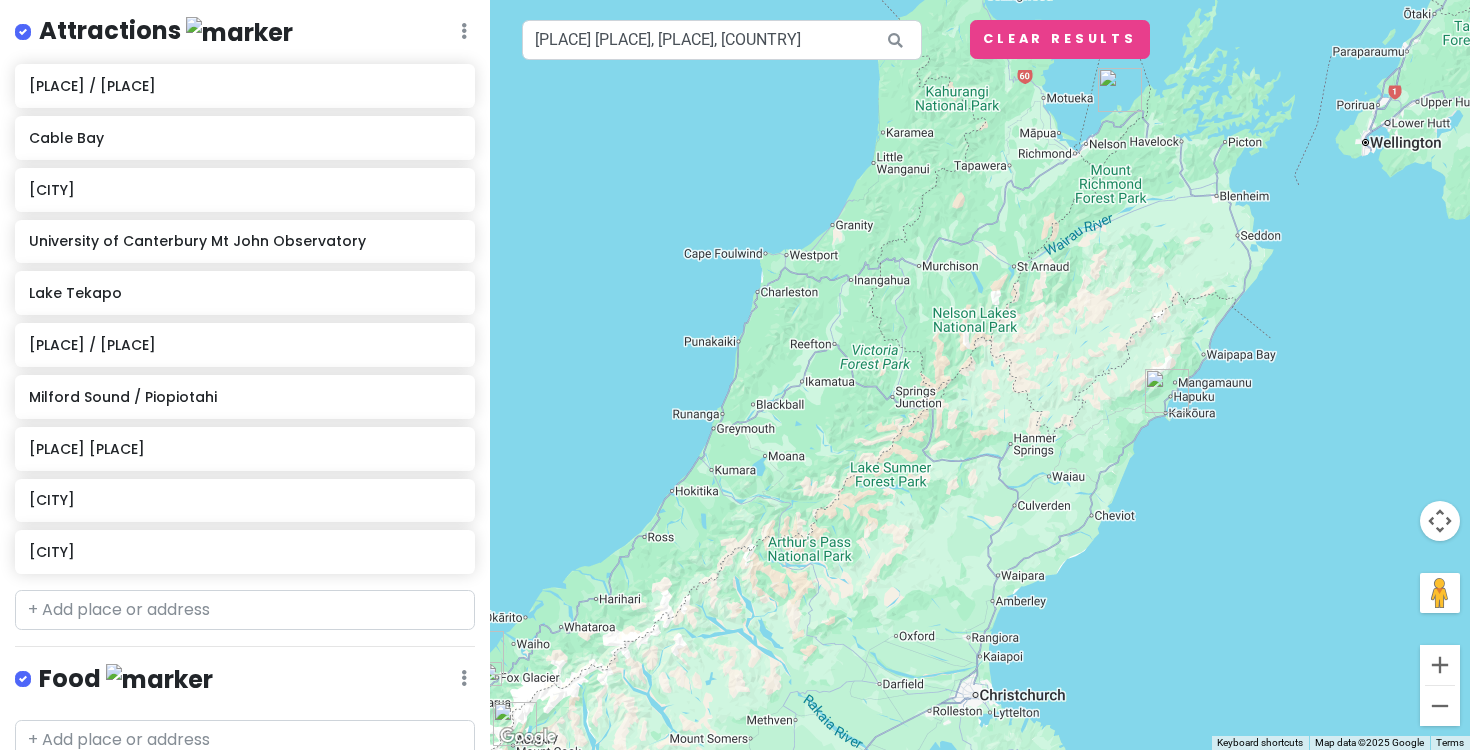 drag, startPoint x: 1040, startPoint y: 309, endPoint x: 944, endPoint y: 385, distance: 122.441826 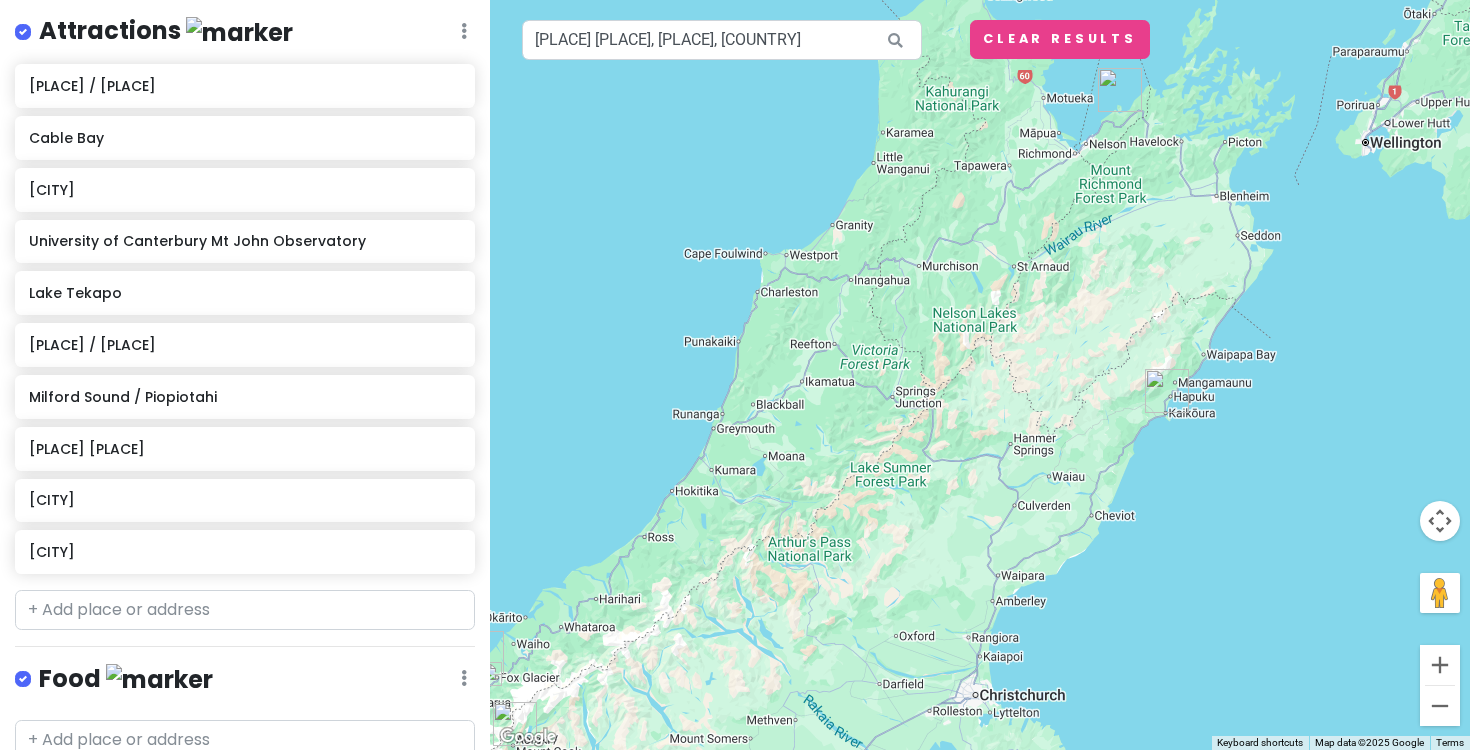 click at bounding box center [980, 375] 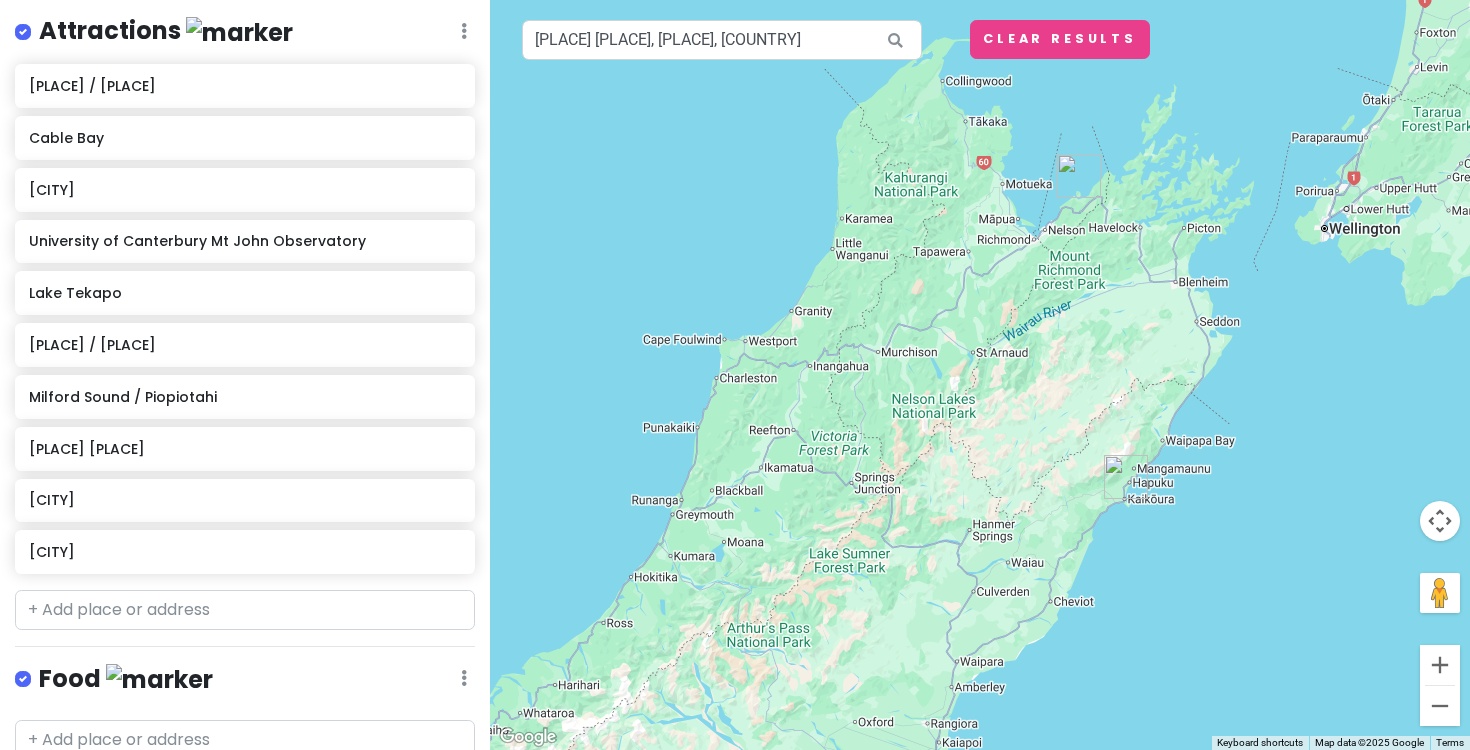 drag, startPoint x: 1106, startPoint y: 312, endPoint x: 1045, endPoint y: 450, distance: 150.88075 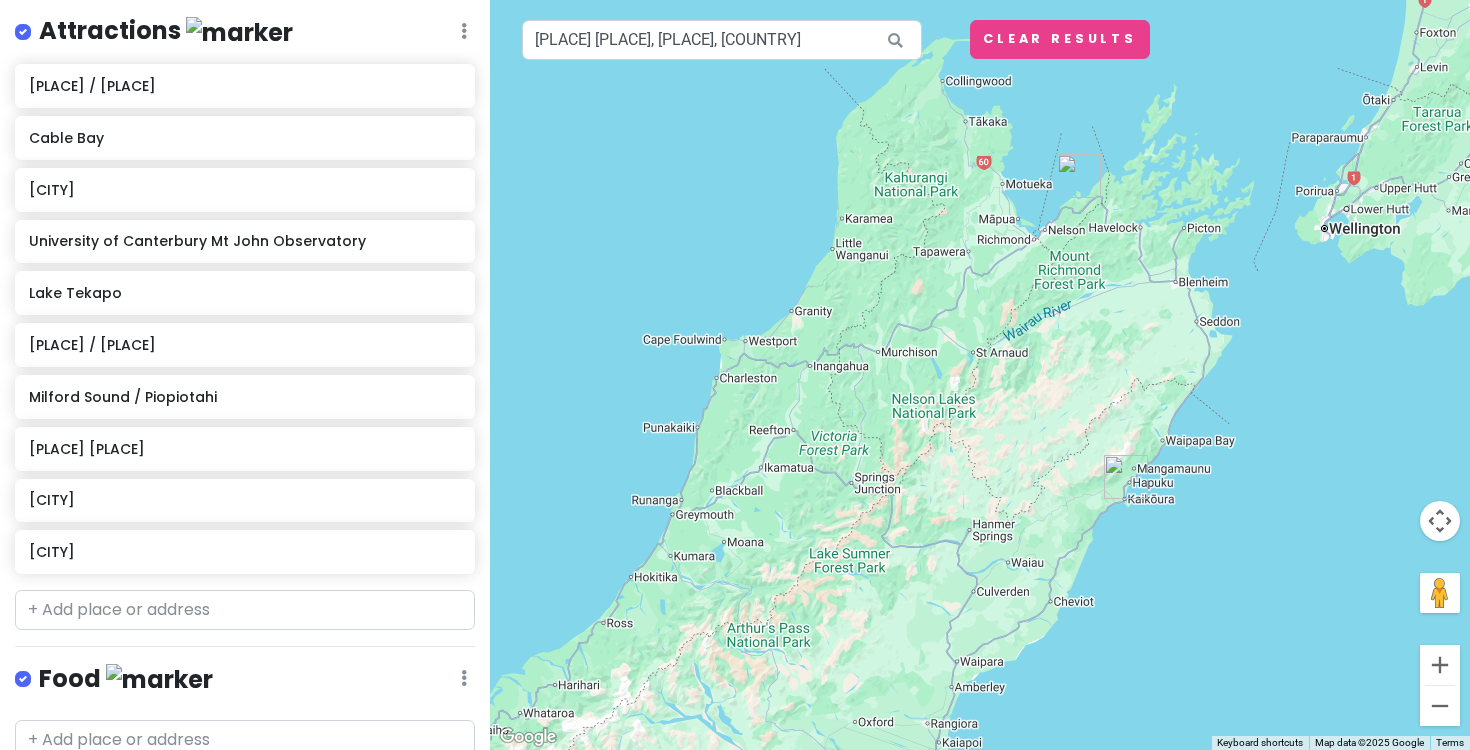 click at bounding box center [980, 375] 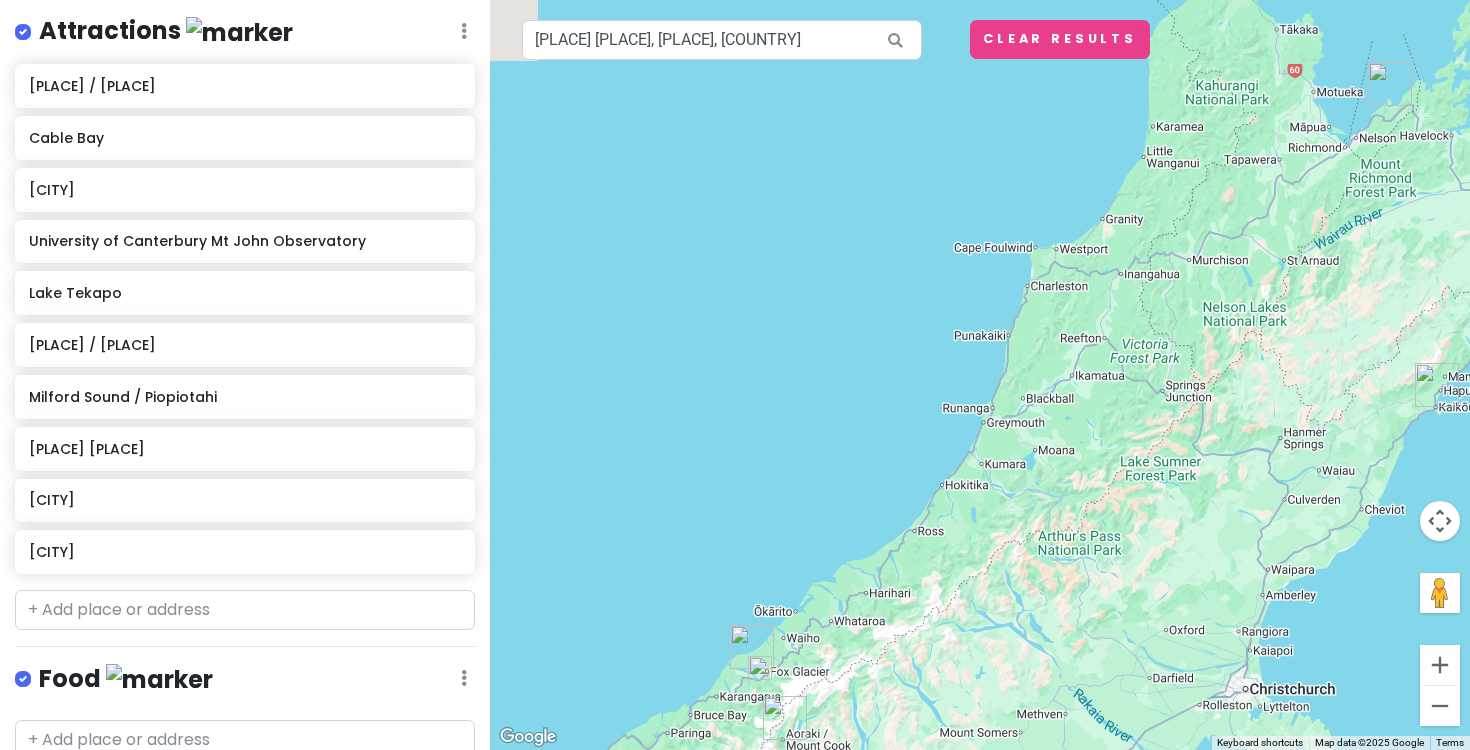 drag, startPoint x: 886, startPoint y: 466, endPoint x: 1216, endPoint y: 326, distance: 358.46896 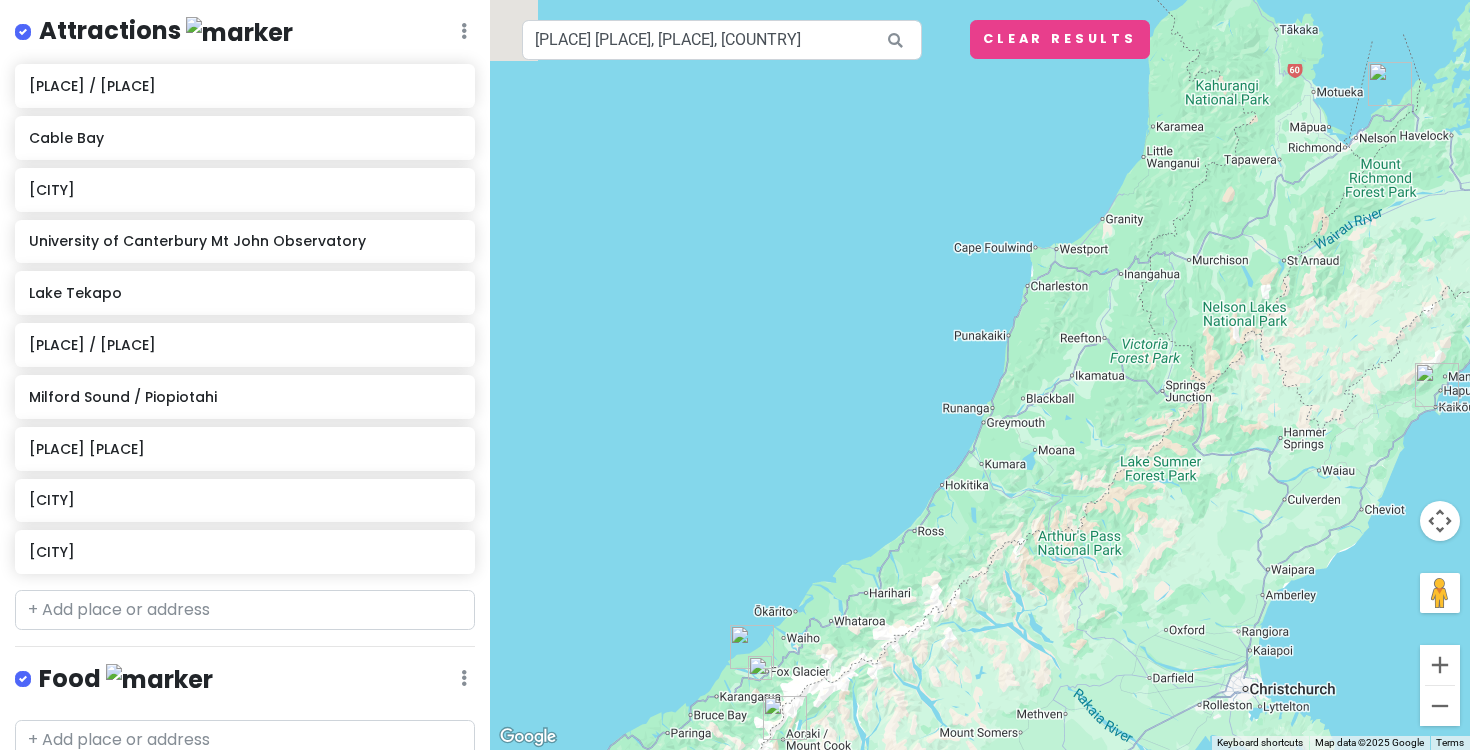 click at bounding box center [980, 375] 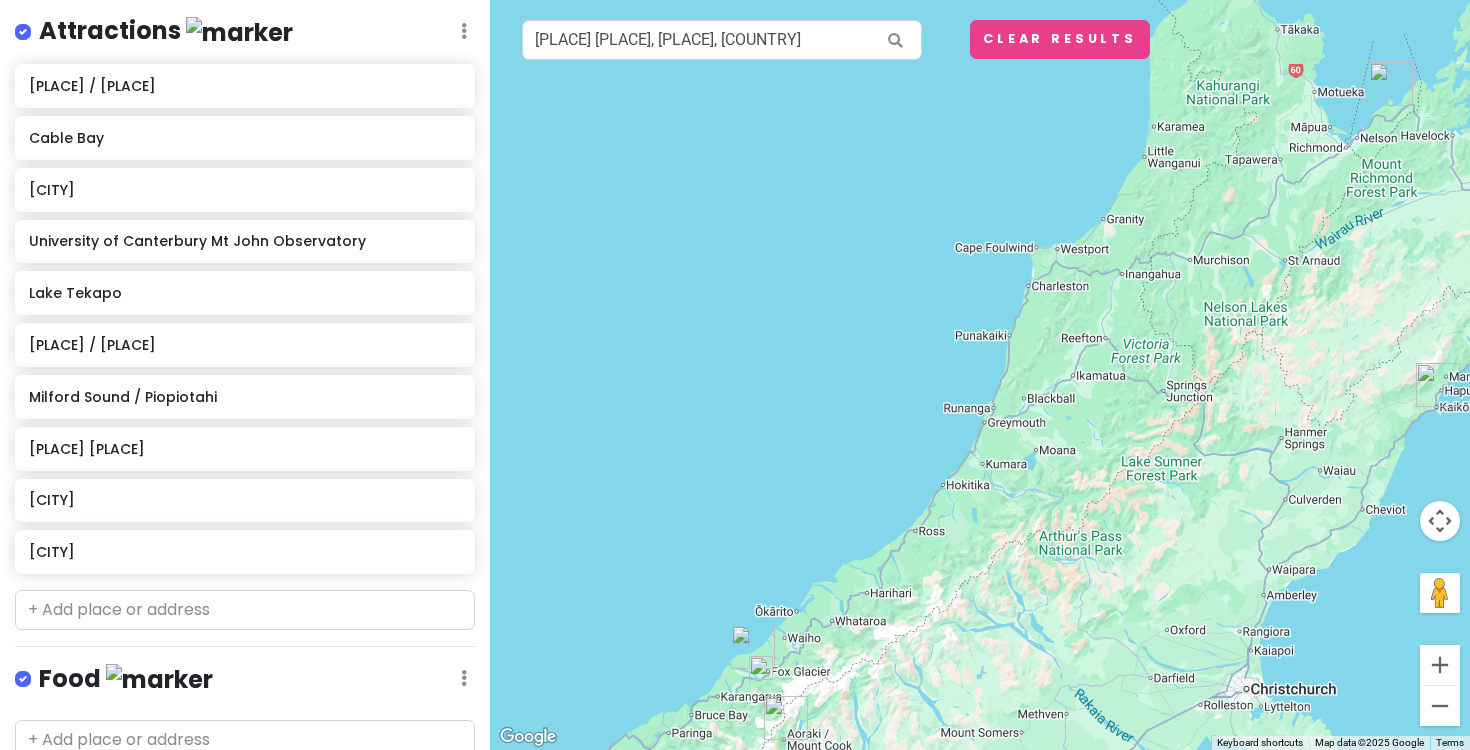 drag, startPoint x: 872, startPoint y: 445, endPoint x: 996, endPoint y: 283, distance: 204.0098 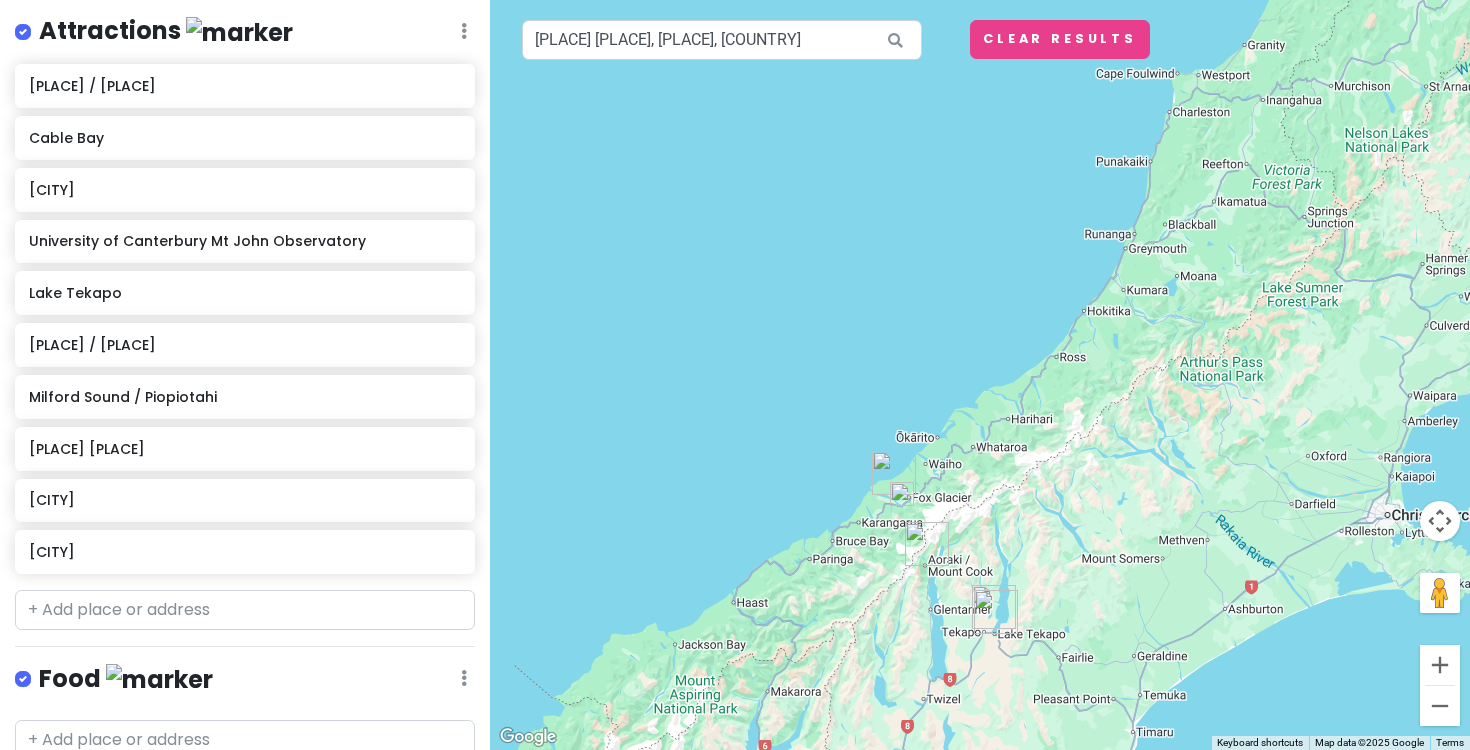 click at bounding box center (902, 494) 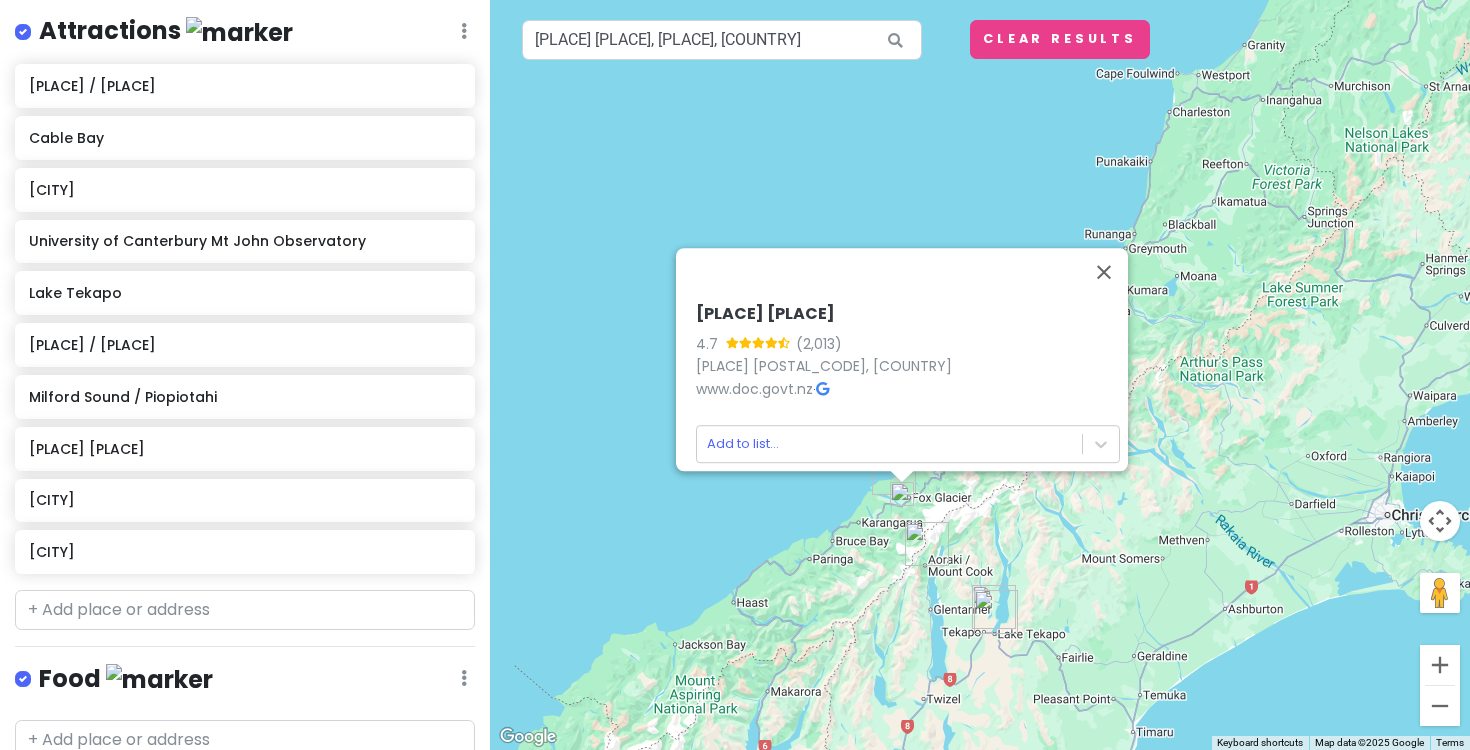 click at bounding box center (927, 544) 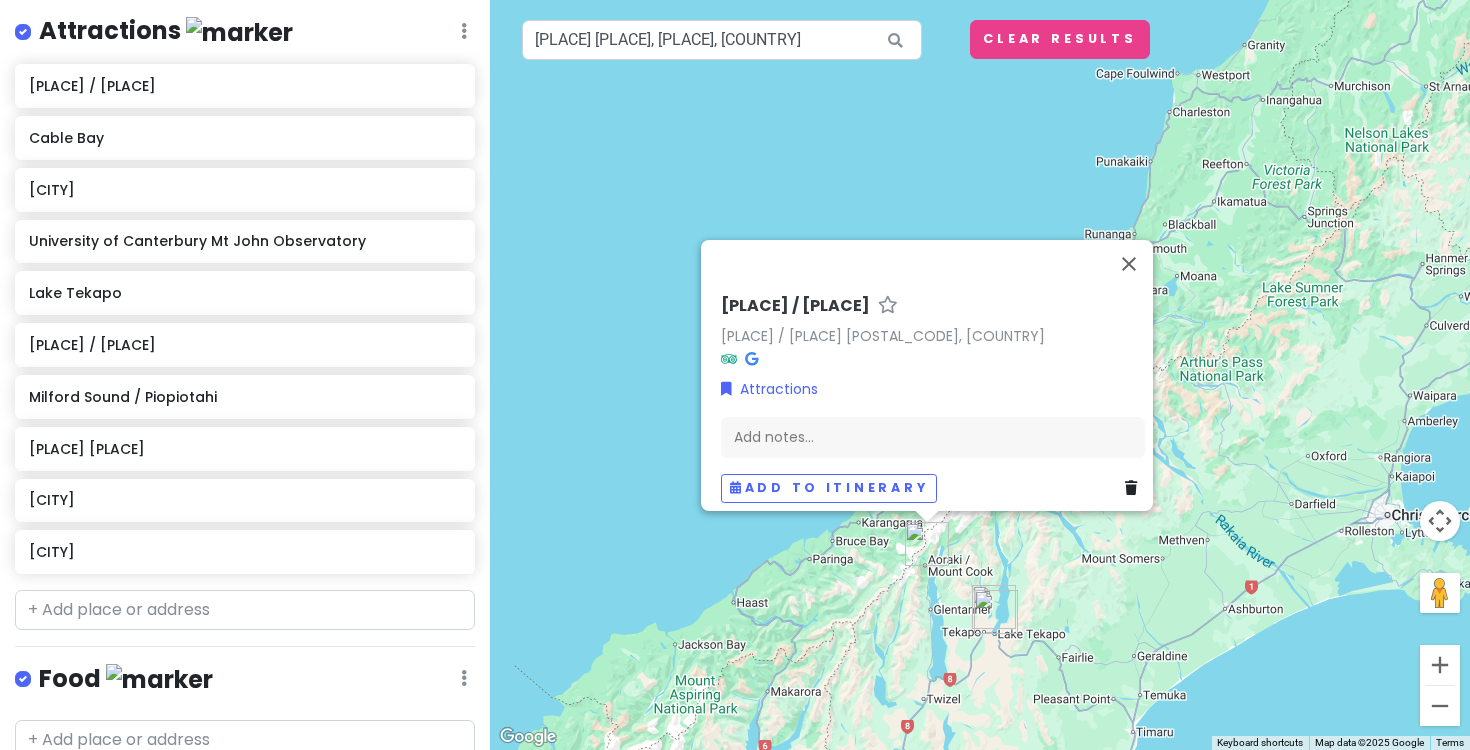click on "[PLACE] / [PLACE] [PLACE] [POSTAL_CODE], [COUNTRY] Attractions Add notes...  Add to itinerary" at bounding box center (980, 375) 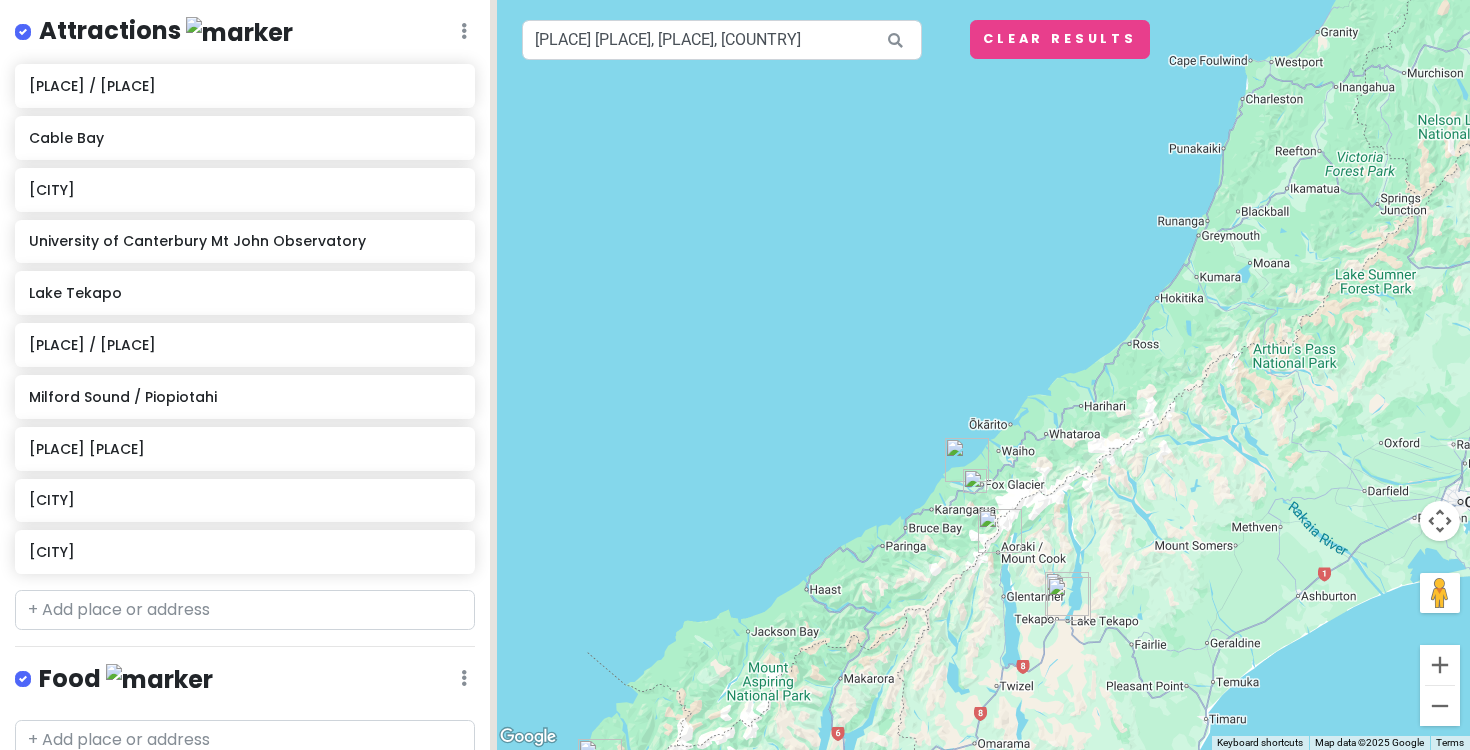 drag, startPoint x: 851, startPoint y: 573, endPoint x: 955, endPoint y: 500, distance: 127.06297 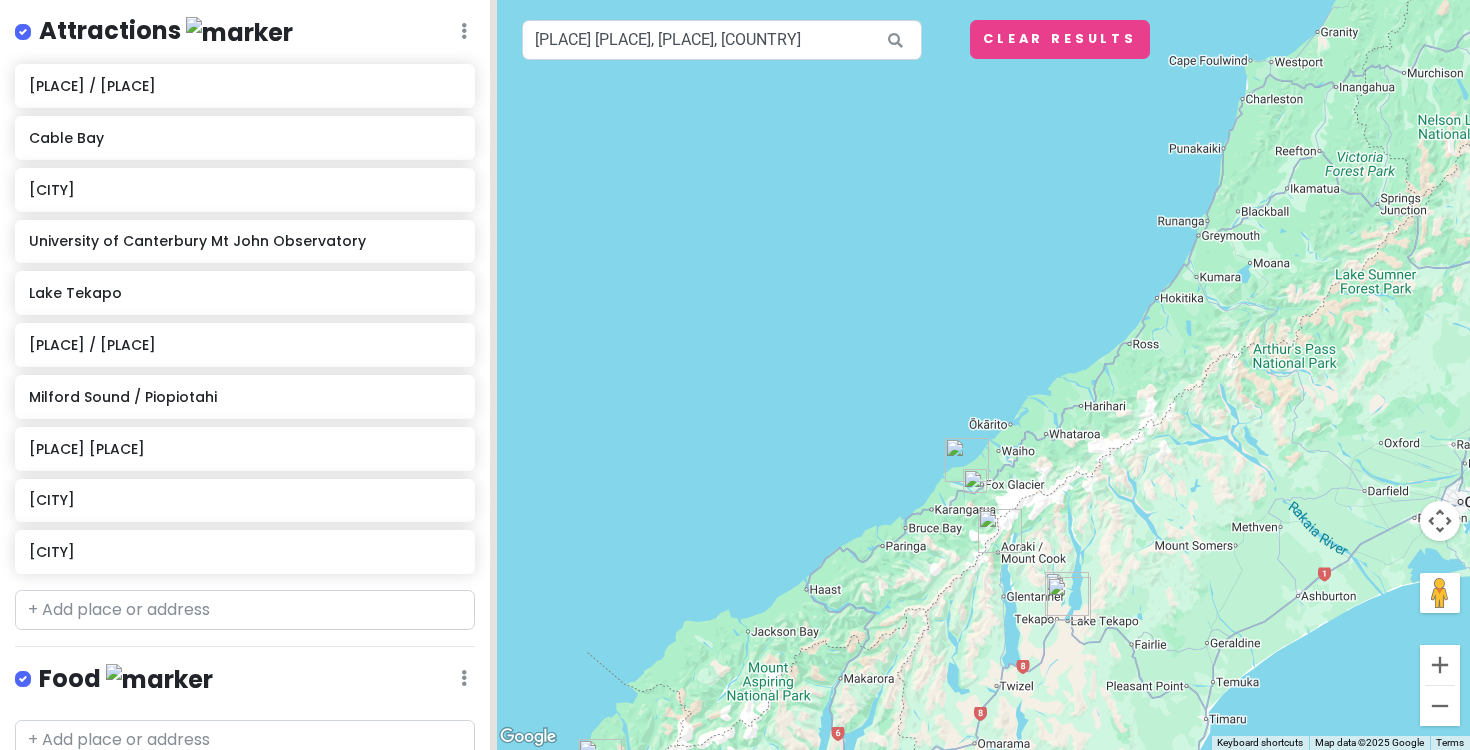 click at bounding box center [980, 375] 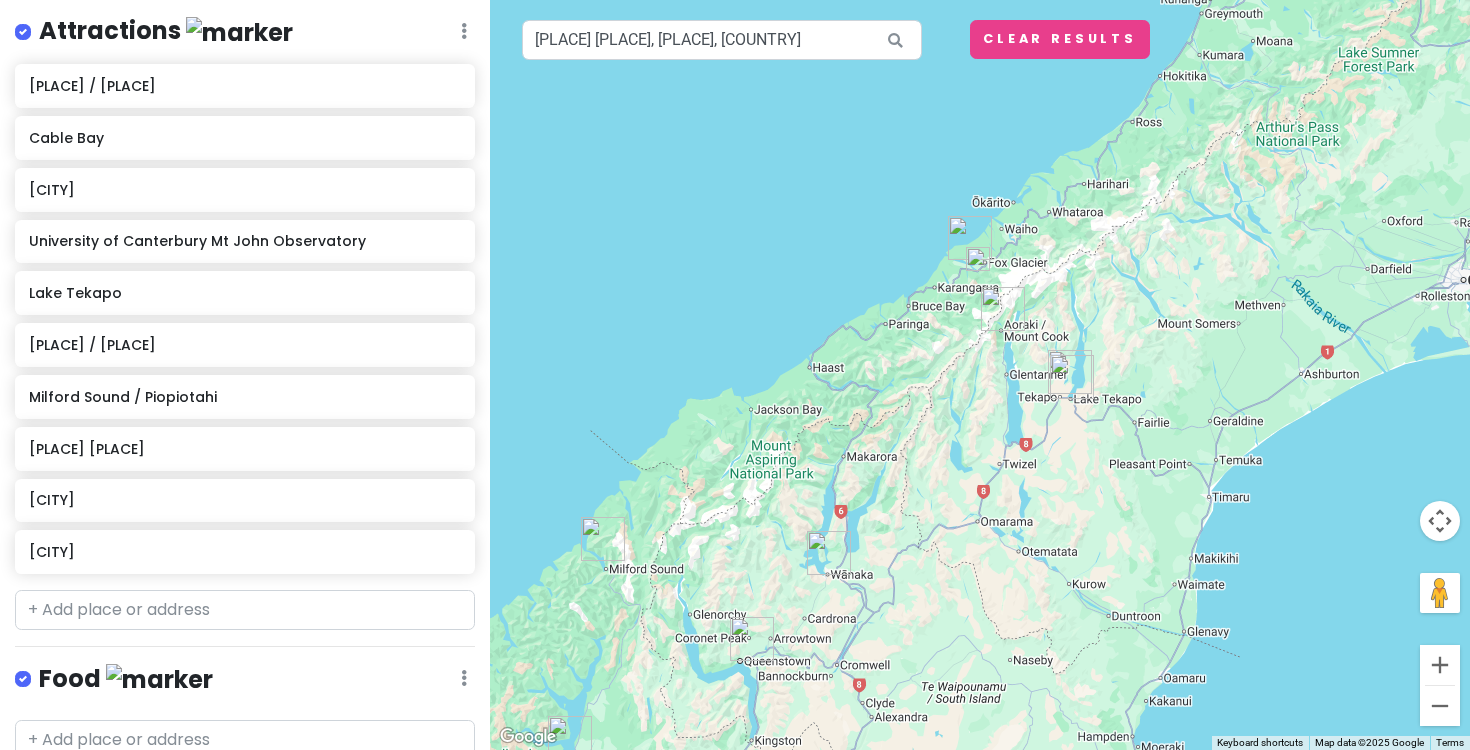 drag, startPoint x: 764, startPoint y: 675, endPoint x: 765, endPoint y: 453, distance: 222.00226 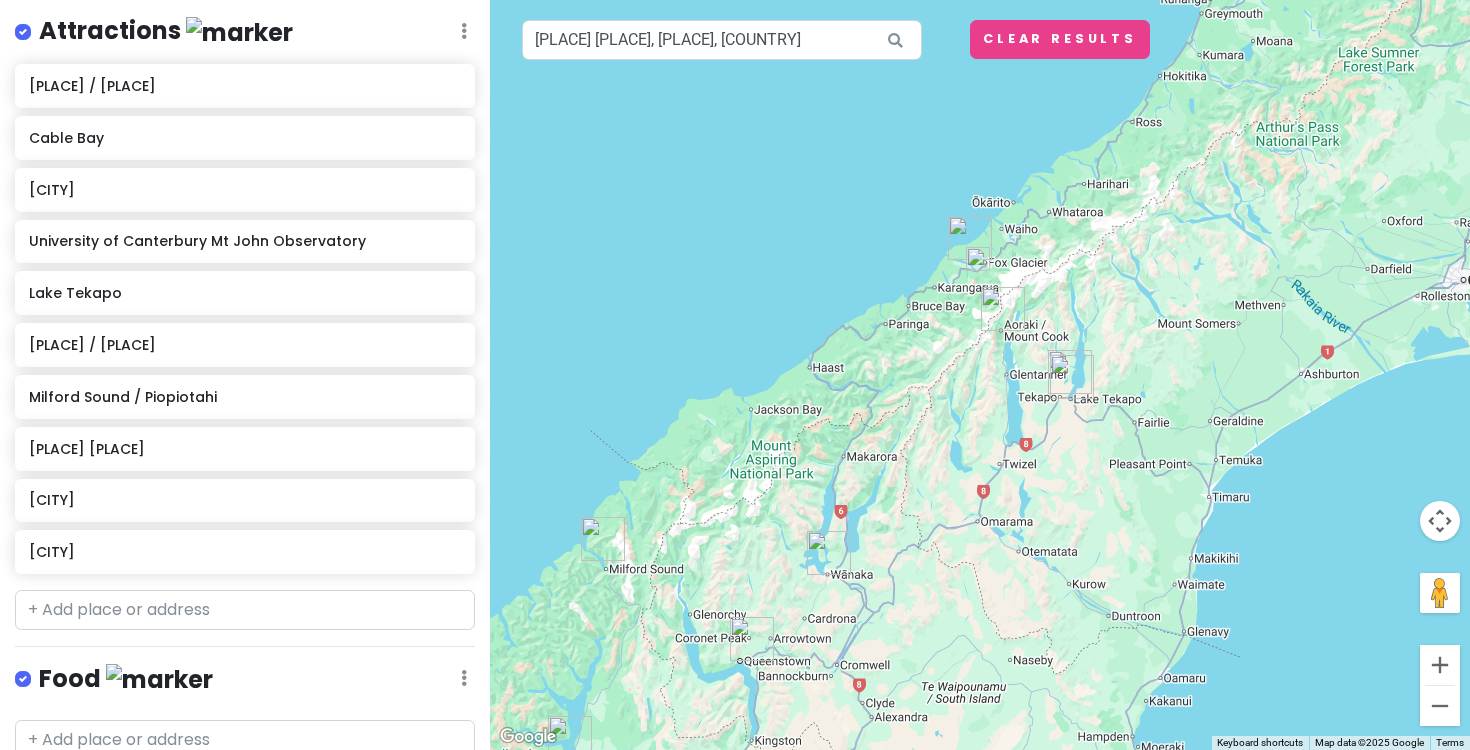 click at bounding box center (980, 375) 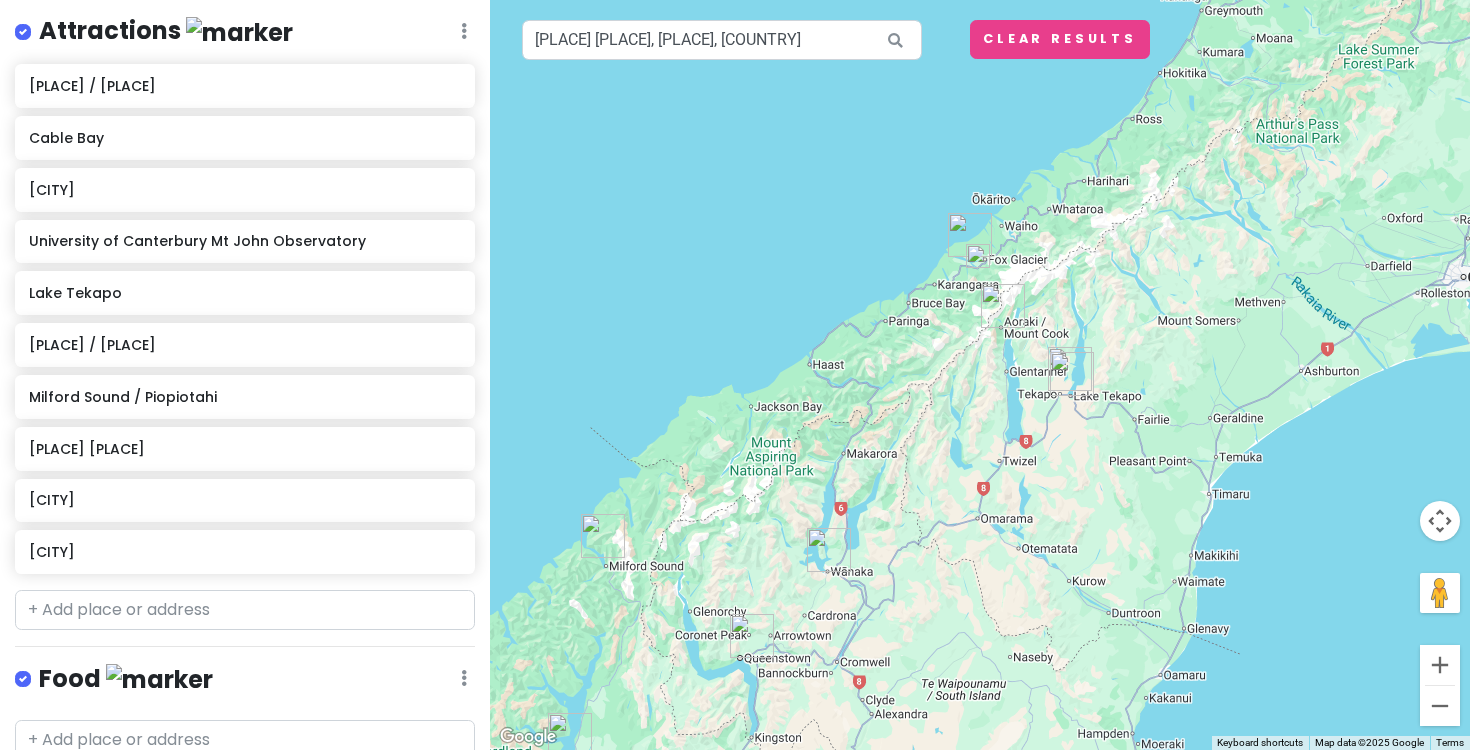drag, startPoint x: 1198, startPoint y: 363, endPoint x: 1165, endPoint y: 369, distance: 33.54102 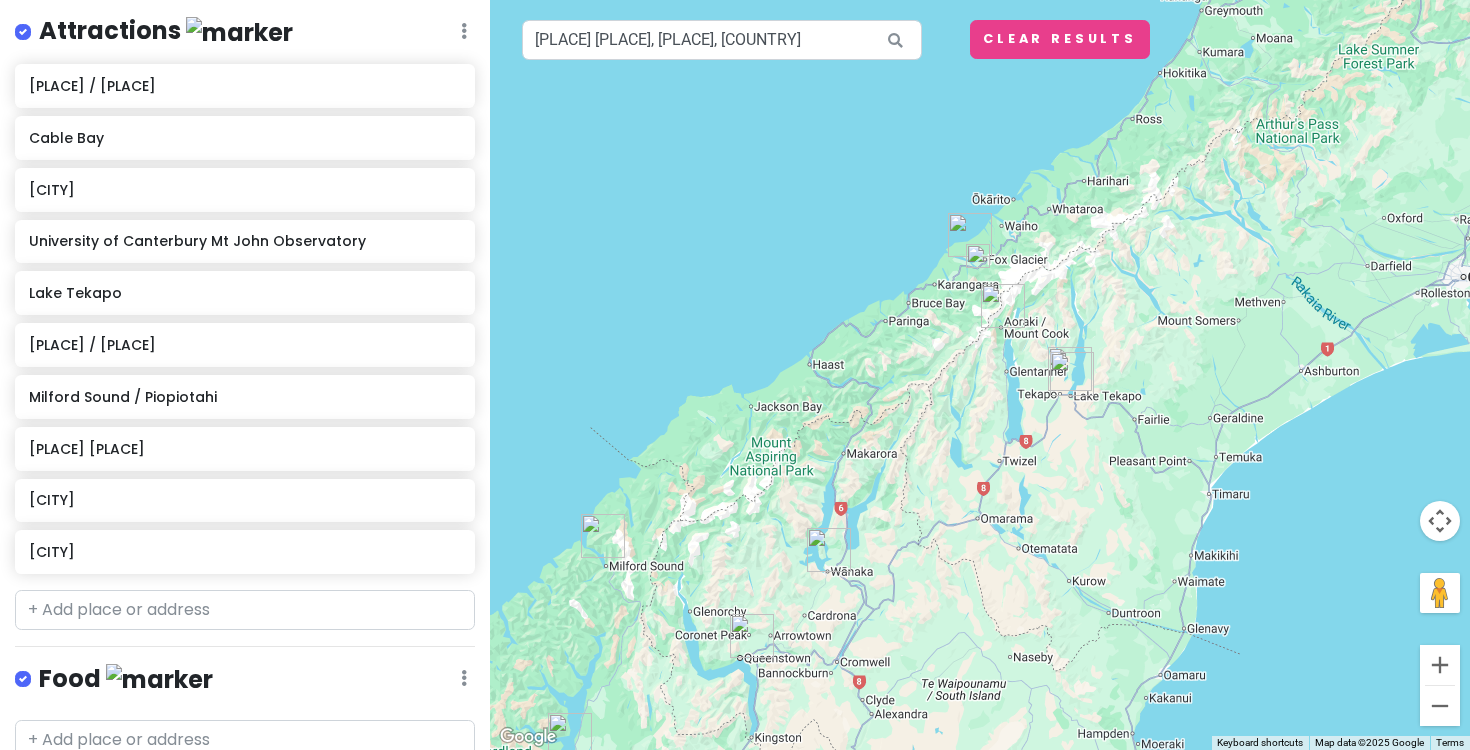 click at bounding box center [980, 375] 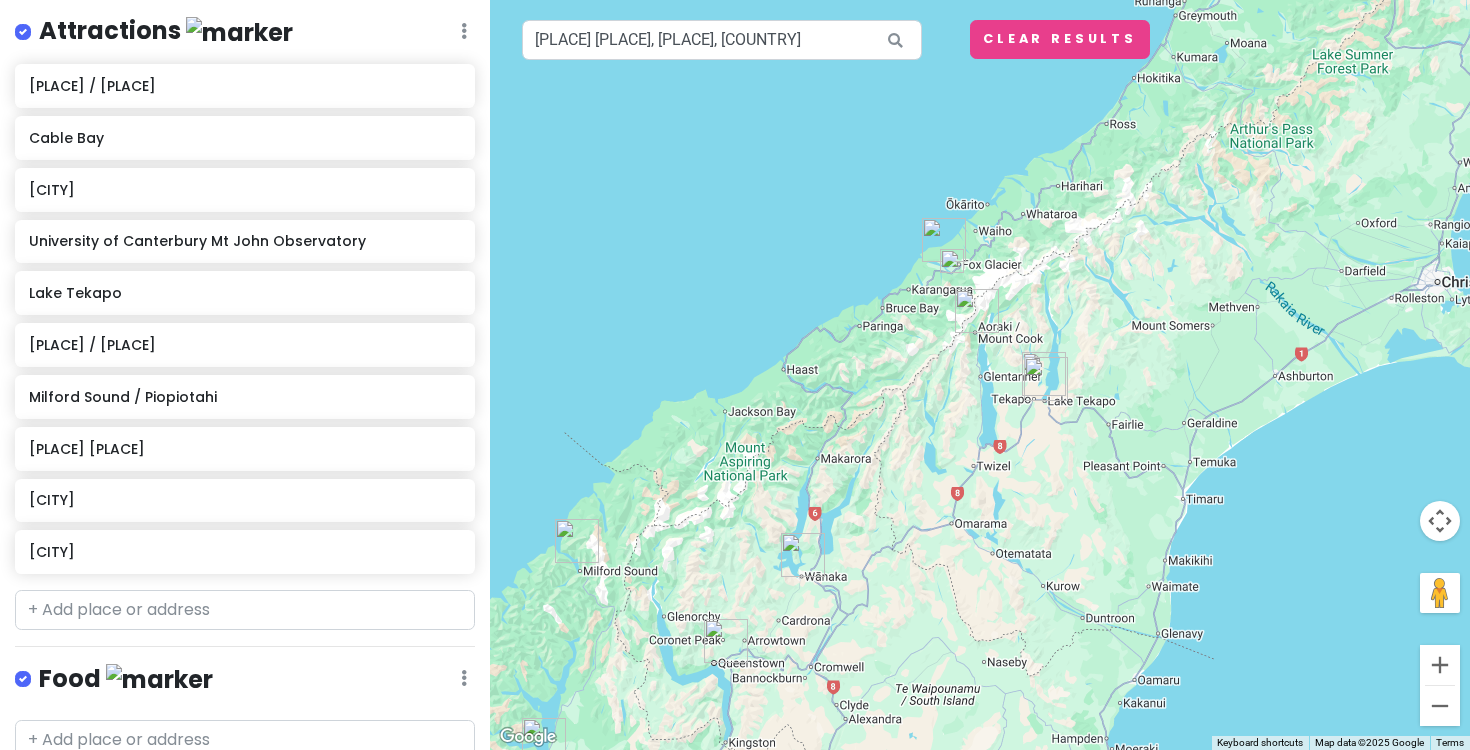 click at bounding box center (980, 375) 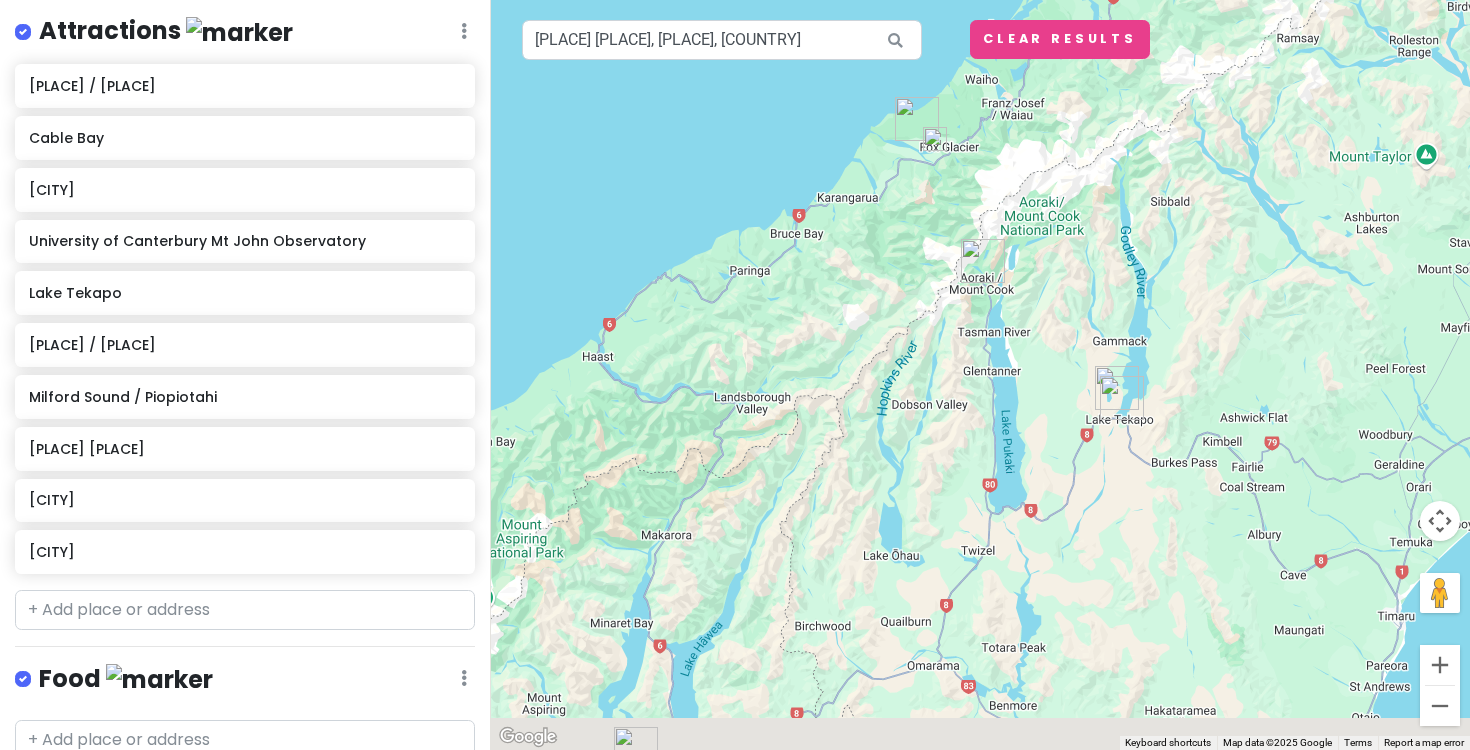 drag, startPoint x: 691, startPoint y: 598, endPoint x: 808, endPoint y: 365, distance: 260.72592 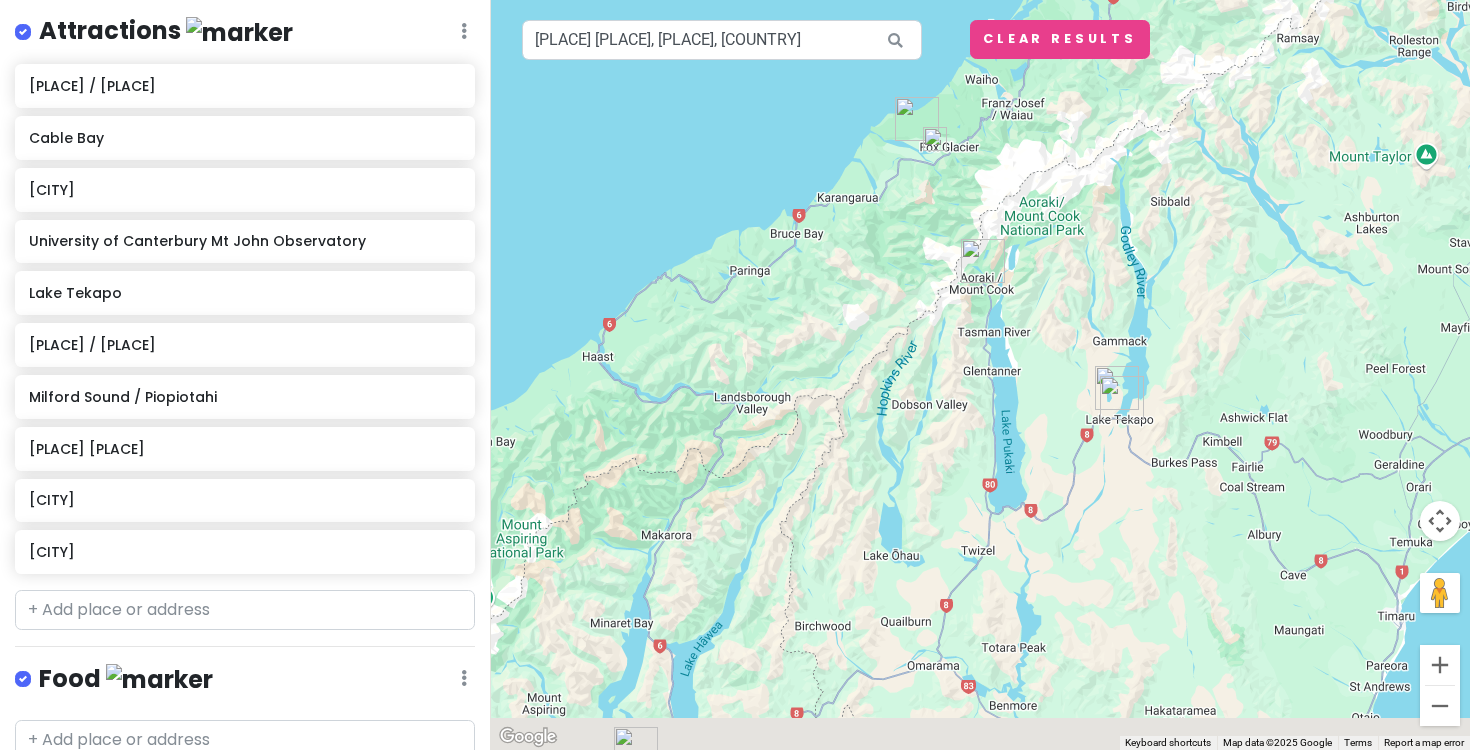 click at bounding box center [980, 375] 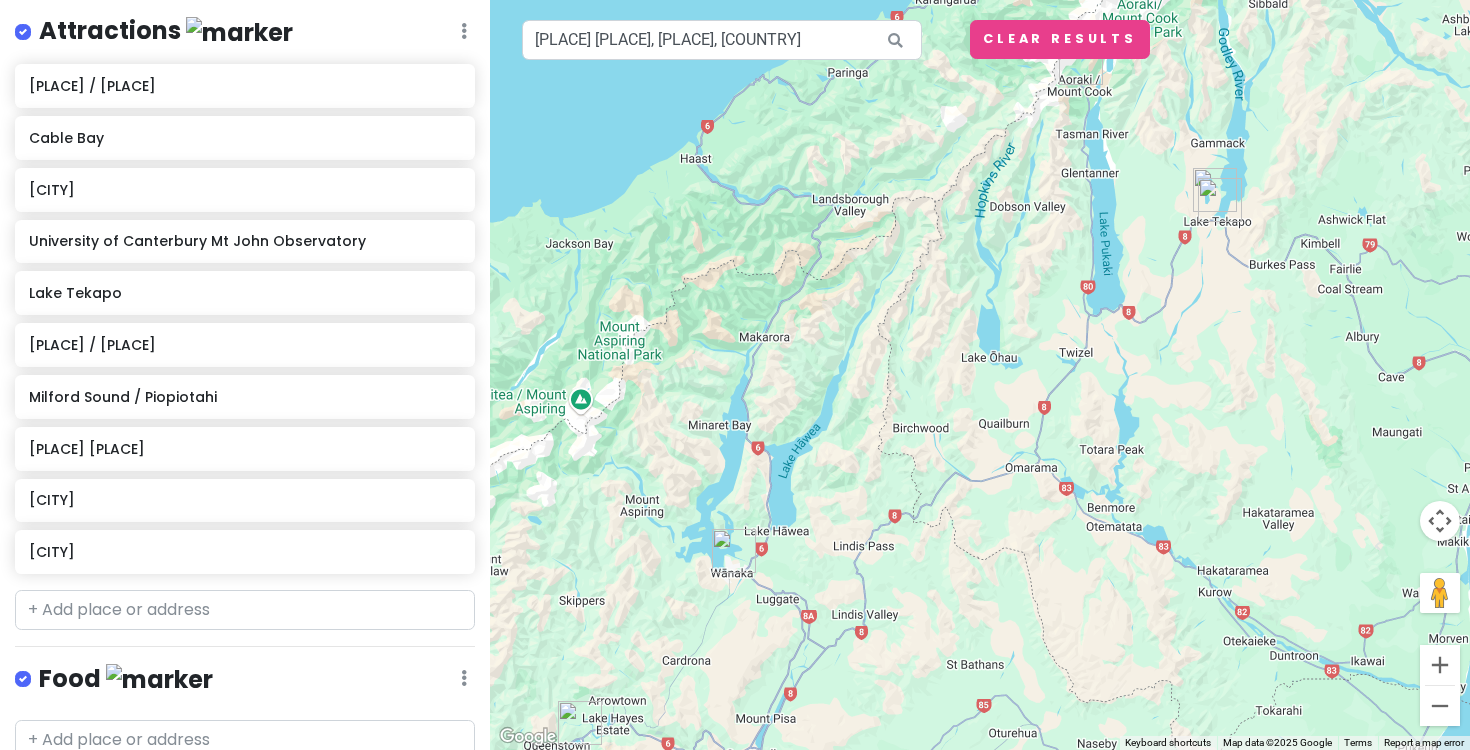 drag, startPoint x: 796, startPoint y: 531, endPoint x: 826, endPoint y: 444, distance: 92.02717 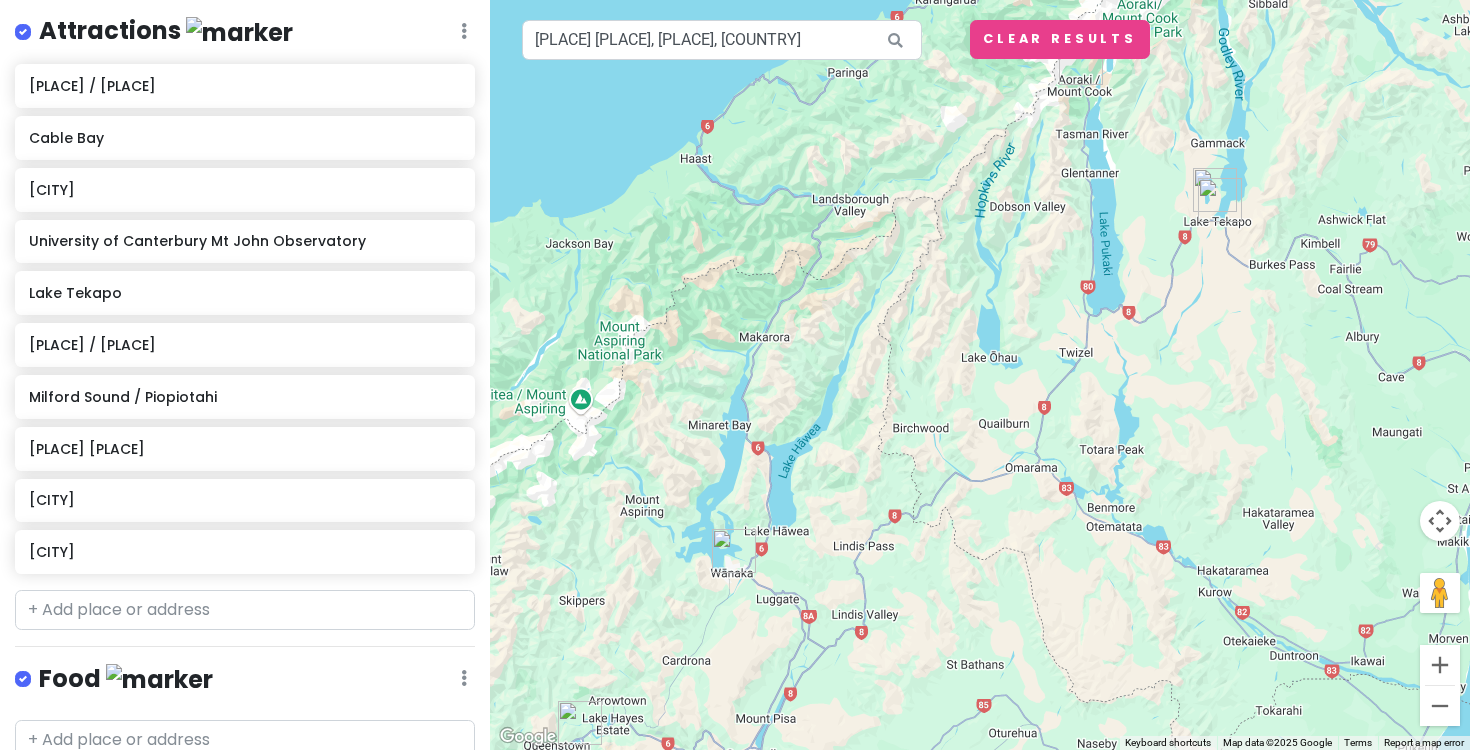 click at bounding box center (980, 375) 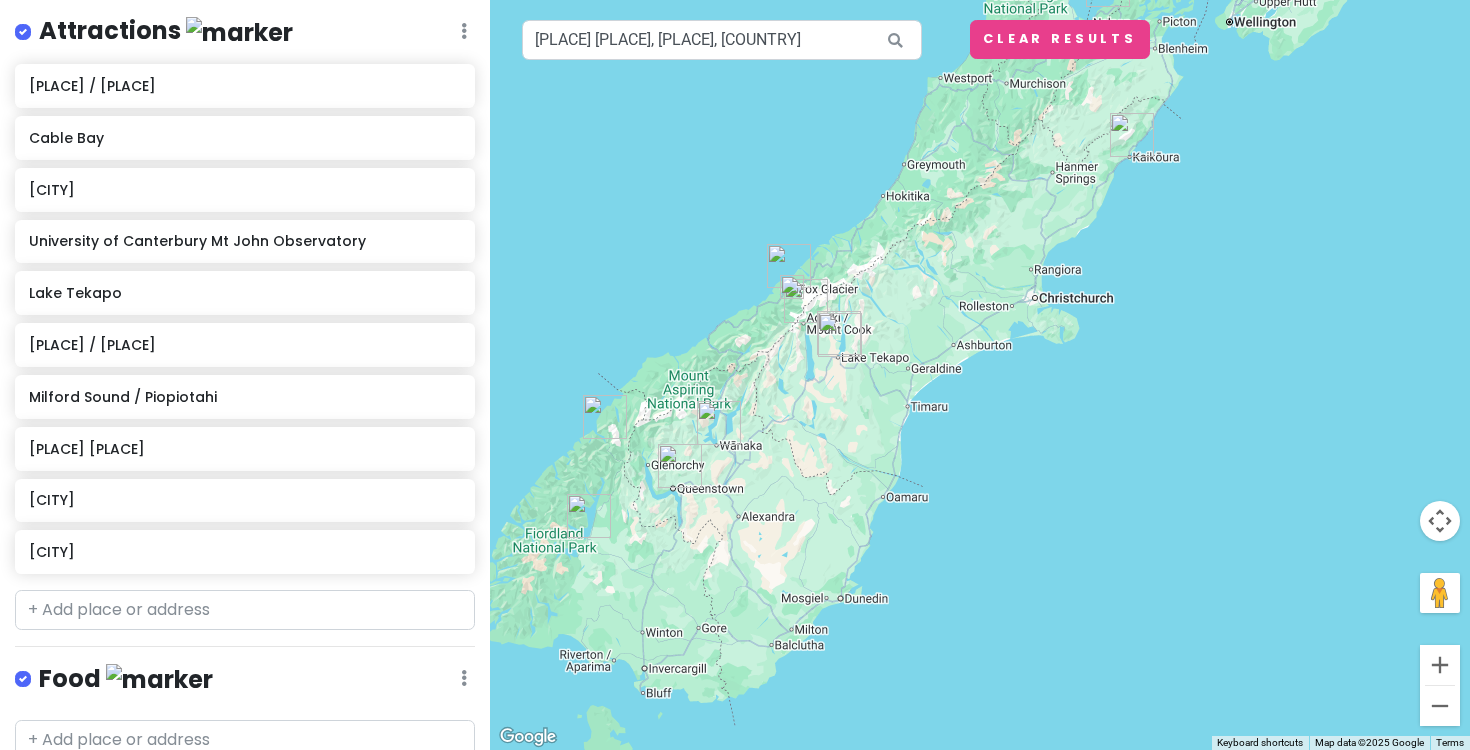 drag, startPoint x: 725, startPoint y: 578, endPoint x: 726, endPoint y: 475, distance: 103.00485 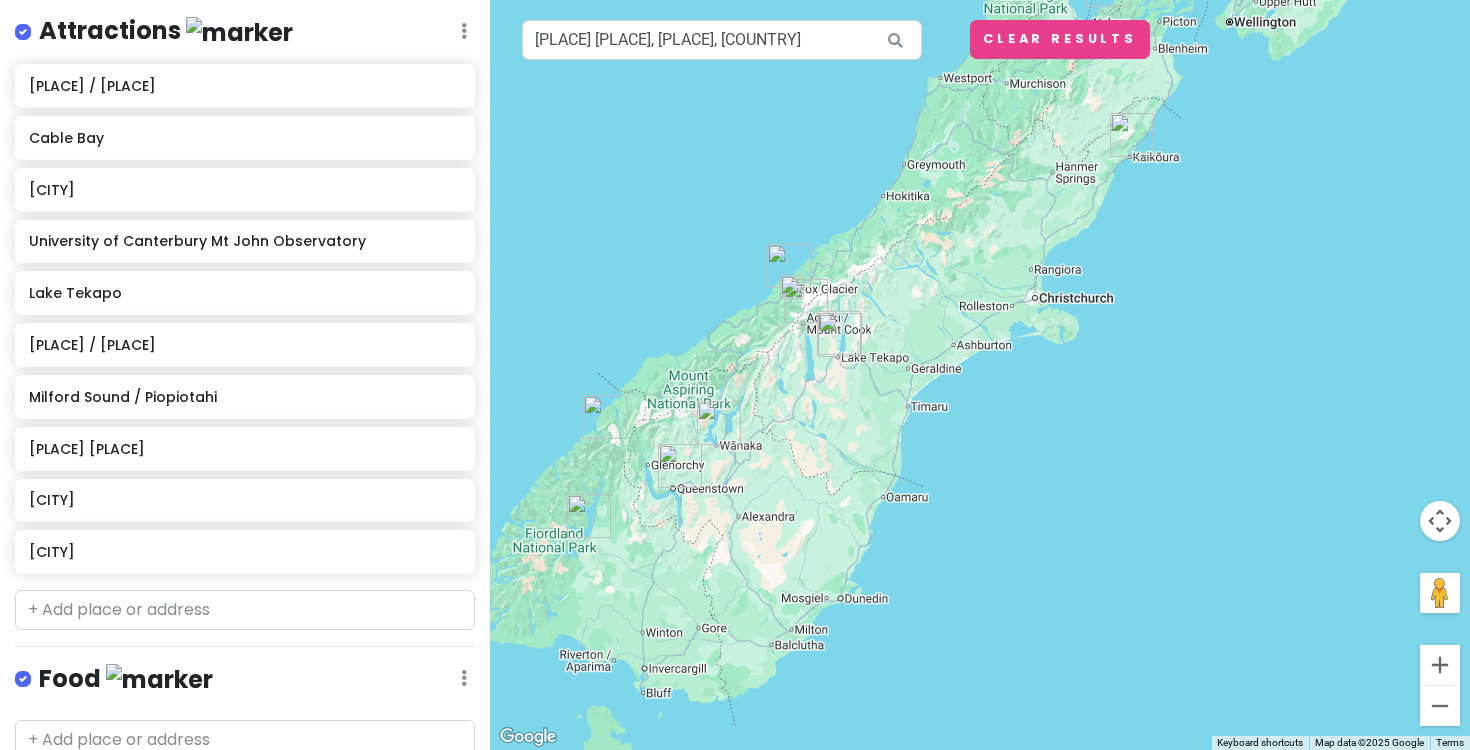 click at bounding box center [980, 375] 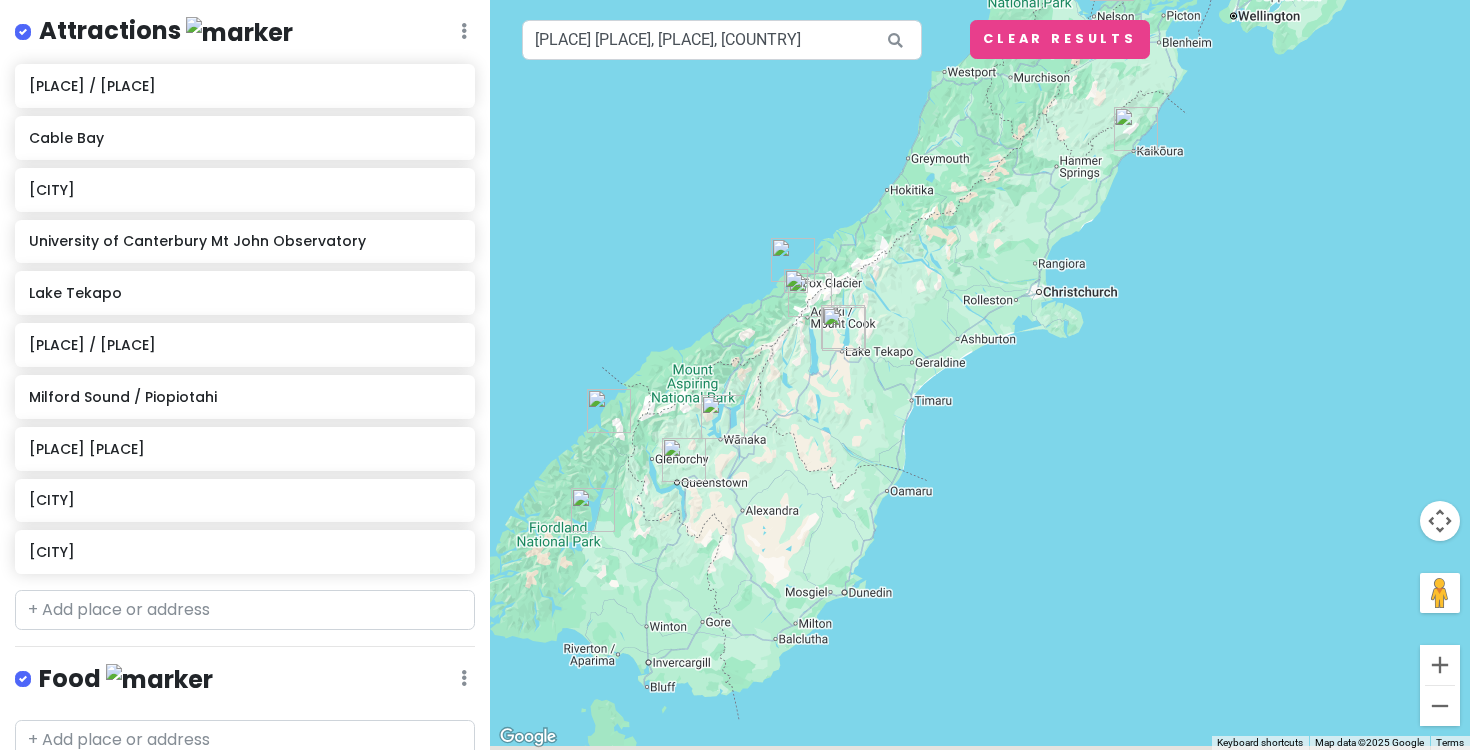 drag, startPoint x: 944, startPoint y: 364, endPoint x: 961, endPoint y: 346, distance: 24.758837 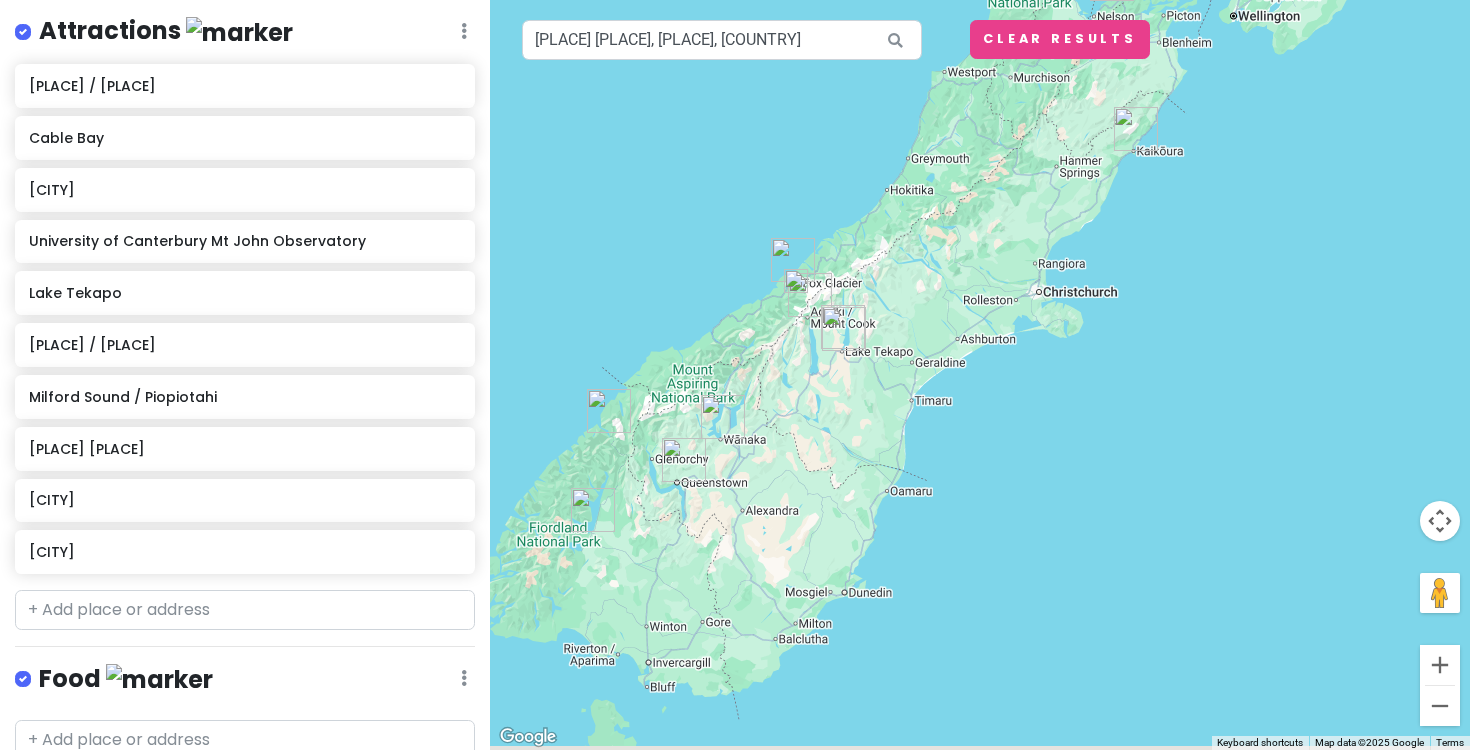click at bounding box center (980, 375) 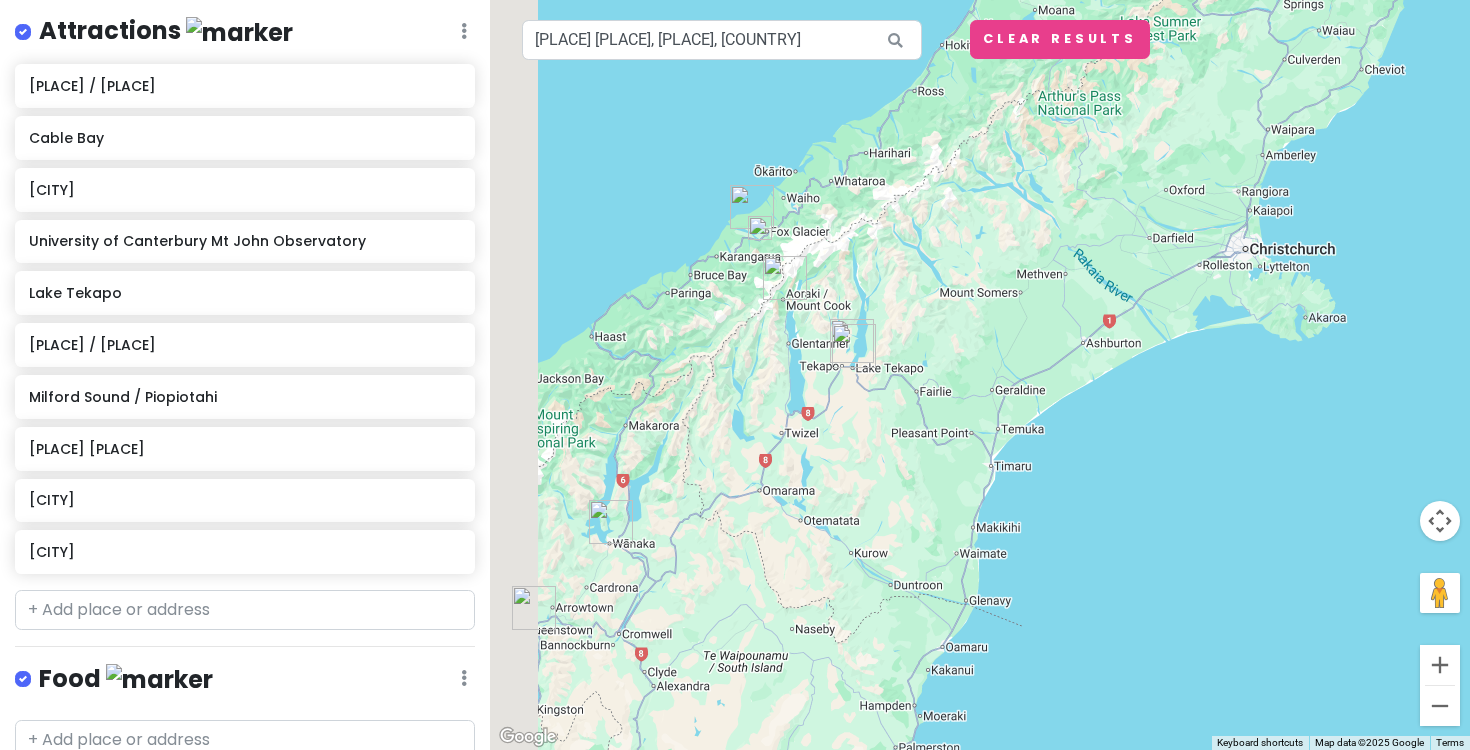 drag, startPoint x: 887, startPoint y: 318, endPoint x: 996, endPoint y: 281, distance: 115.10864 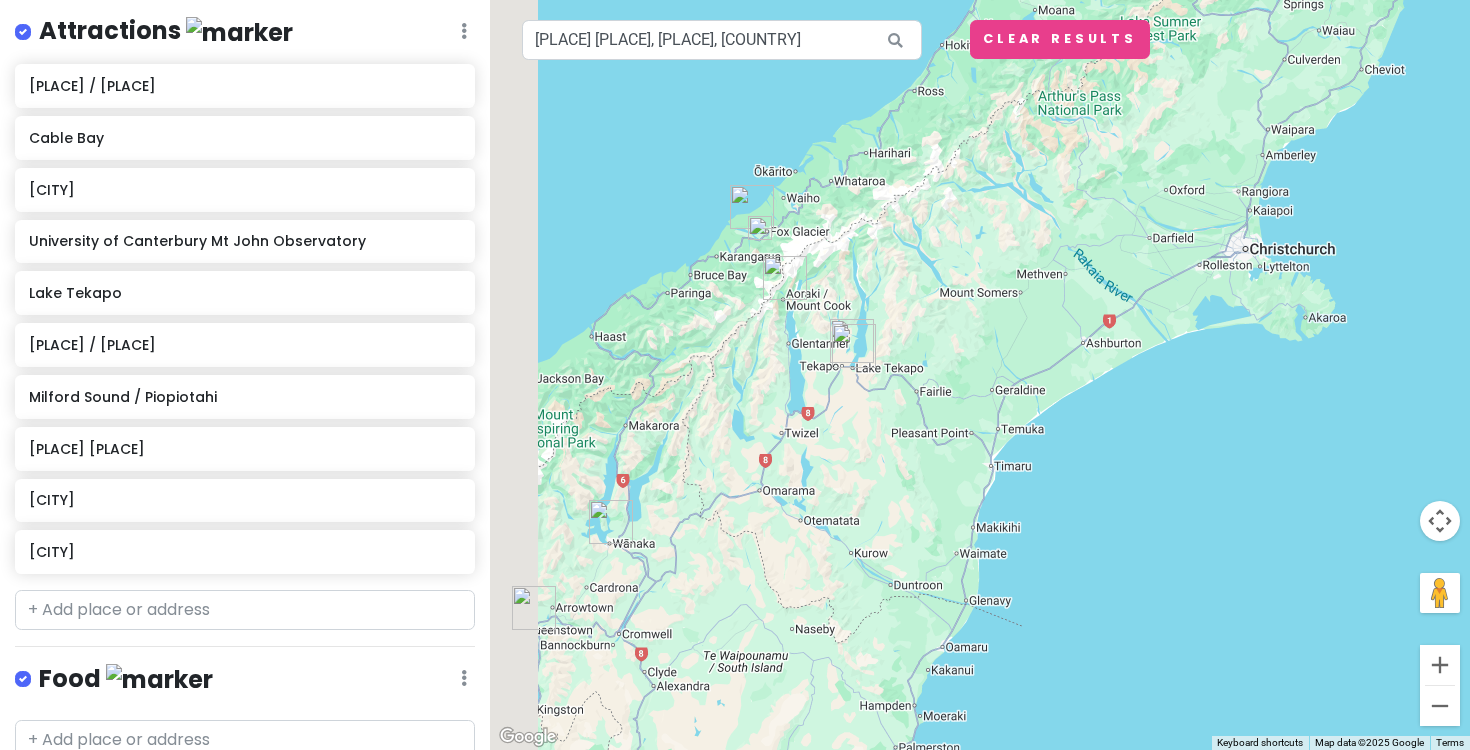 click at bounding box center (980, 375) 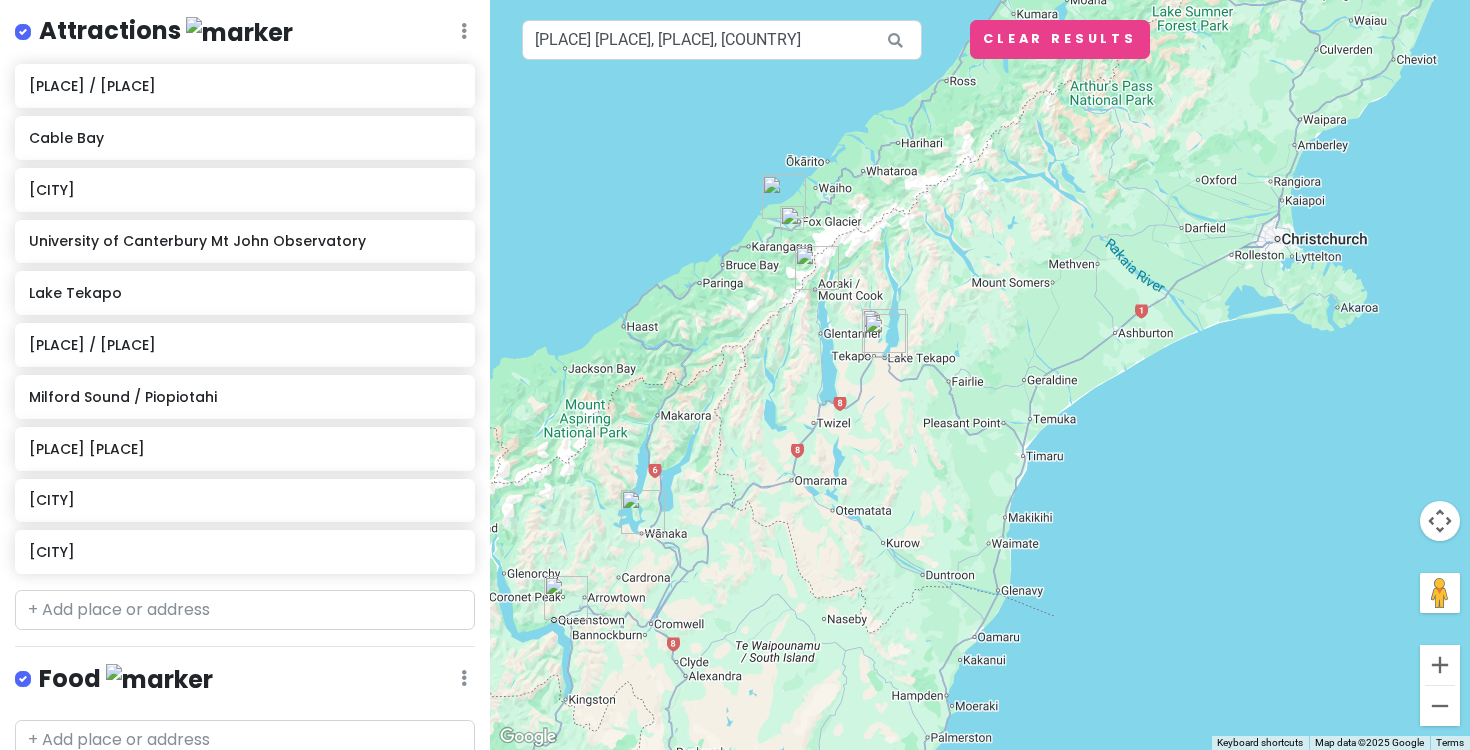 click at bounding box center [980, 375] 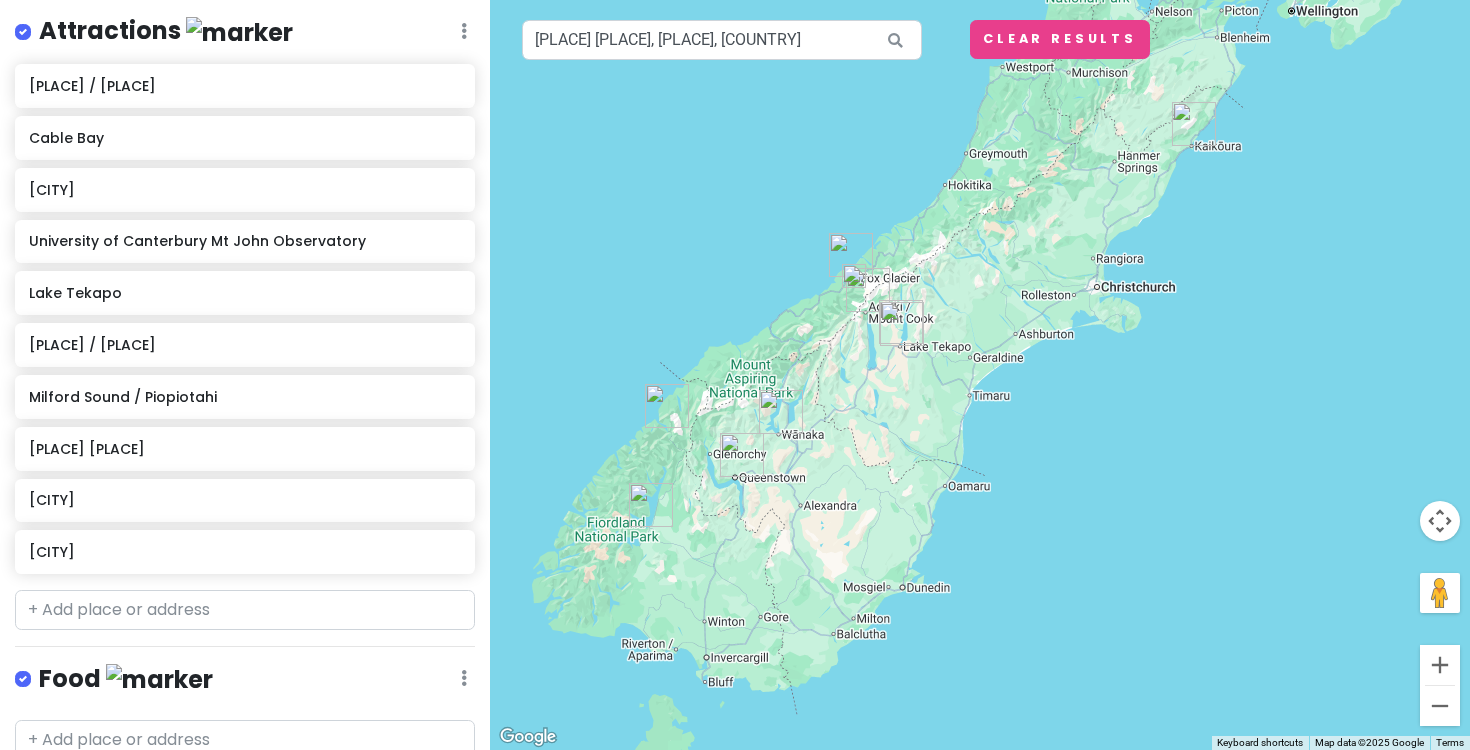 drag, startPoint x: 986, startPoint y: 212, endPoint x: 960, endPoint y: 263, distance: 57.245087 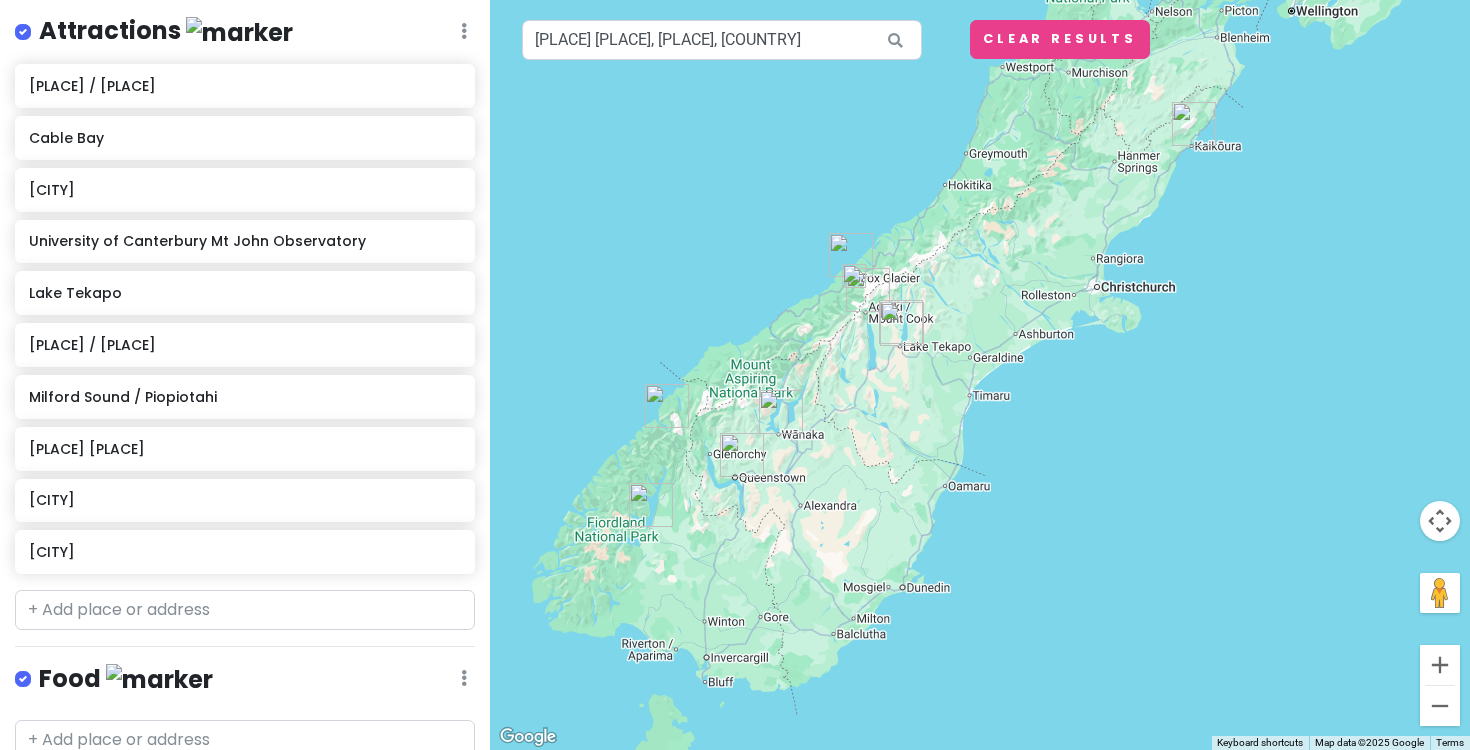 click at bounding box center [980, 375] 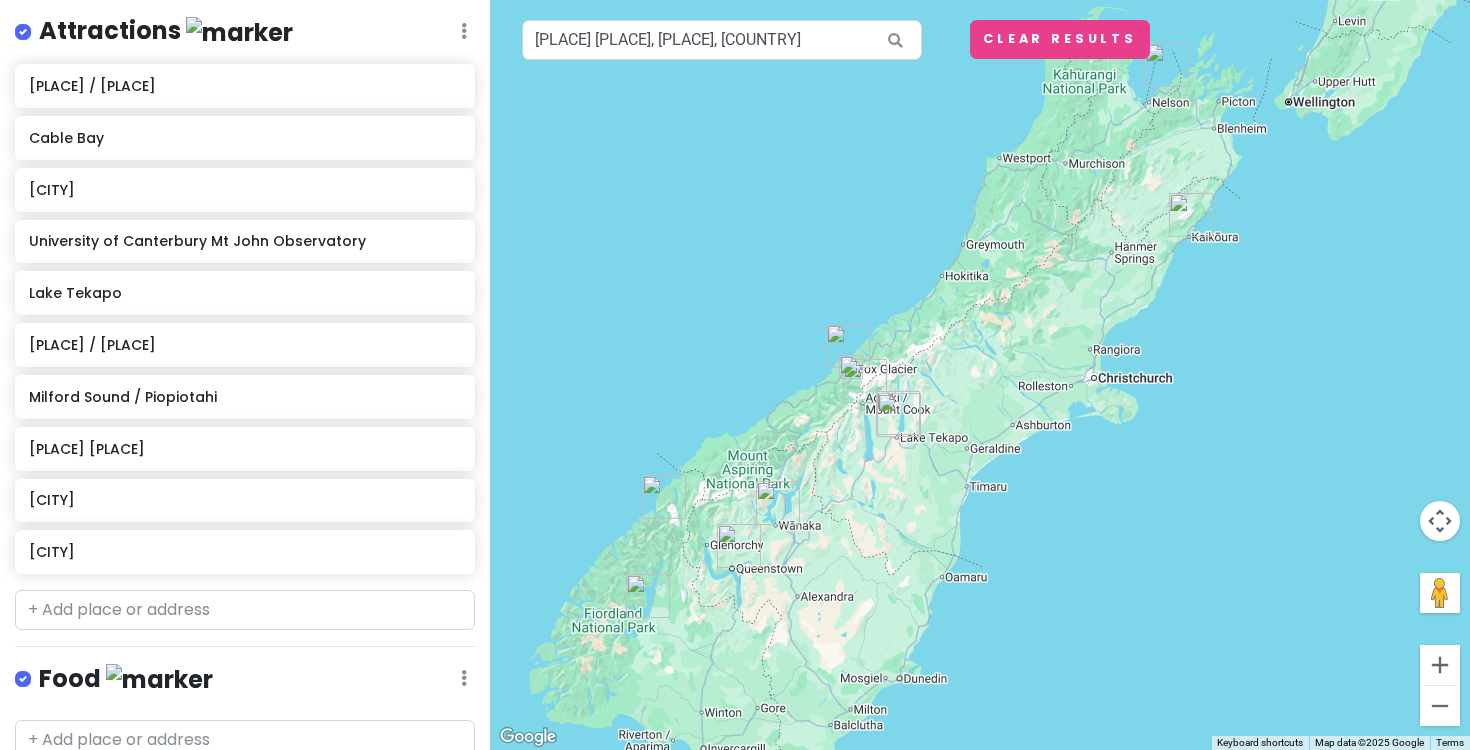 drag, startPoint x: 1014, startPoint y: 241, endPoint x: 1012, endPoint y: 335, distance: 94.02127 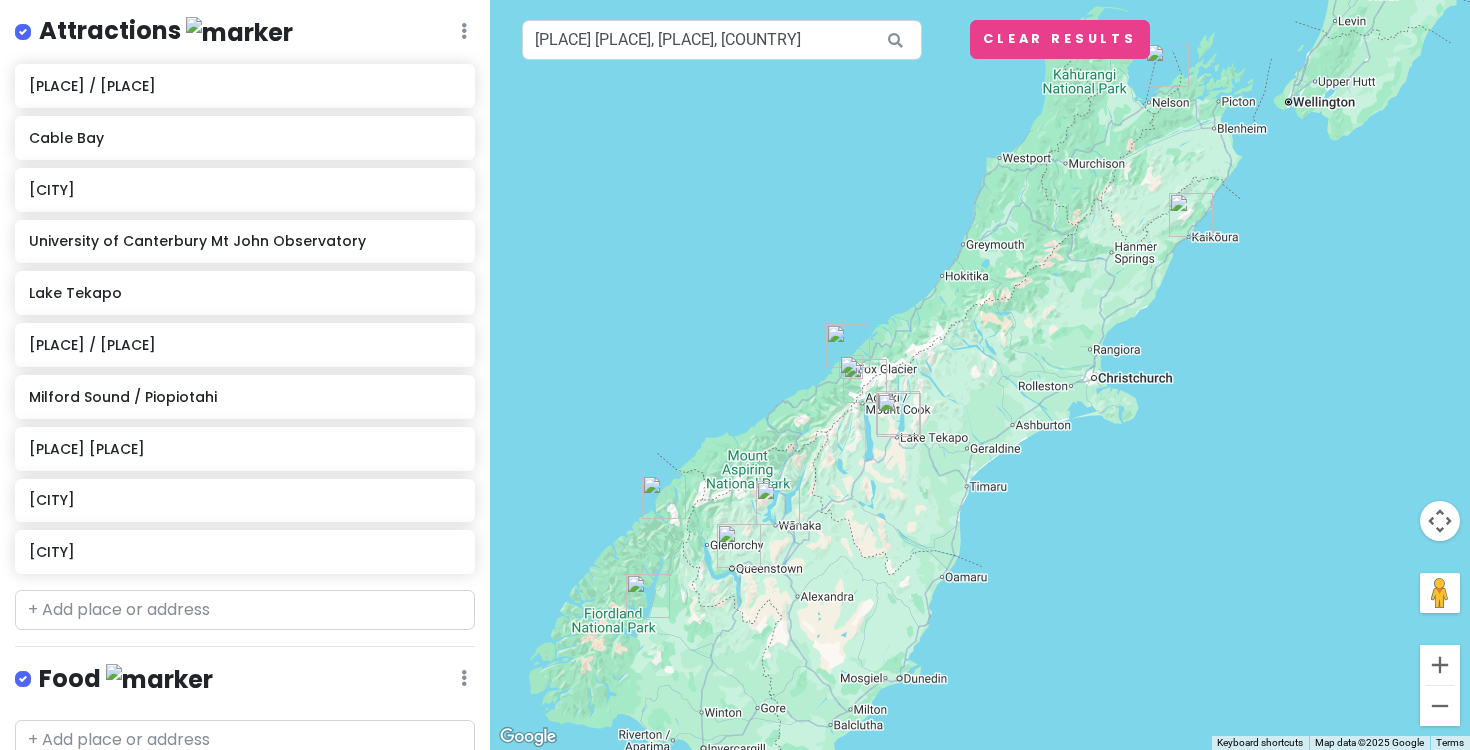 click at bounding box center (980, 375) 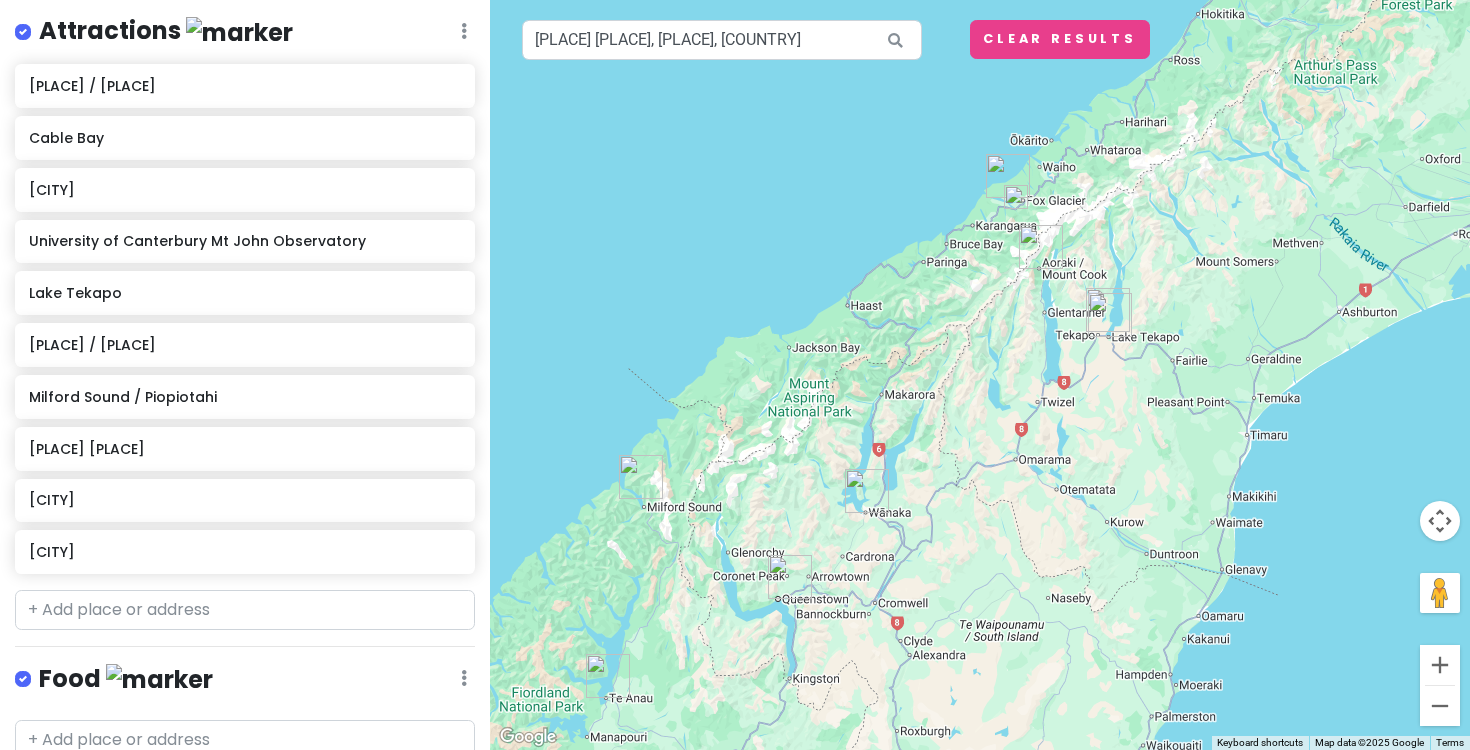 click at bounding box center (980, 375) 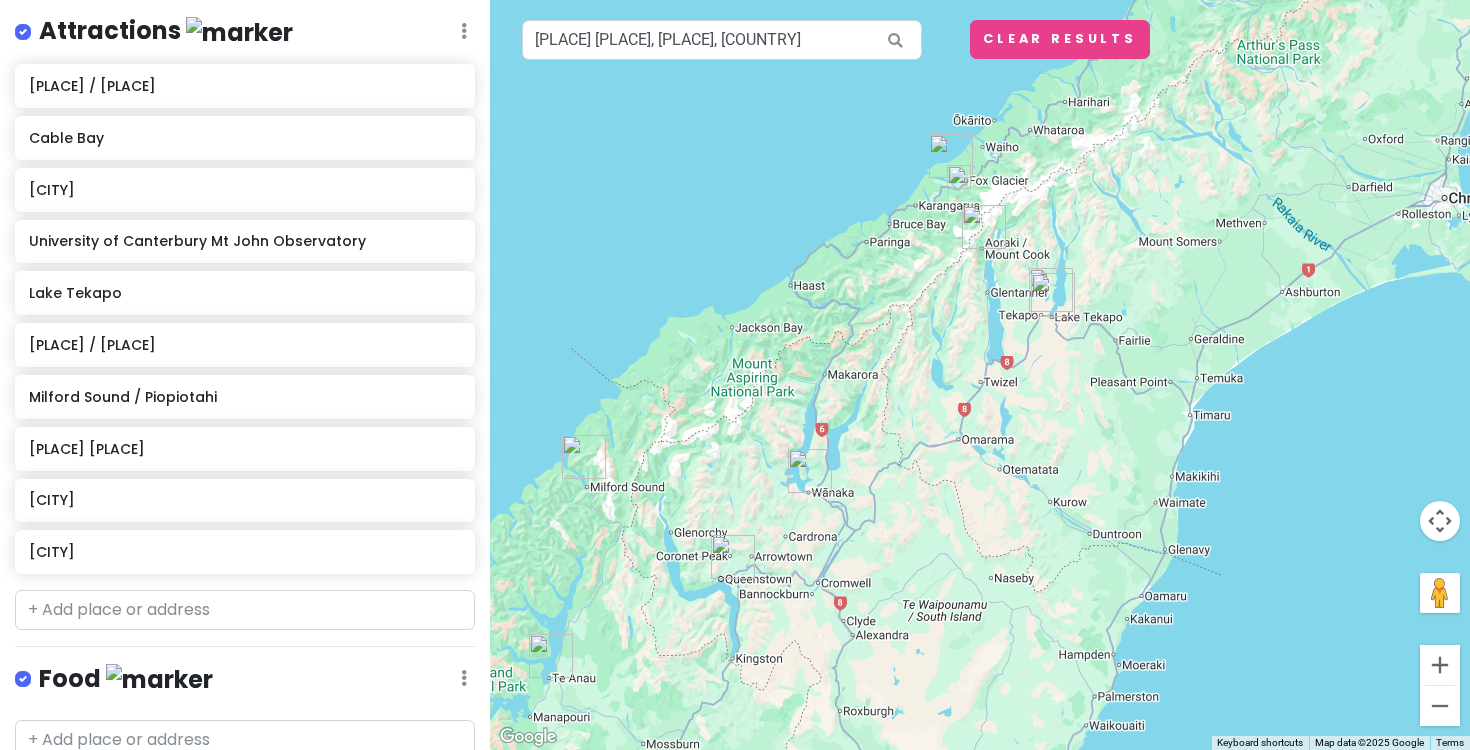 drag, startPoint x: 998, startPoint y: 504, endPoint x: 935, endPoint y: 483, distance: 66.40783 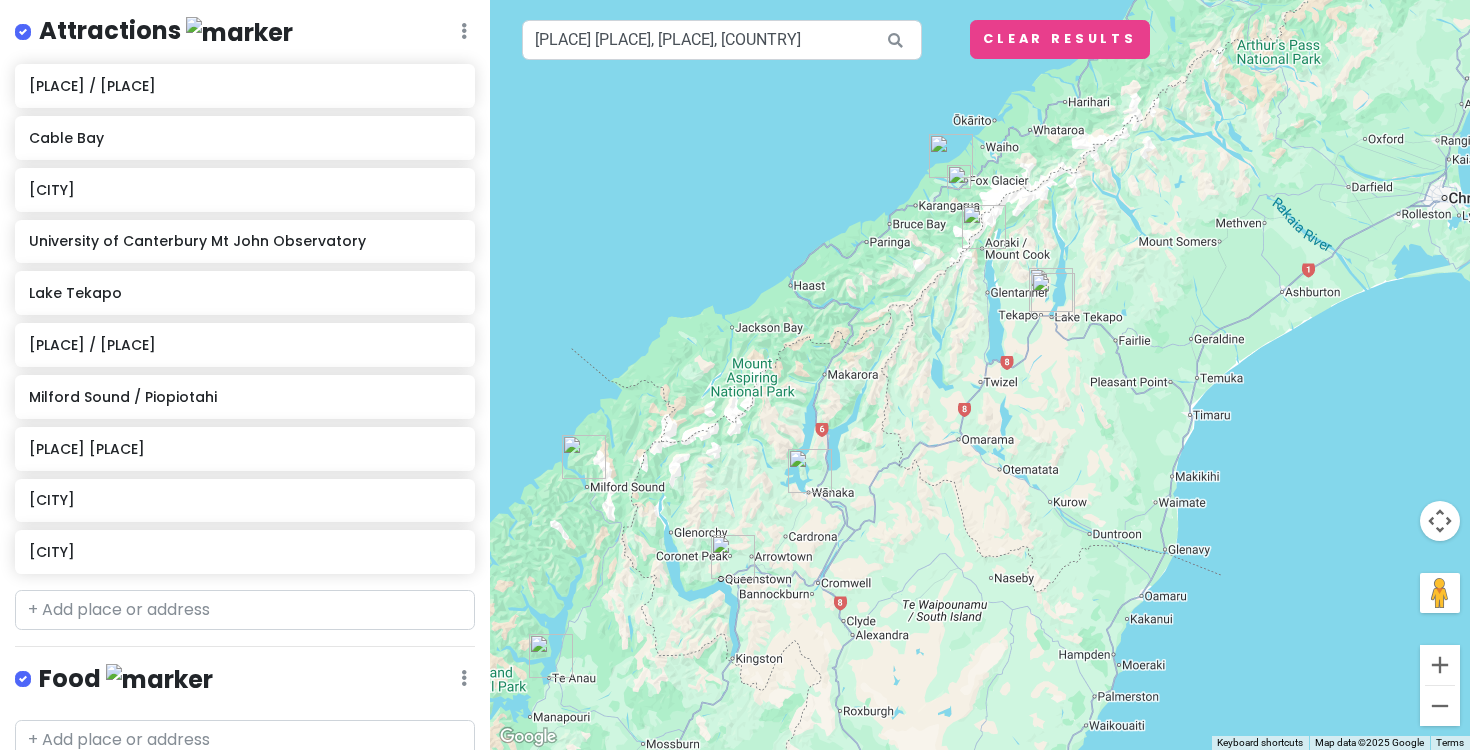 click at bounding box center [980, 375] 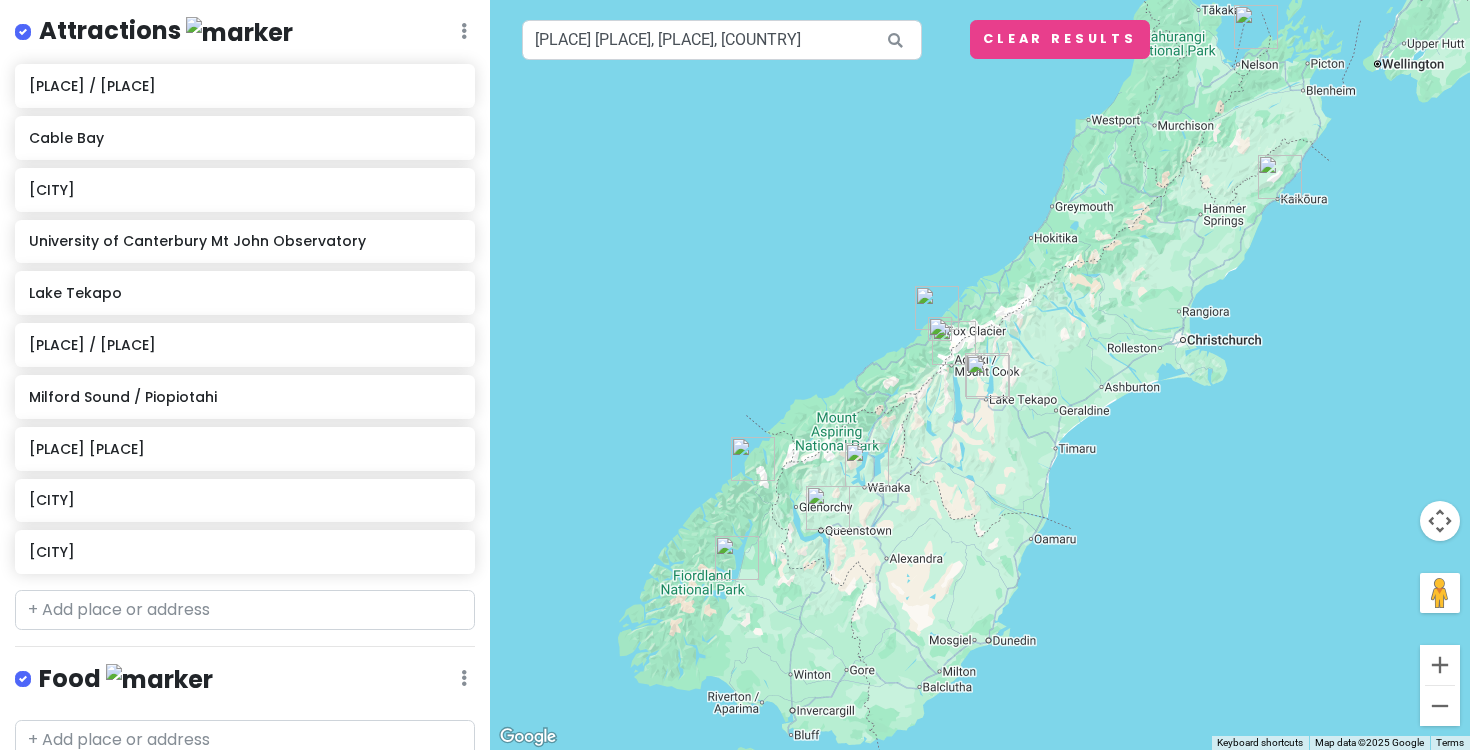 drag, startPoint x: 1135, startPoint y: 400, endPoint x: 1121, endPoint y: 400, distance: 14 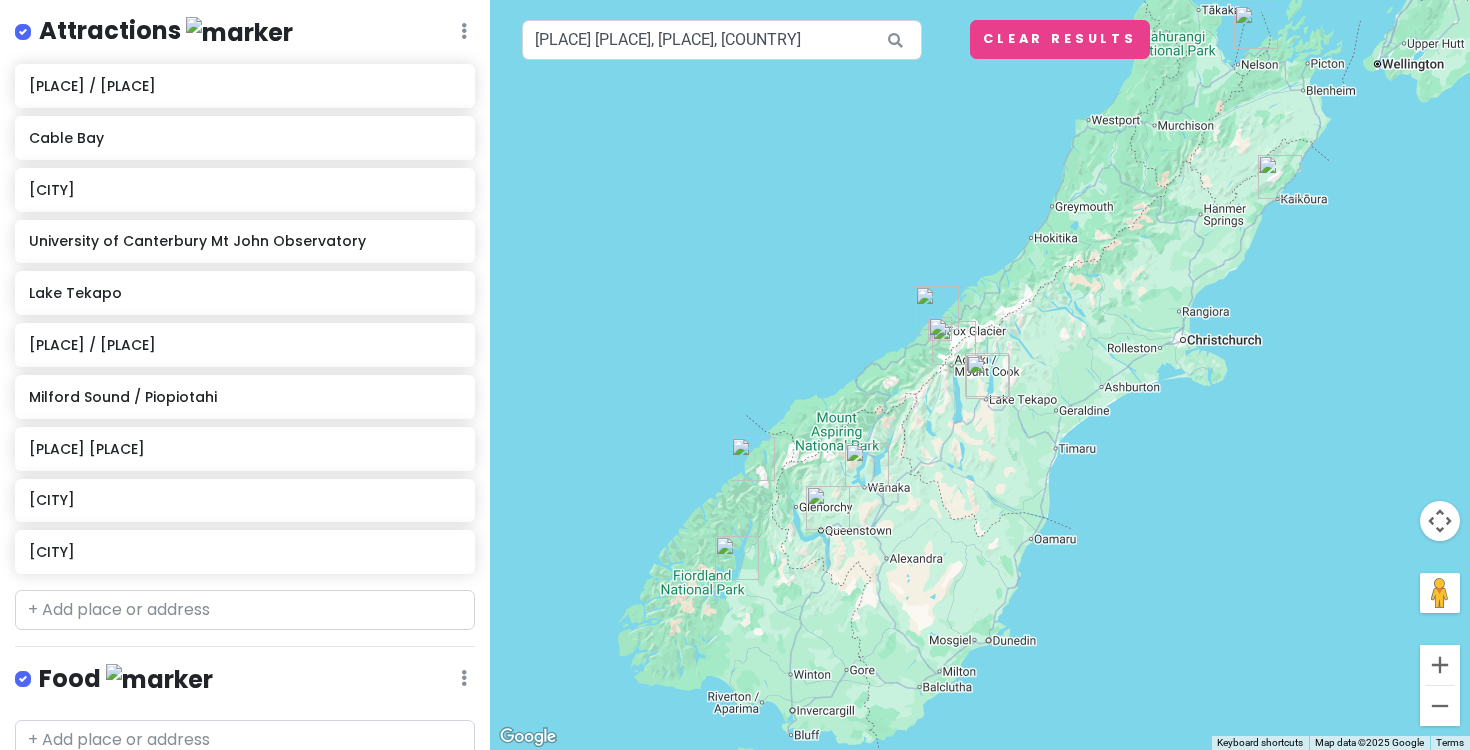 click at bounding box center (980, 375) 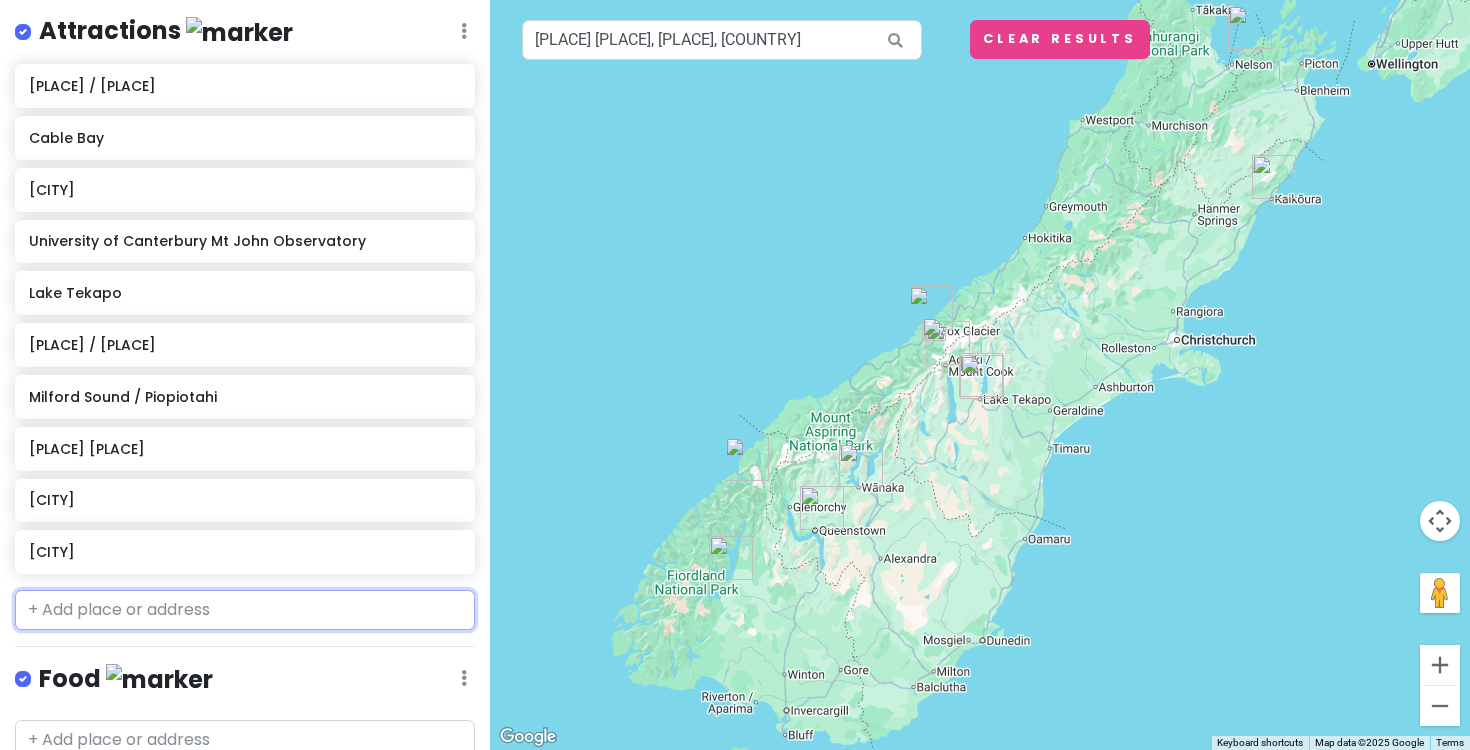 click at bounding box center [245, 610] 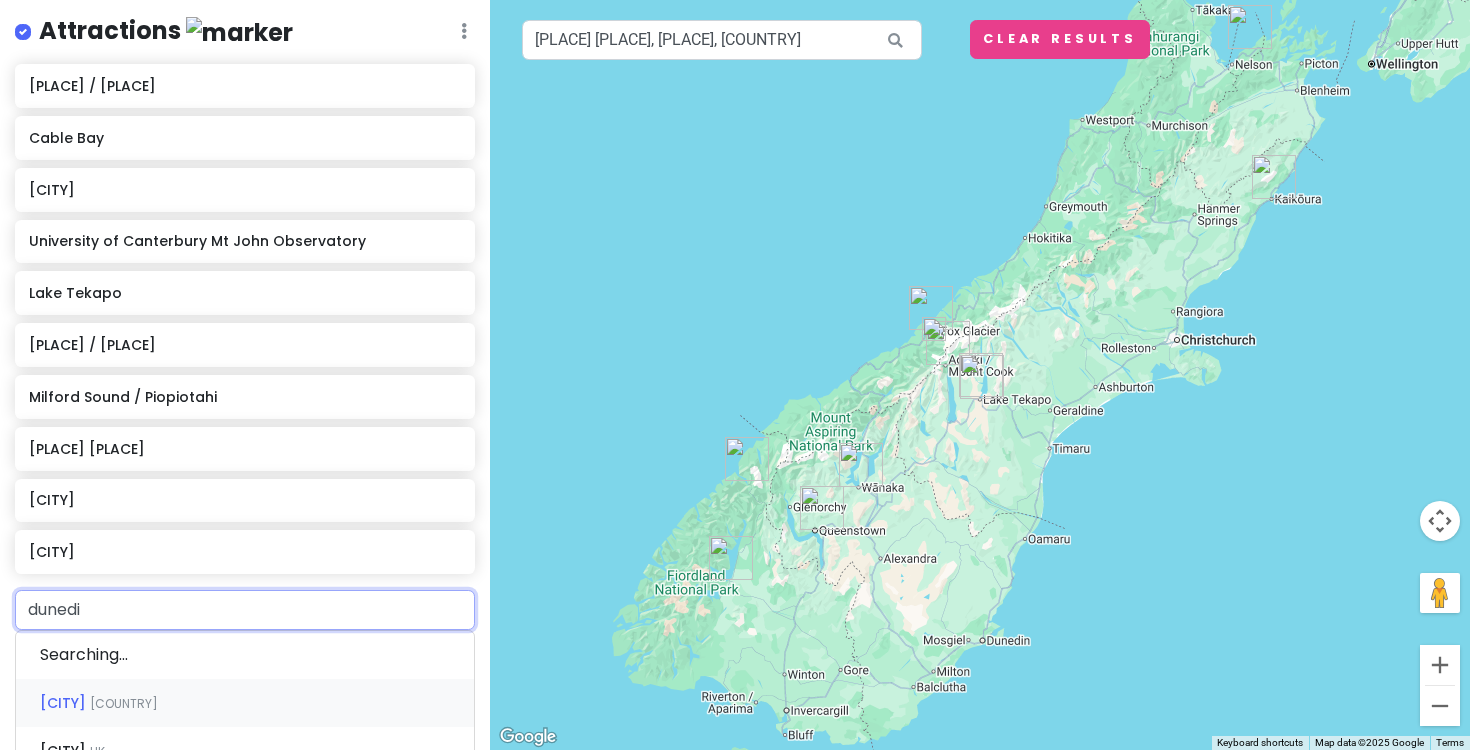type on "[CITY]" 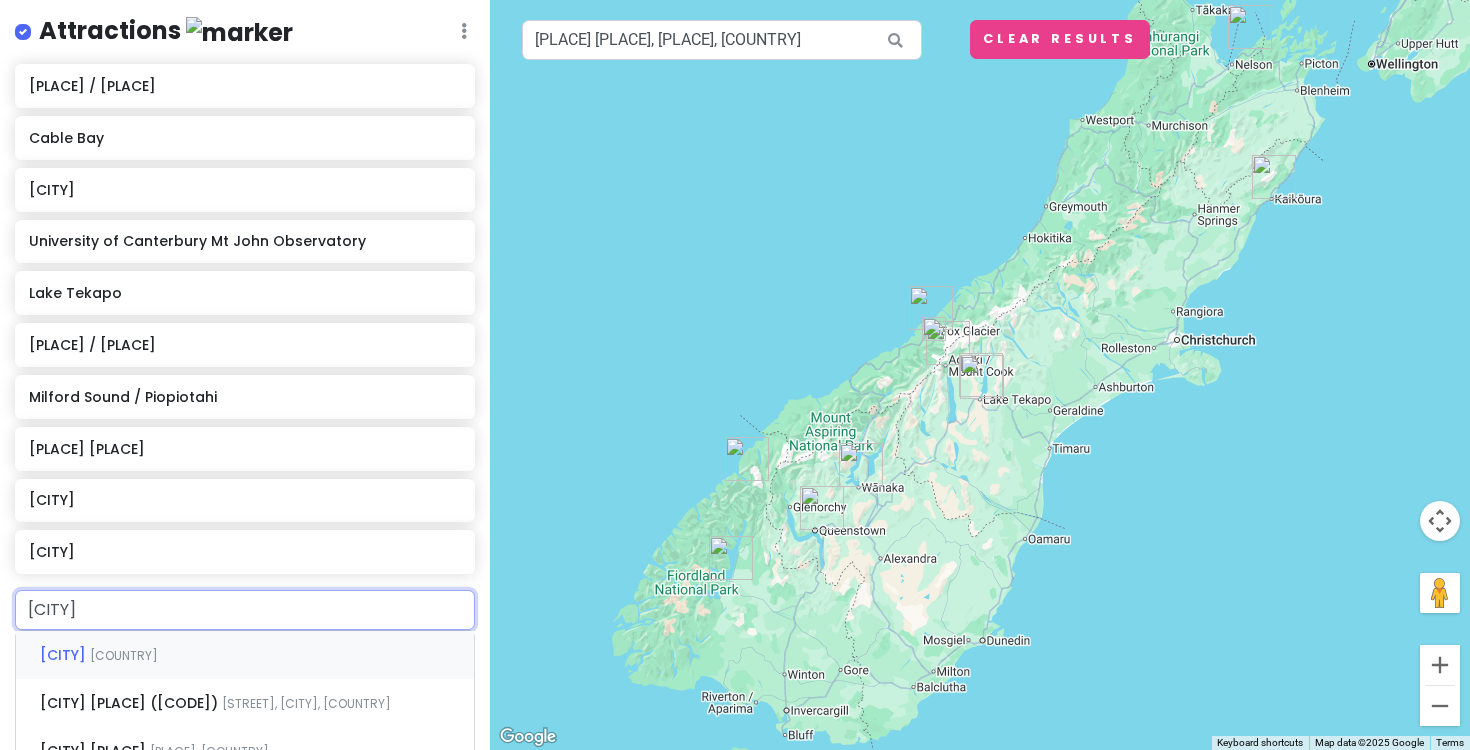click on "[CITY]   [COUNTRY]" at bounding box center (245, 655) 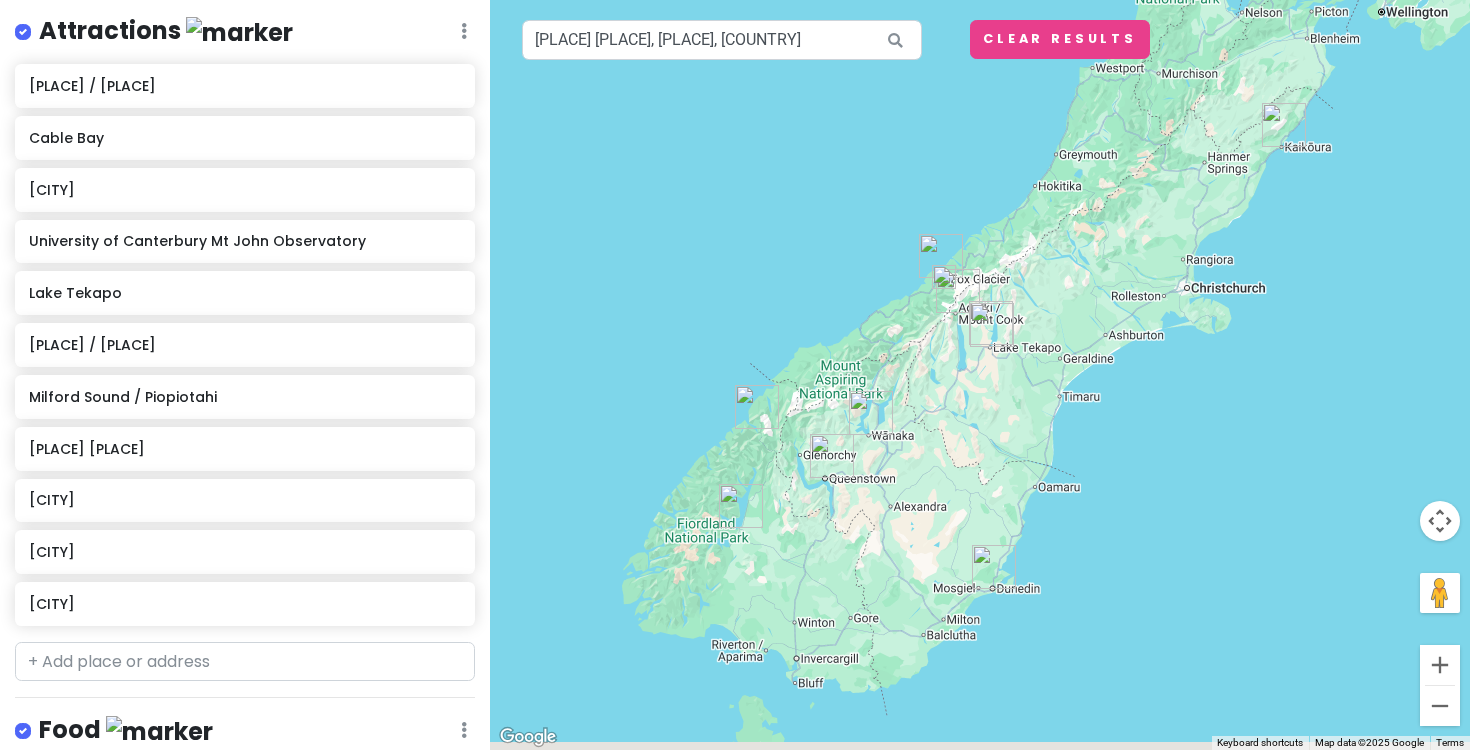 drag, startPoint x: 935, startPoint y: 608, endPoint x: 948, endPoint y: 544, distance: 65.30697 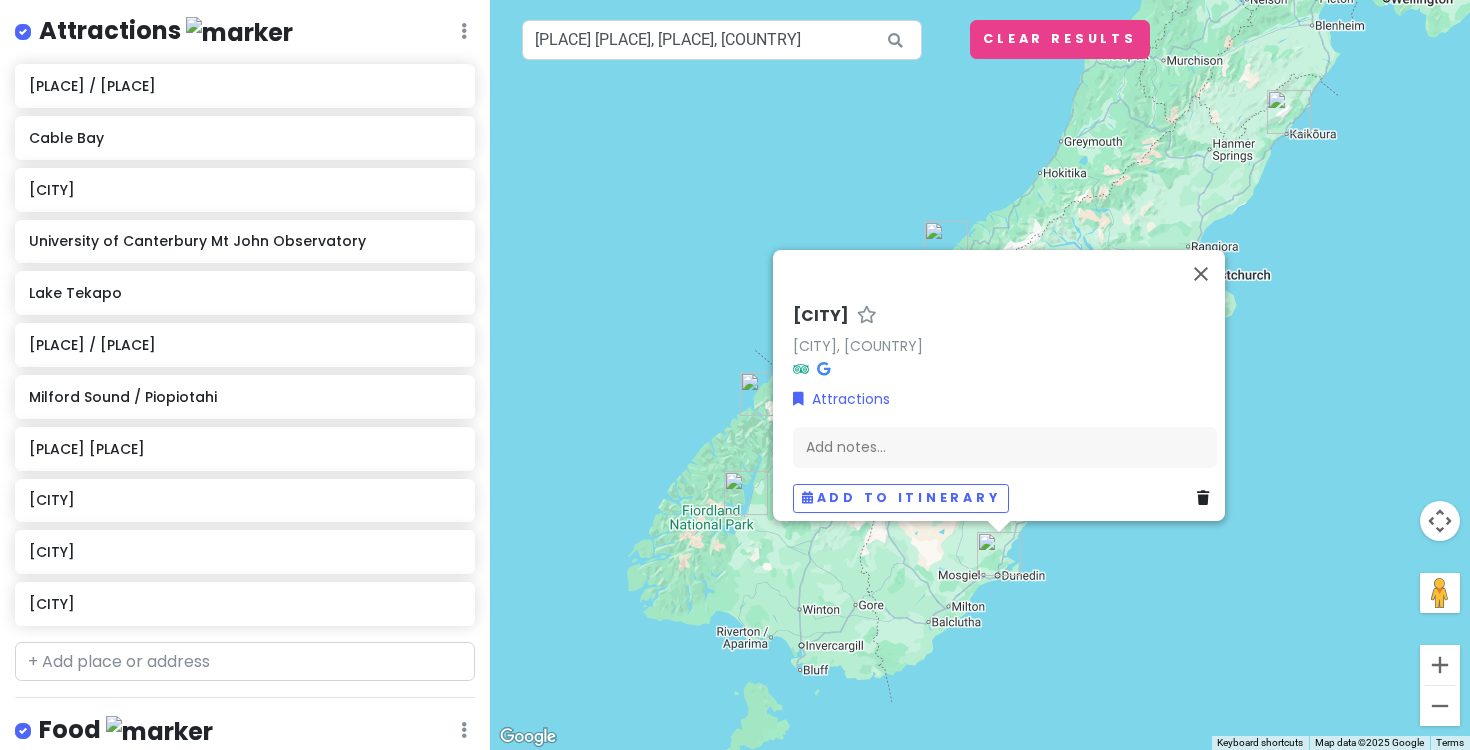 click on "[CITY] [CITY], [COUNTRY] Attractions Add notes...  Add to itinerary" at bounding box center [980, 375] 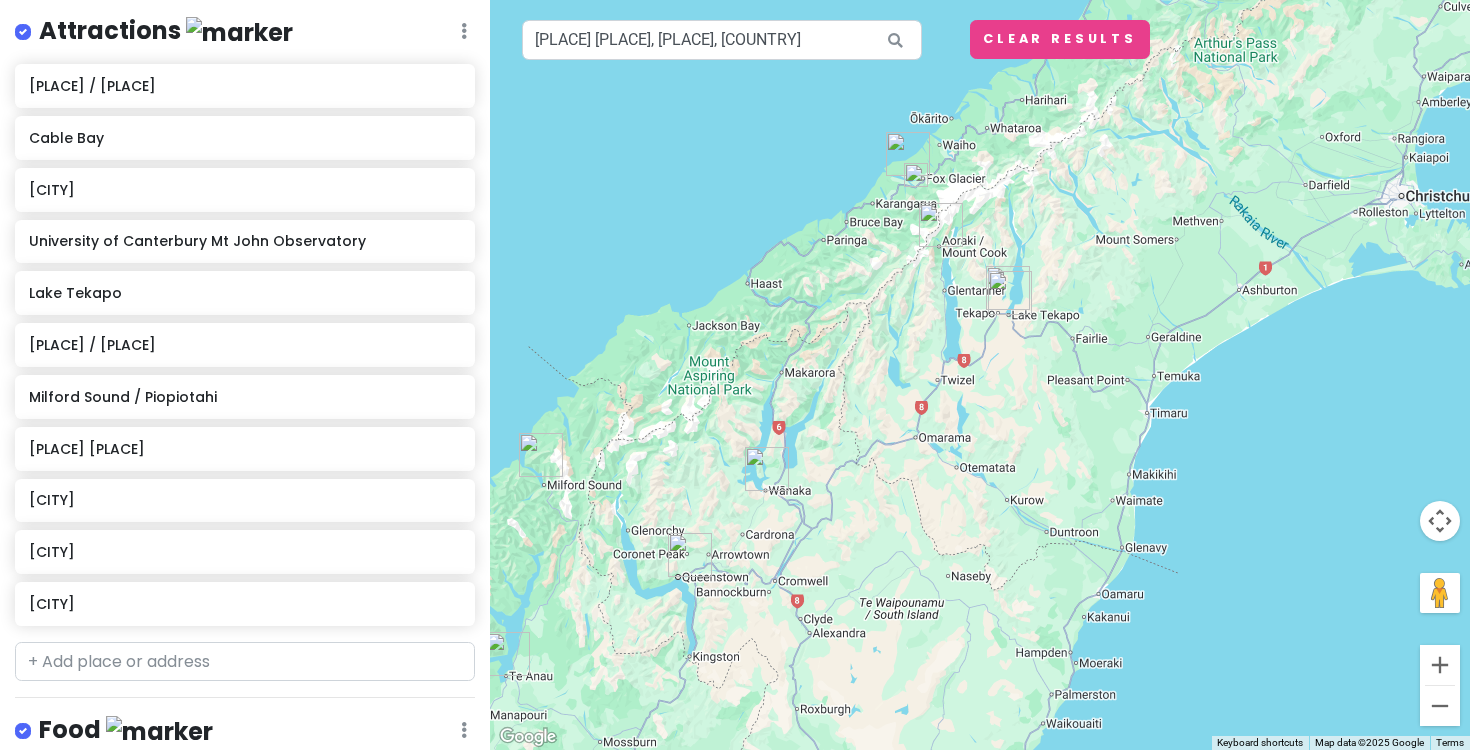 drag, startPoint x: 941, startPoint y: 384, endPoint x: 971, endPoint y: 330, distance: 61.77378 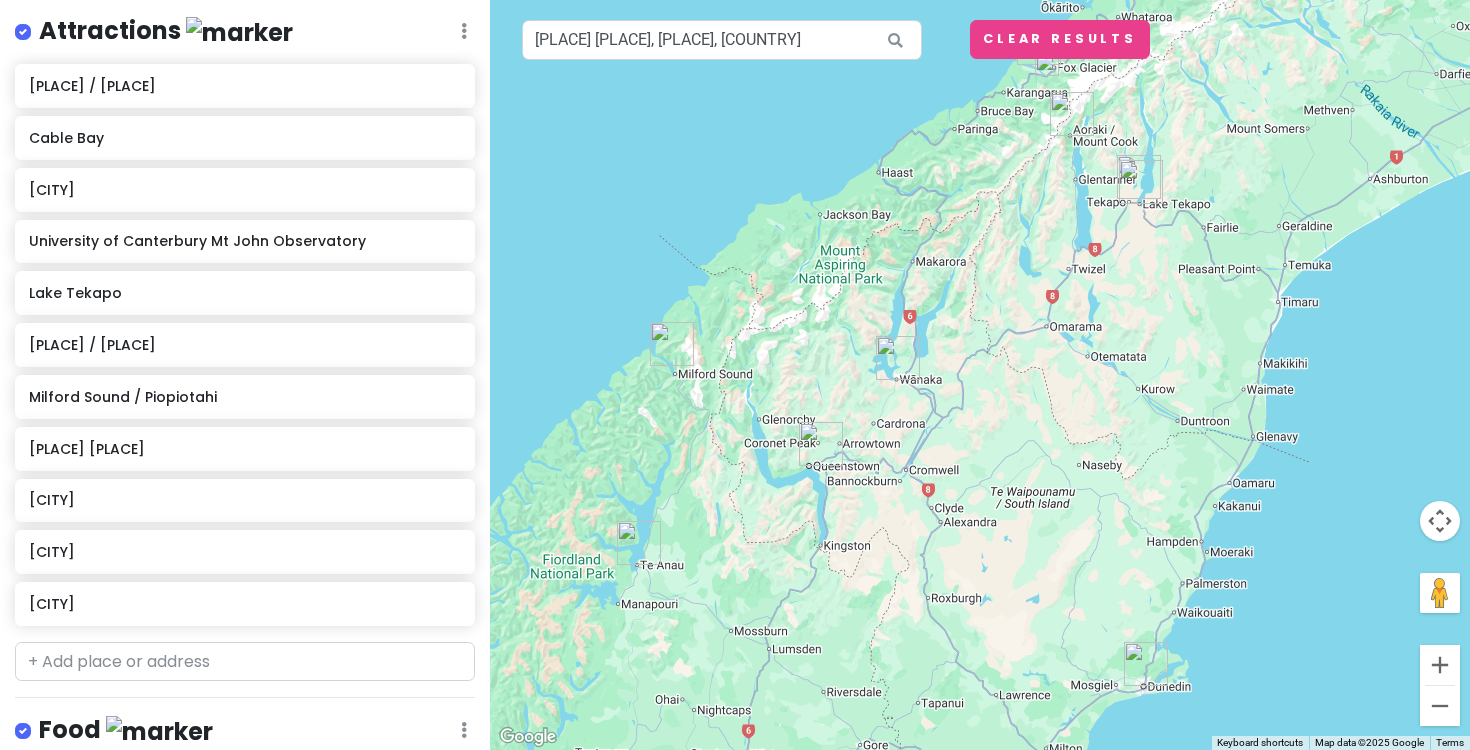 drag, startPoint x: 921, startPoint y: 320, endPoint x: 1036, endPoint y: 224, distance: 149.8032 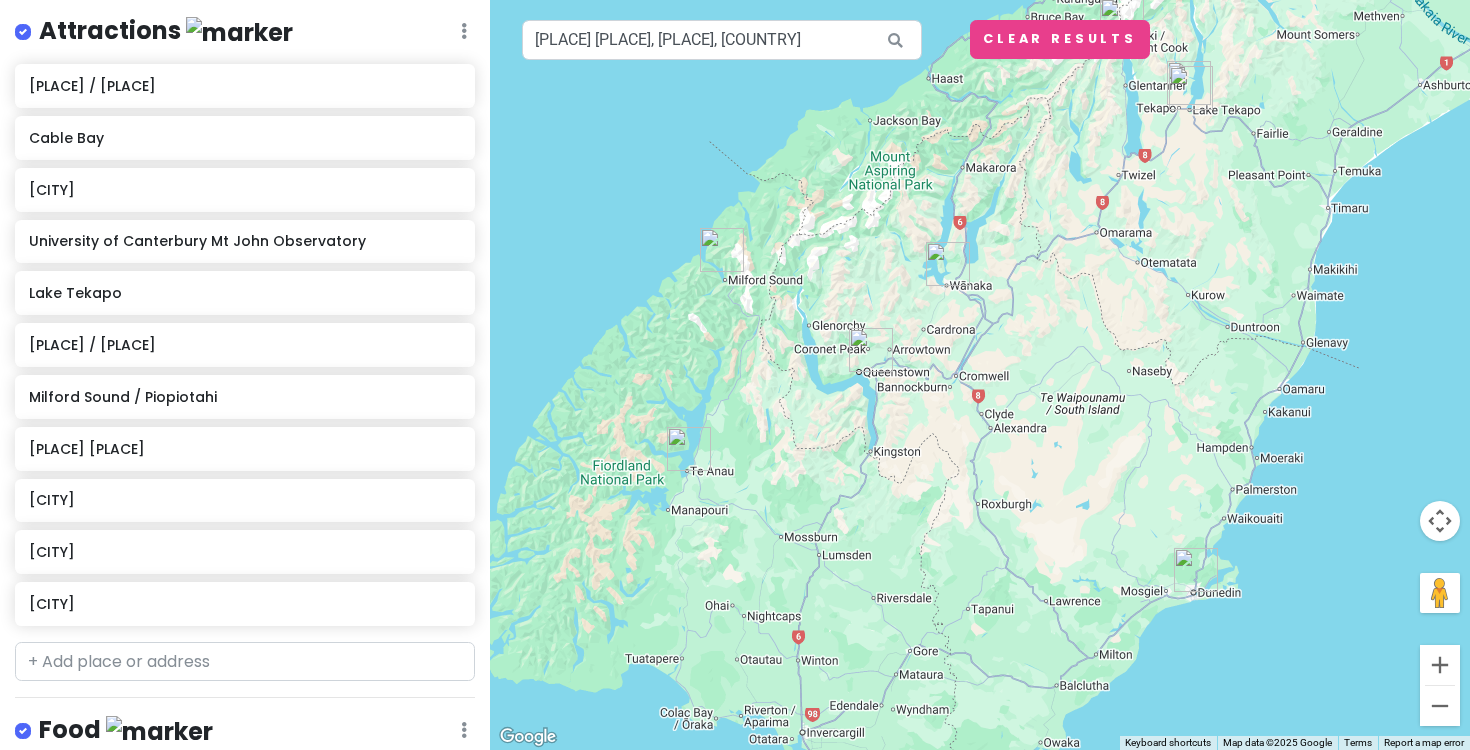 drag, startPoint x: 852, startPoint y: 420, endPoint x: 949, endPoint y: 249, distance: 196.59604 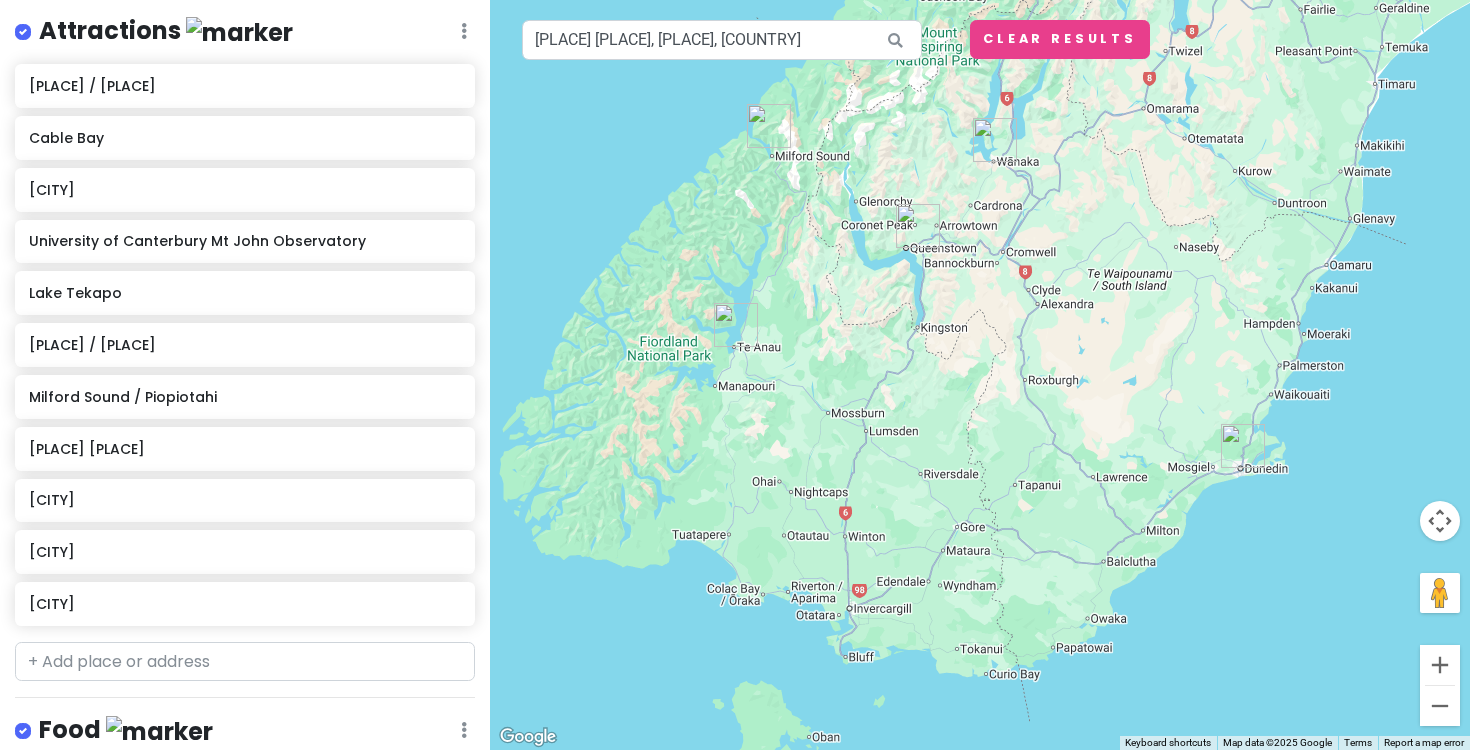 drag, startPoint x: 809, startPoint y: 417, endPoint x: 792, endPoint y: 333, distance: 85.70297 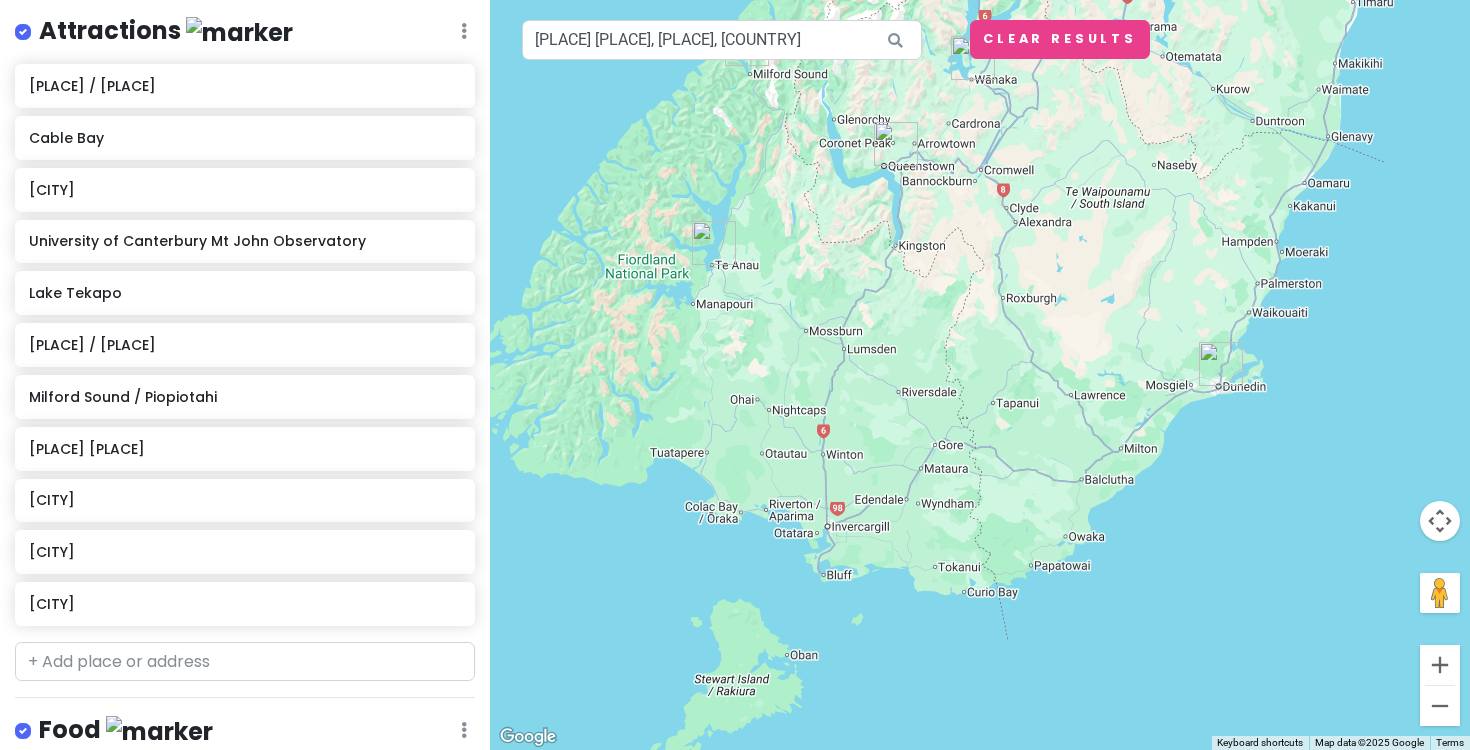 drag, startPoint x: 792, startPoint y: 331, endPoint x: 779, endPoint y: 248, distance: 84.0119 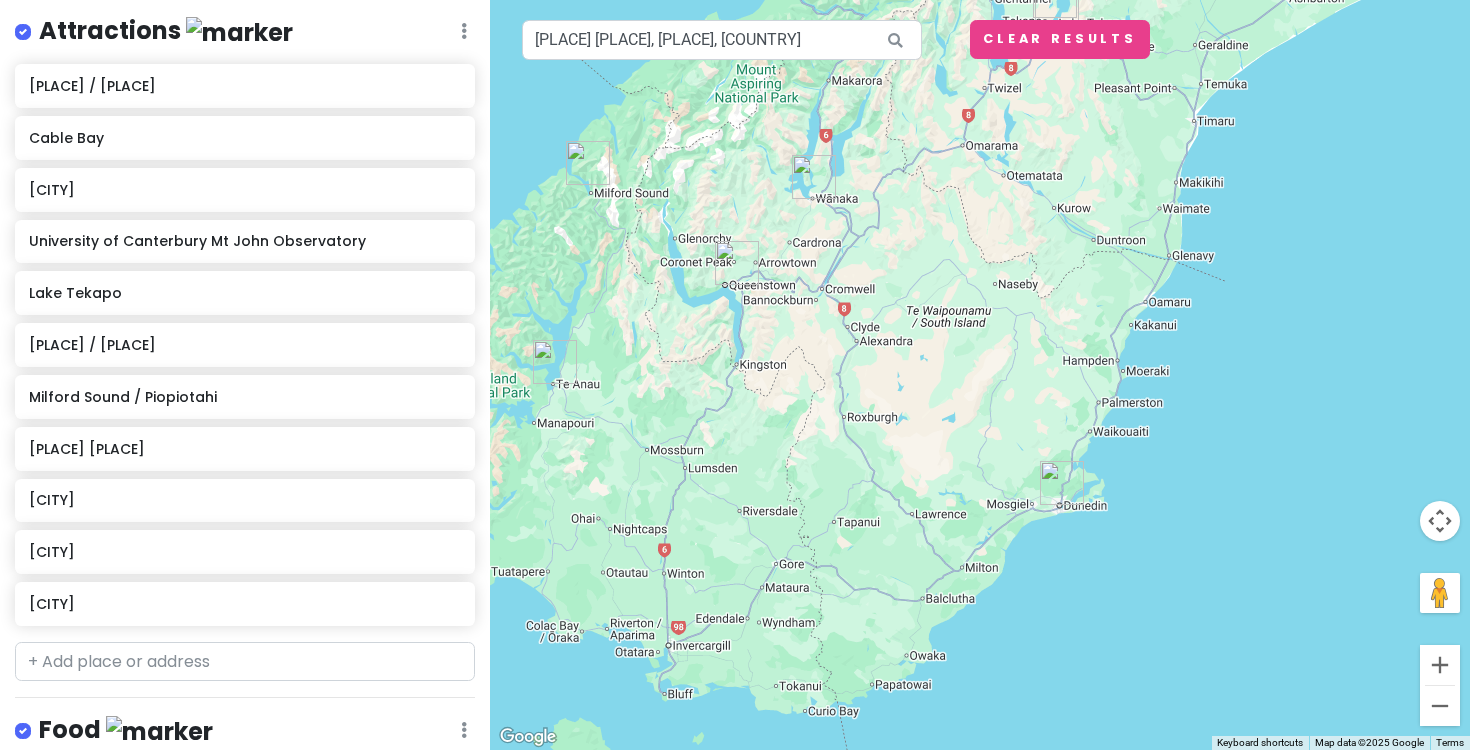 drag, startPoint x: 994, startPoint y: 211, endPoint x: 805, endPoint y: 374, distance: 249.57965 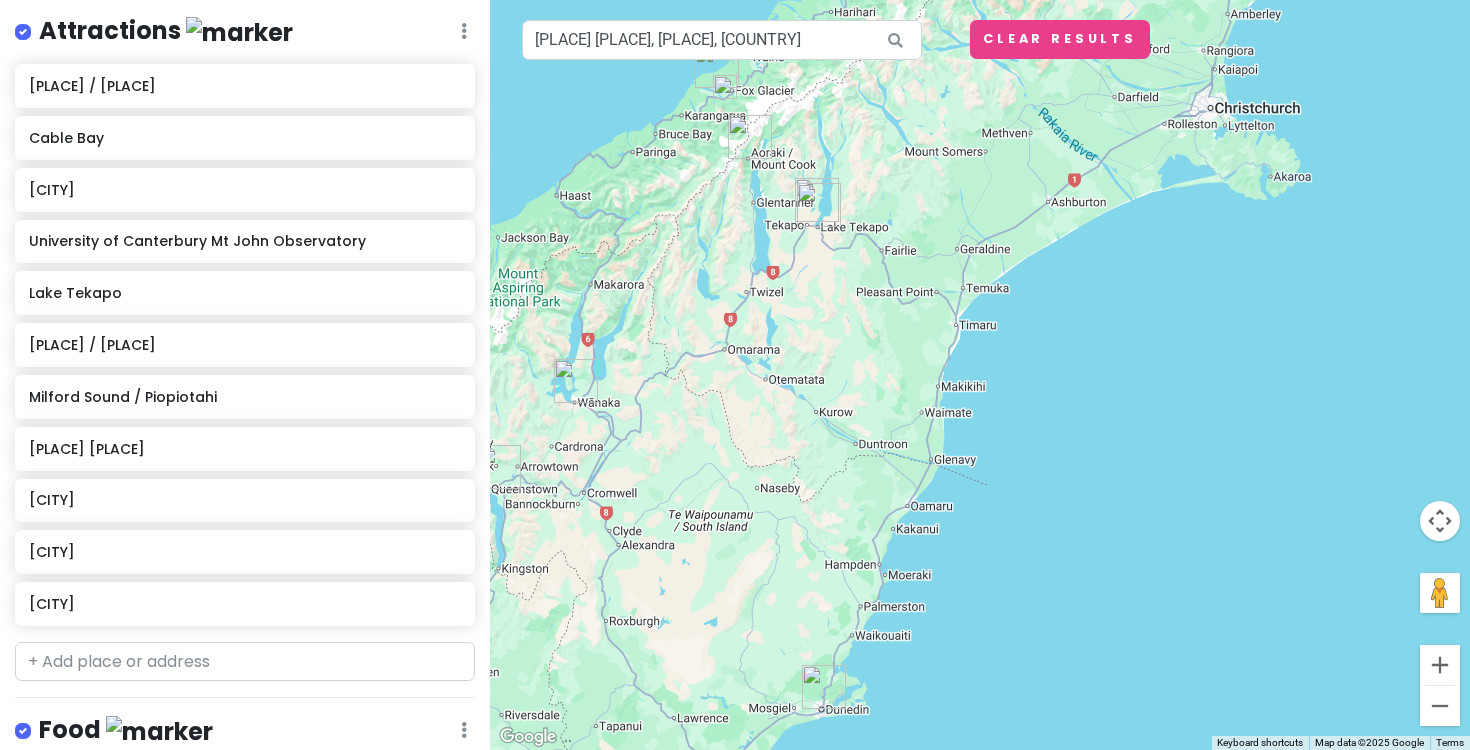 drag, startPoint x: 1004, startPoint y: 332, endPoint x: 799, endPoint y: 514, distance: 274.13318 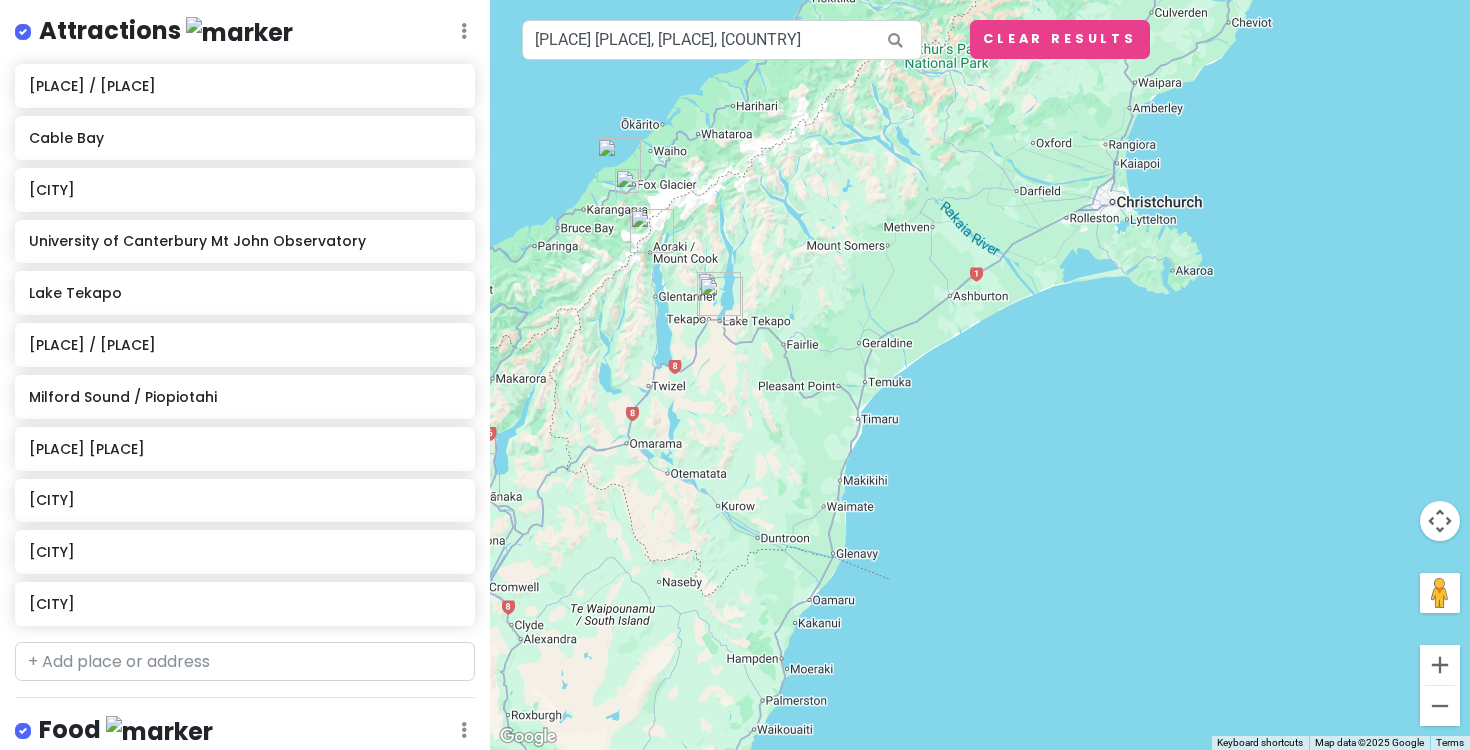 drag, startPoint x: 997, startPoint y: 295, endPoint x: 895, endPoint y: 396, distance: 143.54442 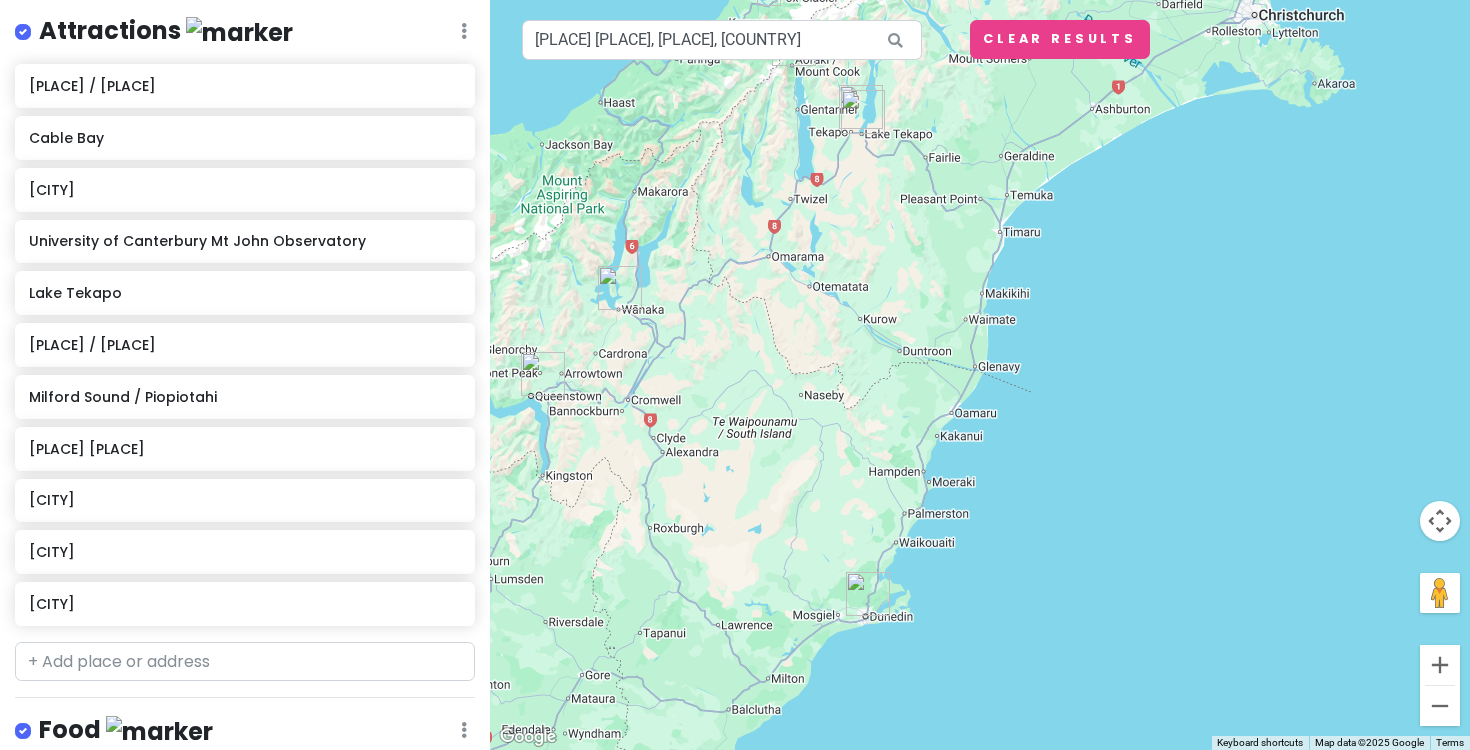 drag, startPoint x: 910, startPoint y: 370, endPoint x: 1053, endPoint y: 214, distance: 211.62466 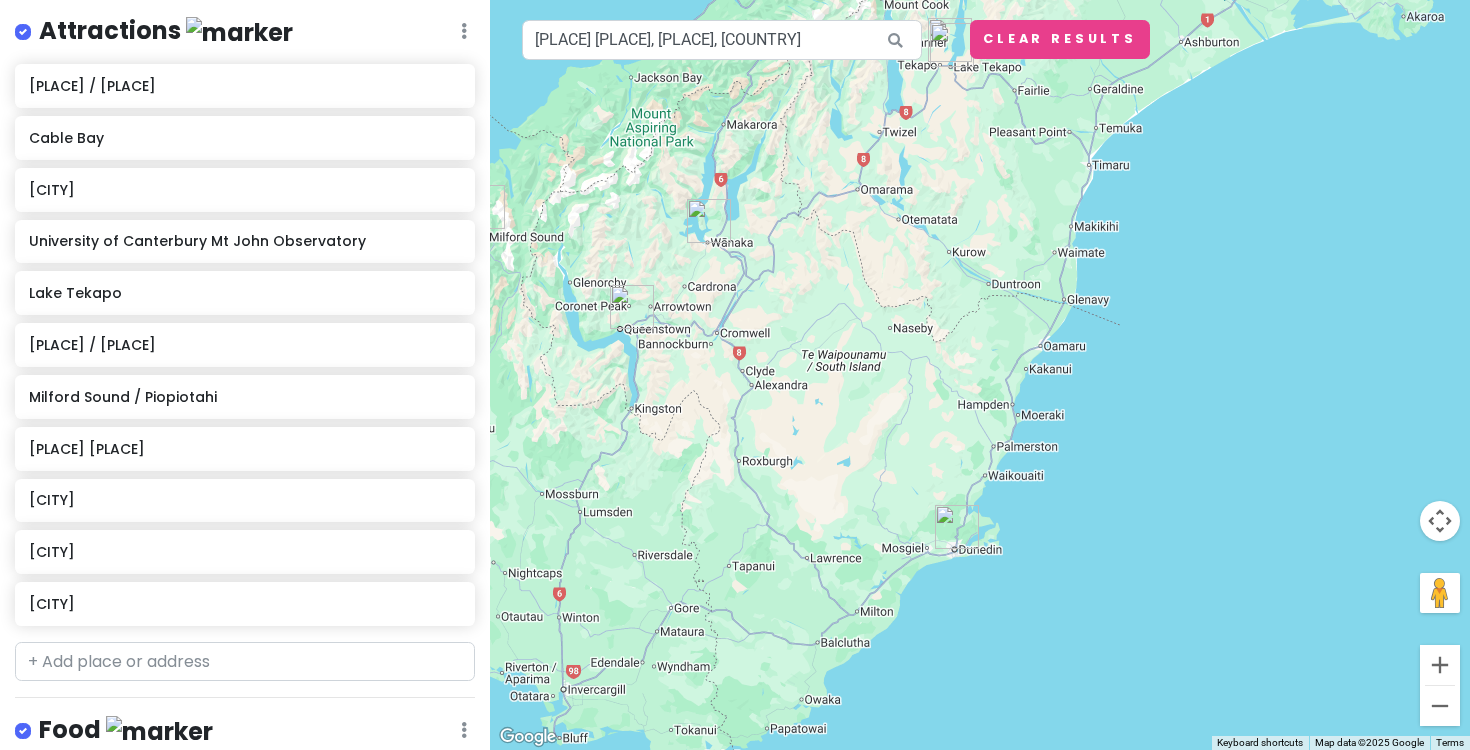 drag, startPoint x: 826, startPoint y: 421, endPoint x: 892, endPoint y: 368, distance: 84.646324 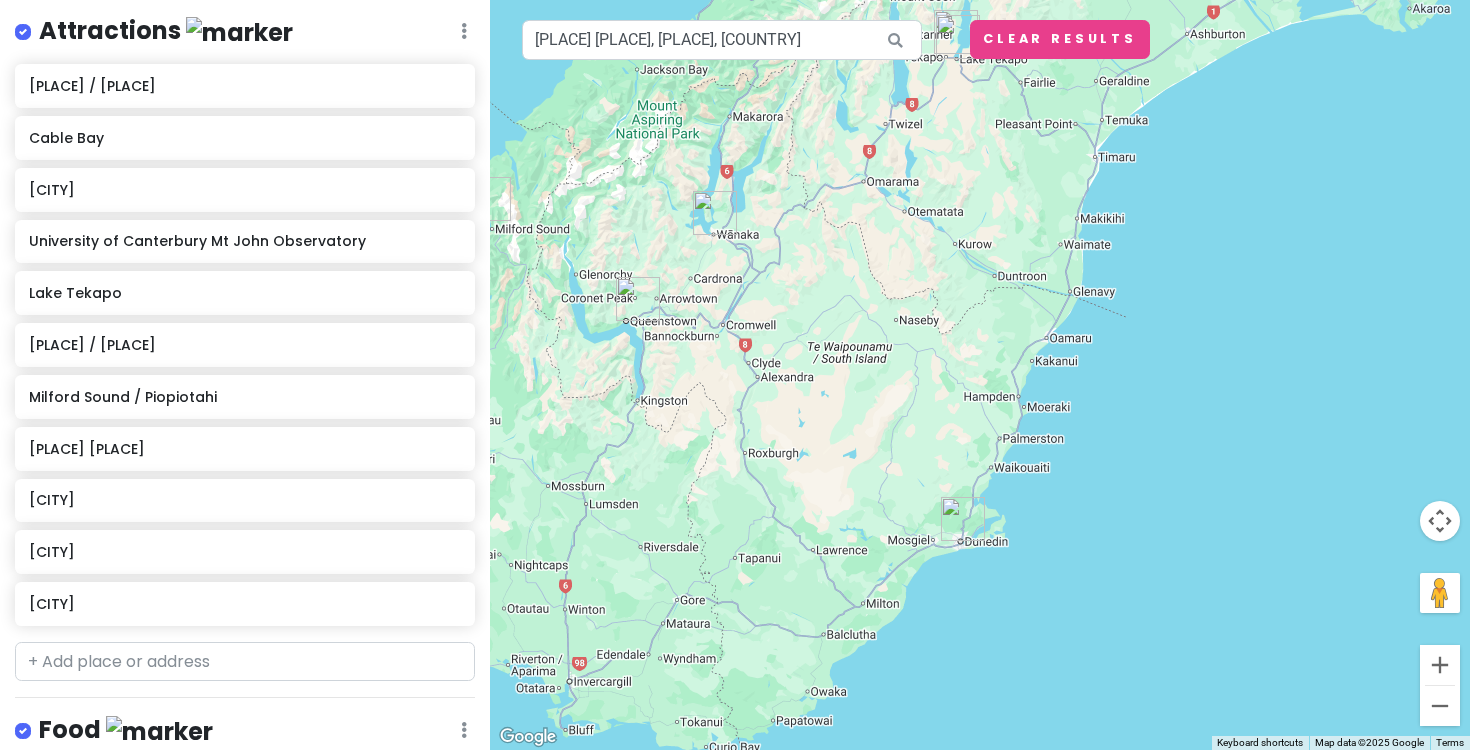 drag, startPoint x: 952, startPoint y: 244, endPoint x: 768, endPoint y: 551, distance: 357.9176 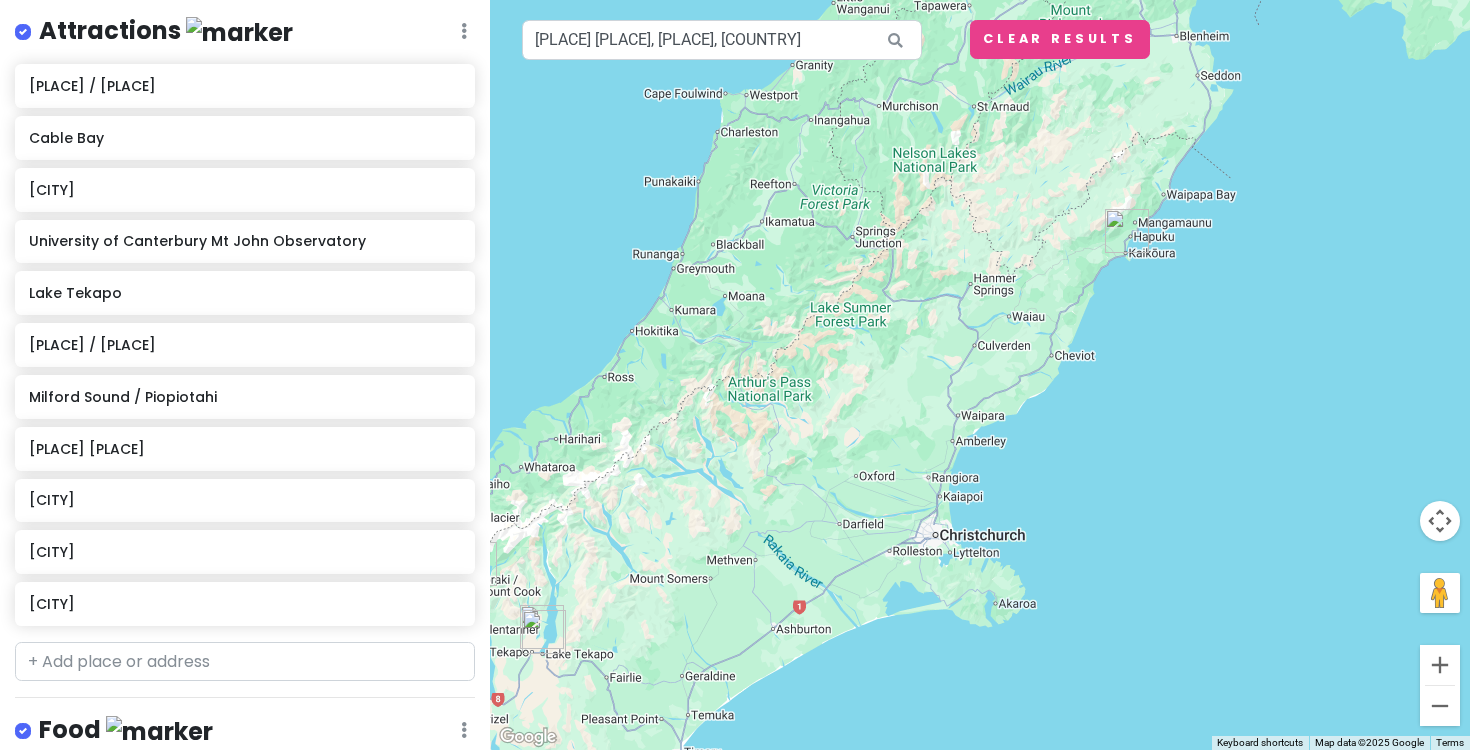 drag, startPoint x: 867, startPoint y: 359, endPoint x: 733, endPoint y: 415, distance: 145.23085 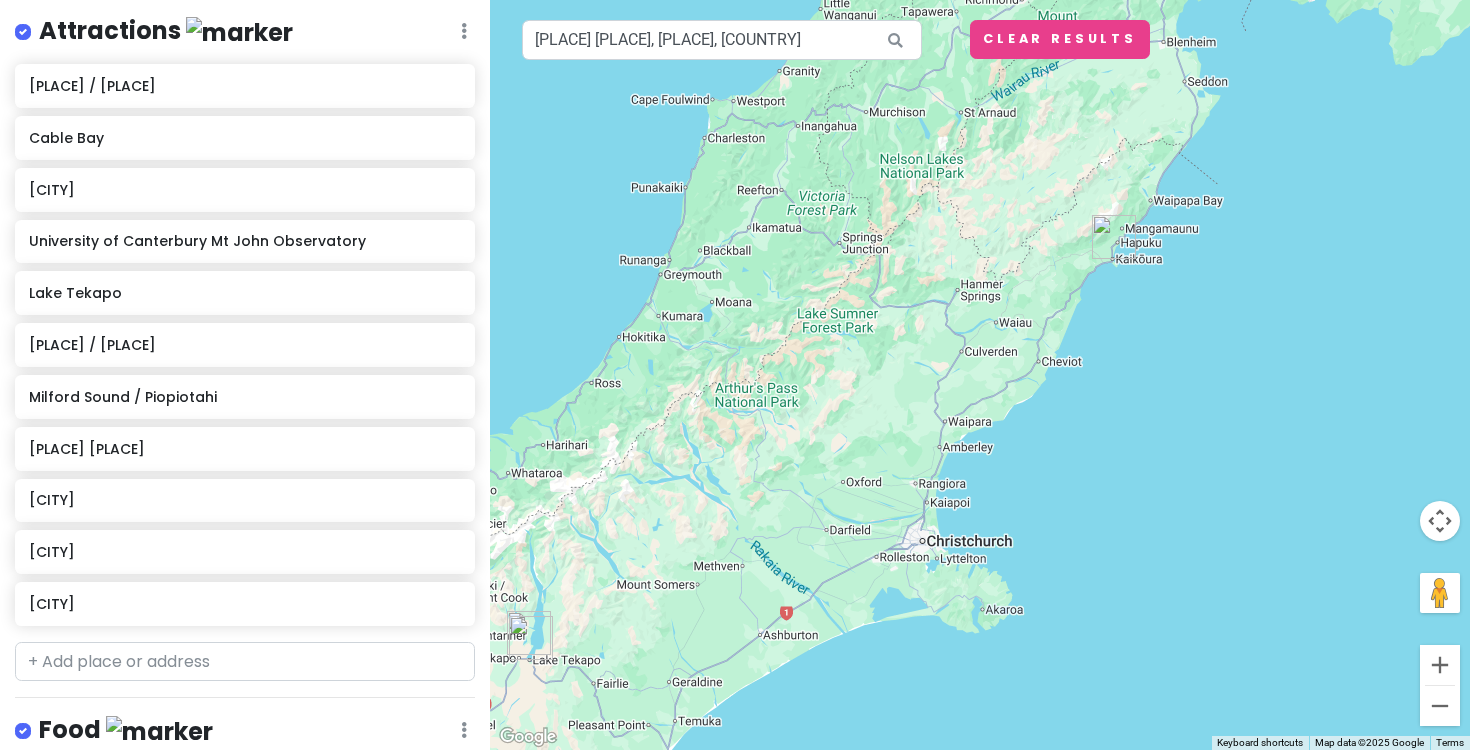 drag, startPoint x: 871, startPoint y: 307, endPoint x: 798, endPoint y: 412, distance: 127.88276 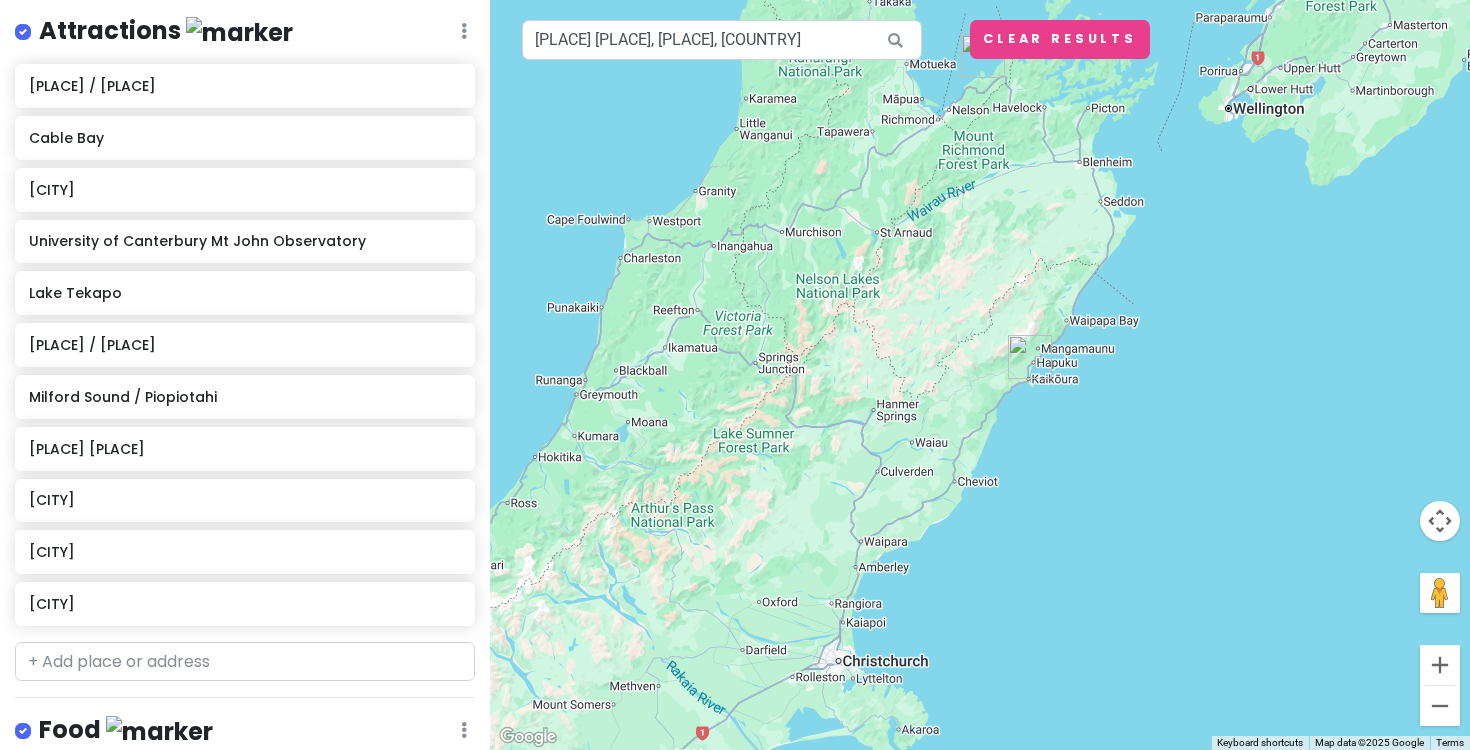 click at bounding box center [1030, 357] 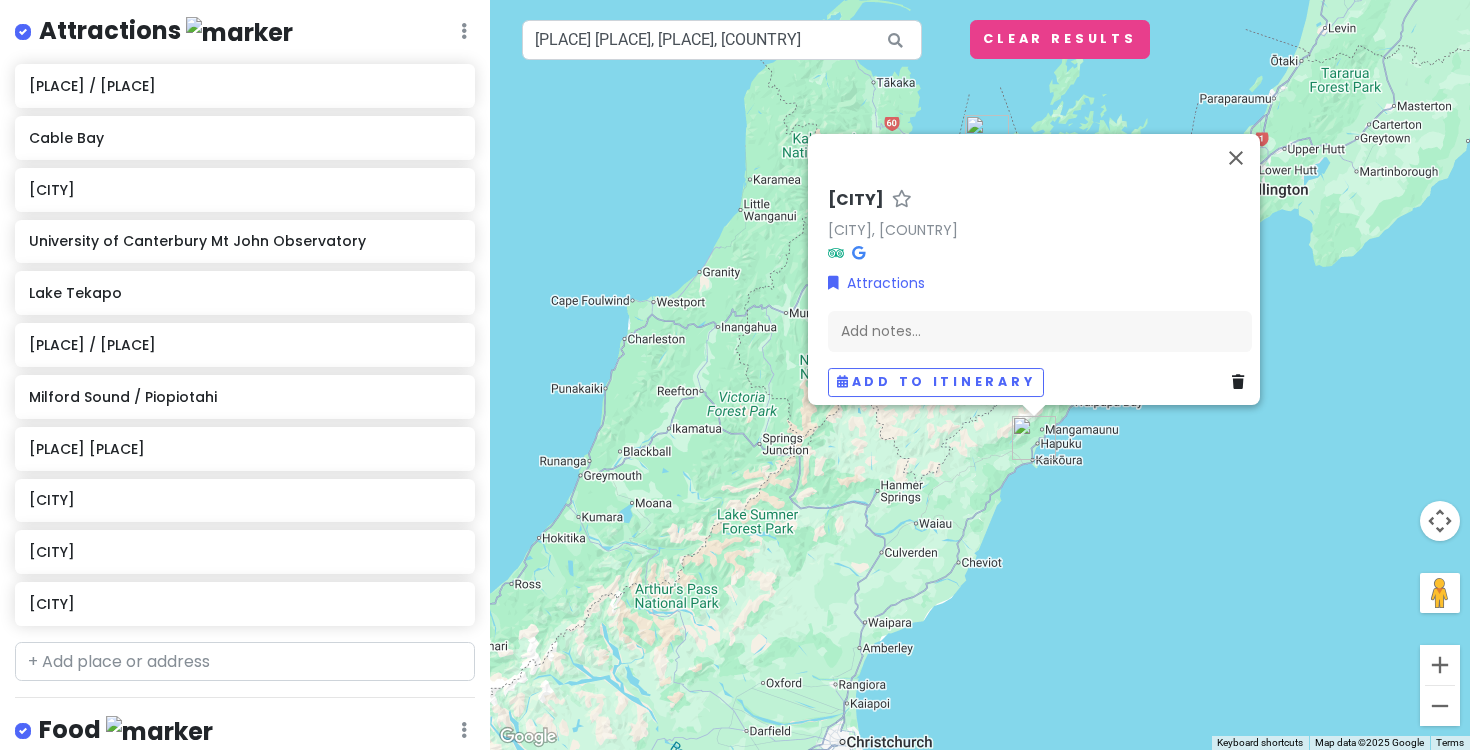 drag, startPoint x: 908, startPoint y: 394, endPoint x: 914, endPoint y: 465, distance: 71.25307 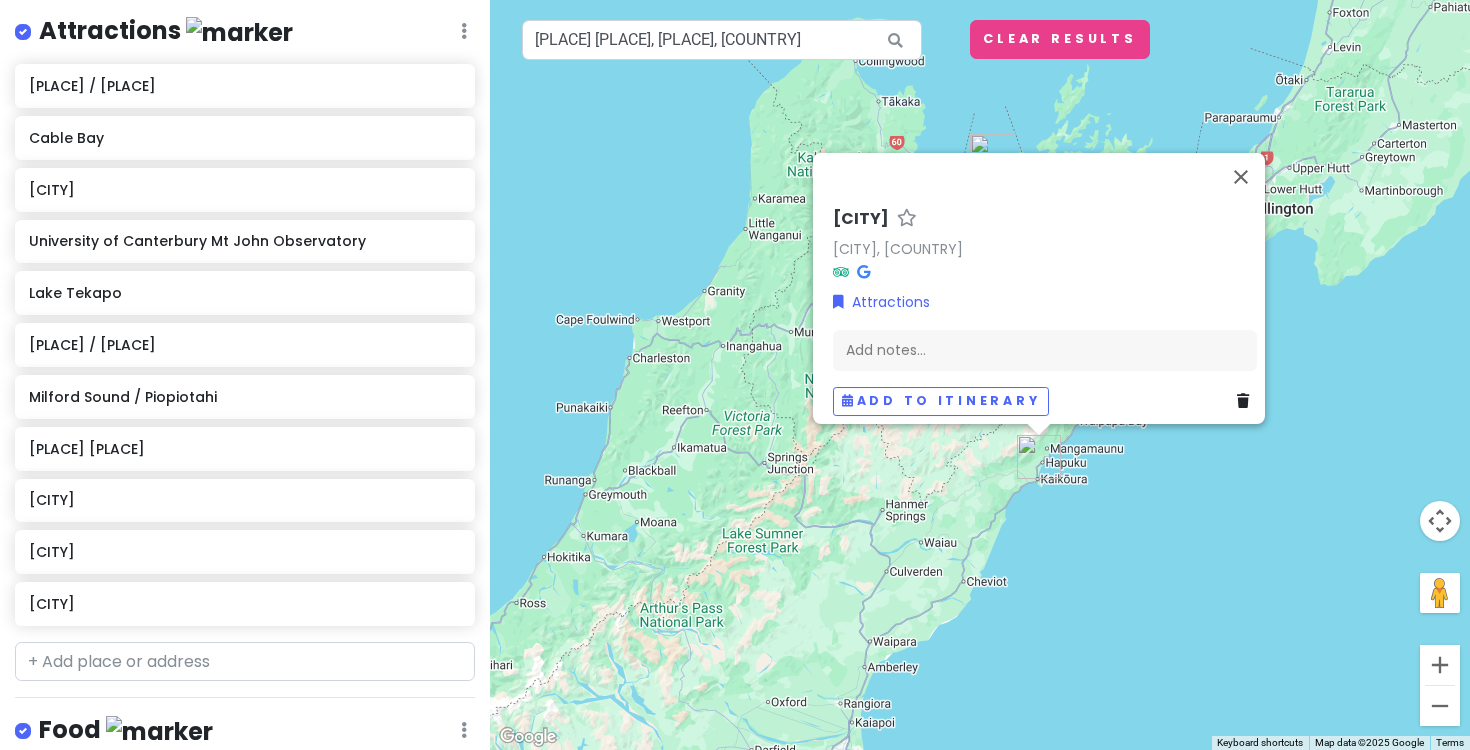click on "[CITY] [CITY], [COUNTRY] Attractions Add notes...  Add to itinerary" at bounding box center [980, 375] 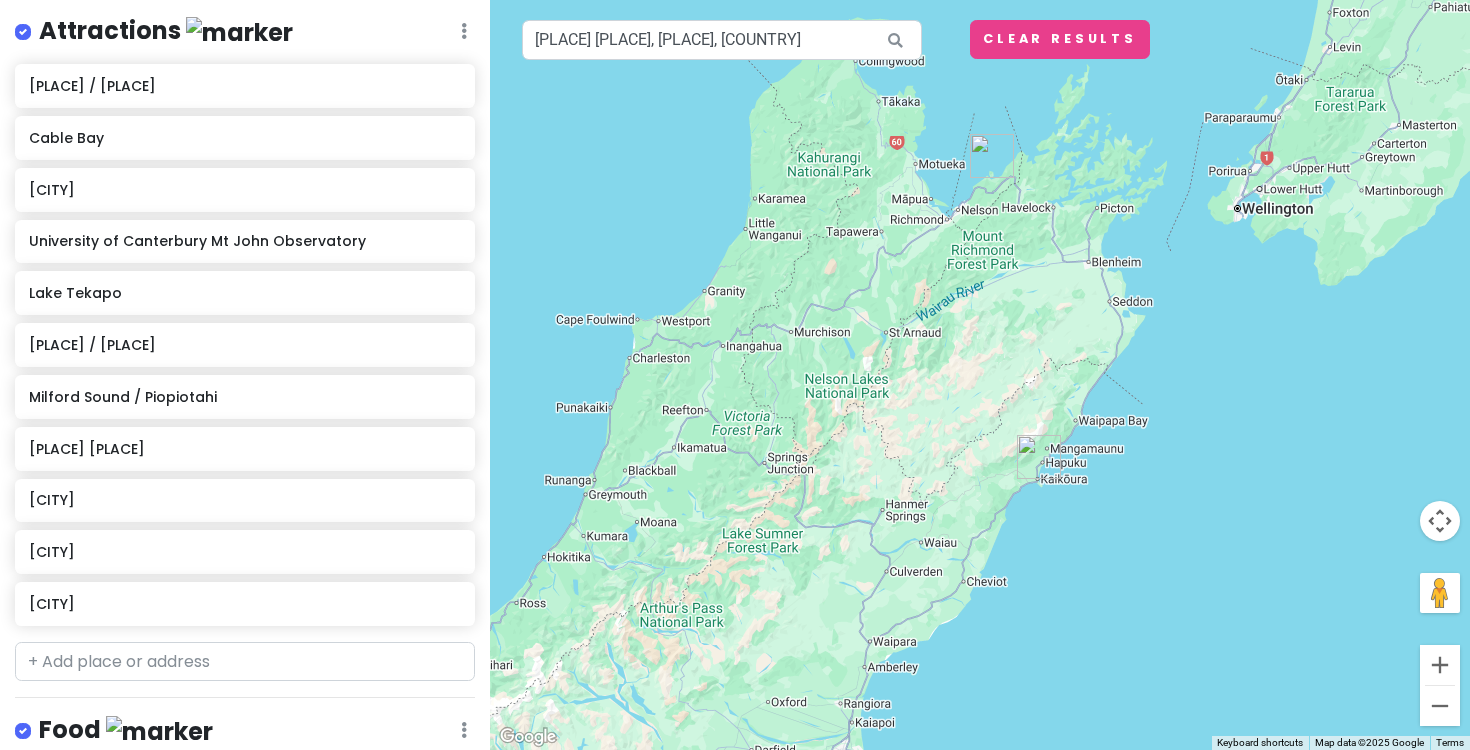 click at bounding box center (992, 156) 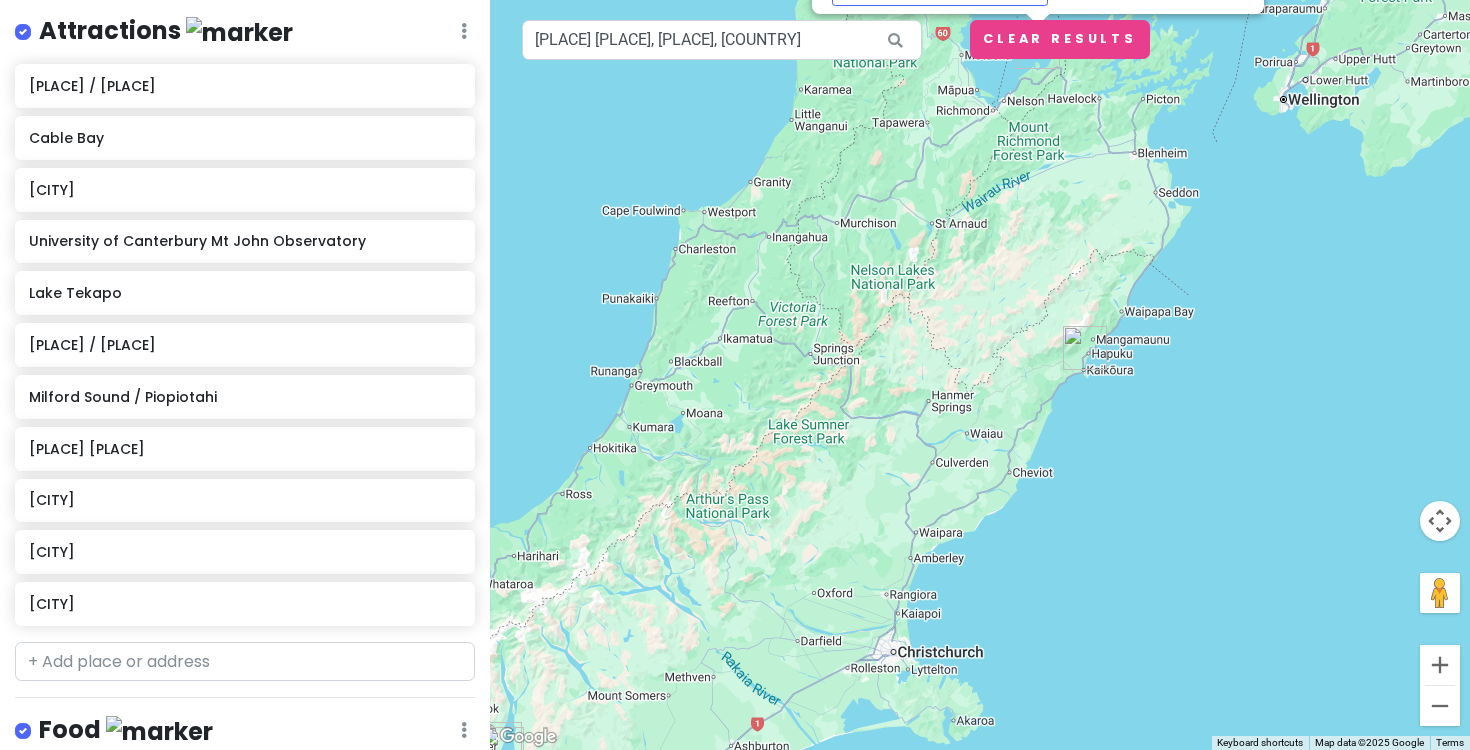 drag, startPoint x: 842, startPoint y: 450, endPoint x: 888, endPoint y: 99, distance: 354.0014 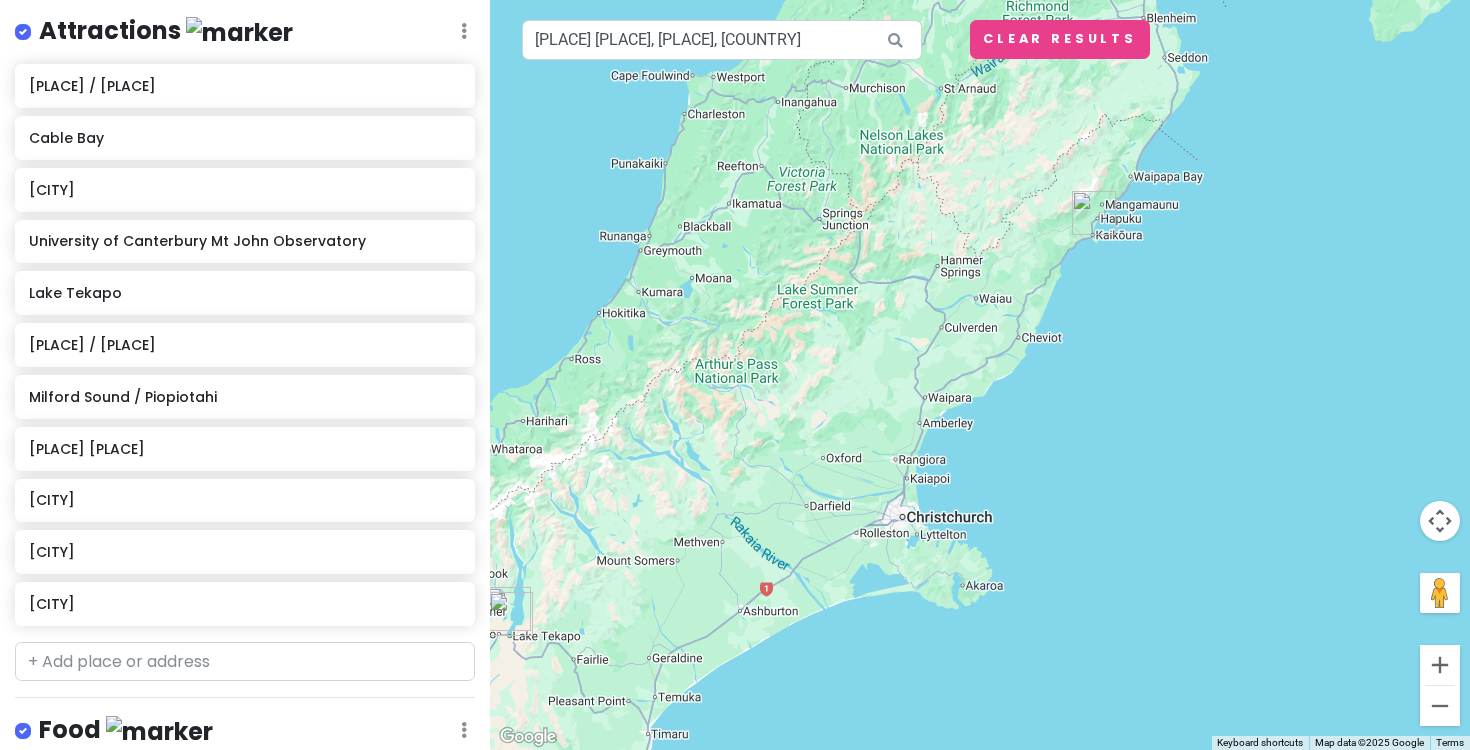 drag, startPoint x: 754, startPoint y: 390, endPoint x: 829, endPoint y: 225, distance: 181.2457 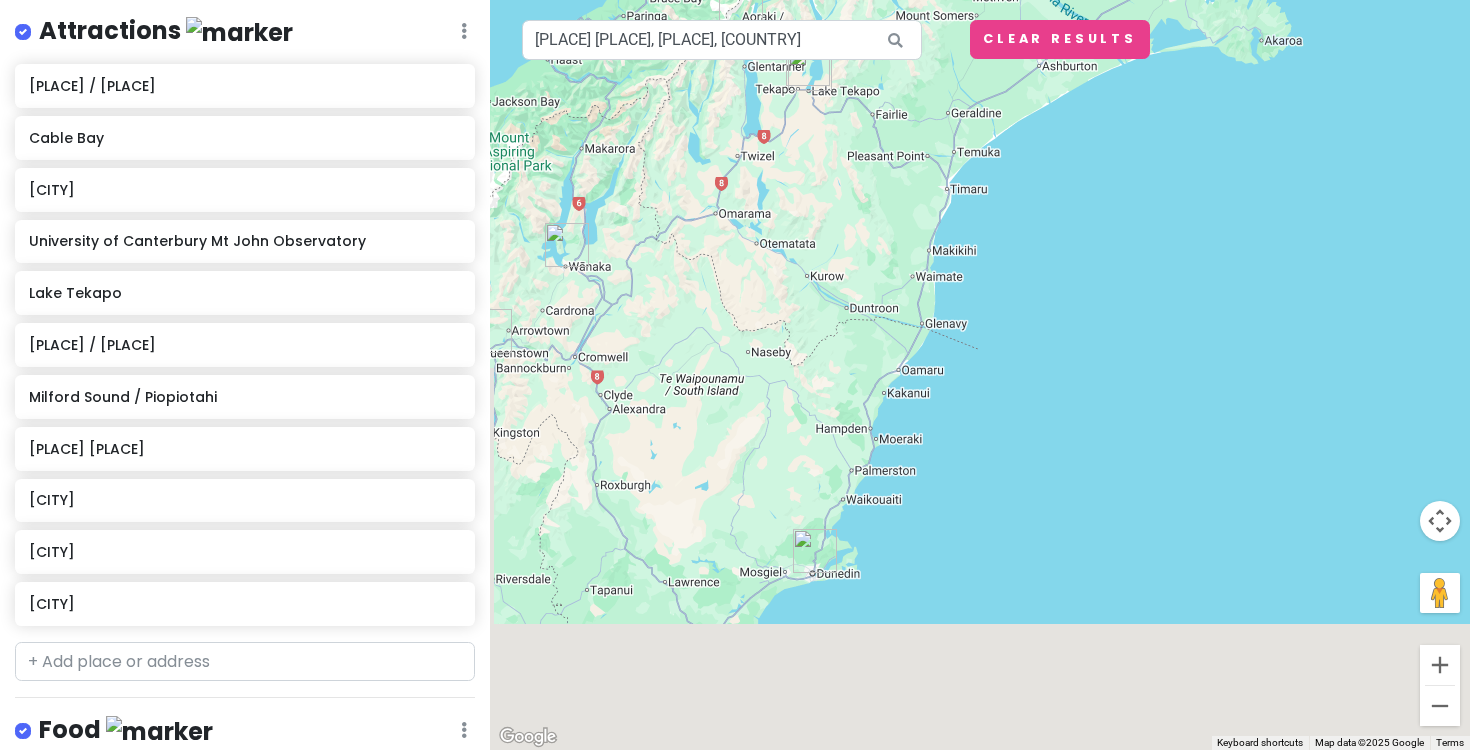 drag, startPoint x: 818, startPoint y: 370, endPoint x: 959, endPoint y: 214, distance: 210.27838 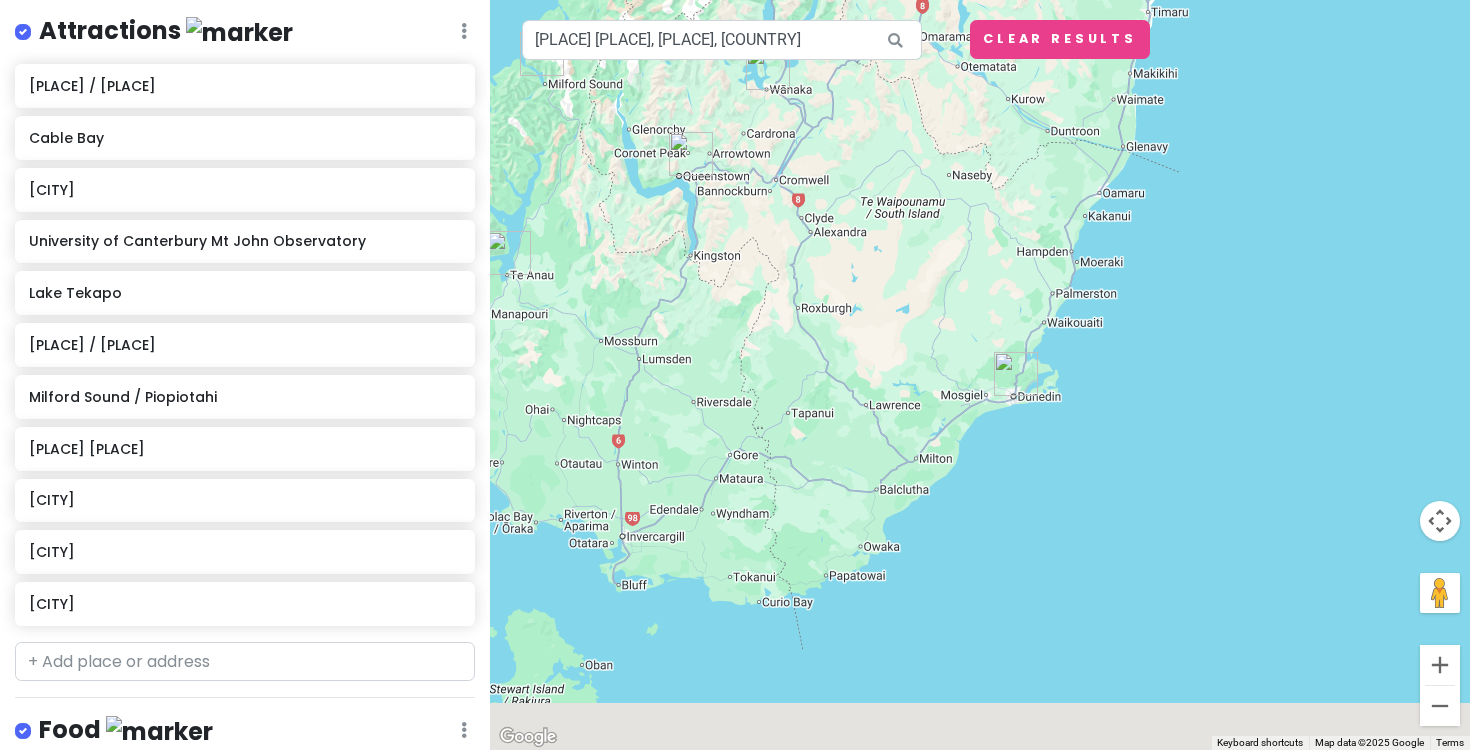 drag, startPoint x: 835, startPoint y: 431, endPoint x: 1025, endPoint y: 261, distance: 254.95097 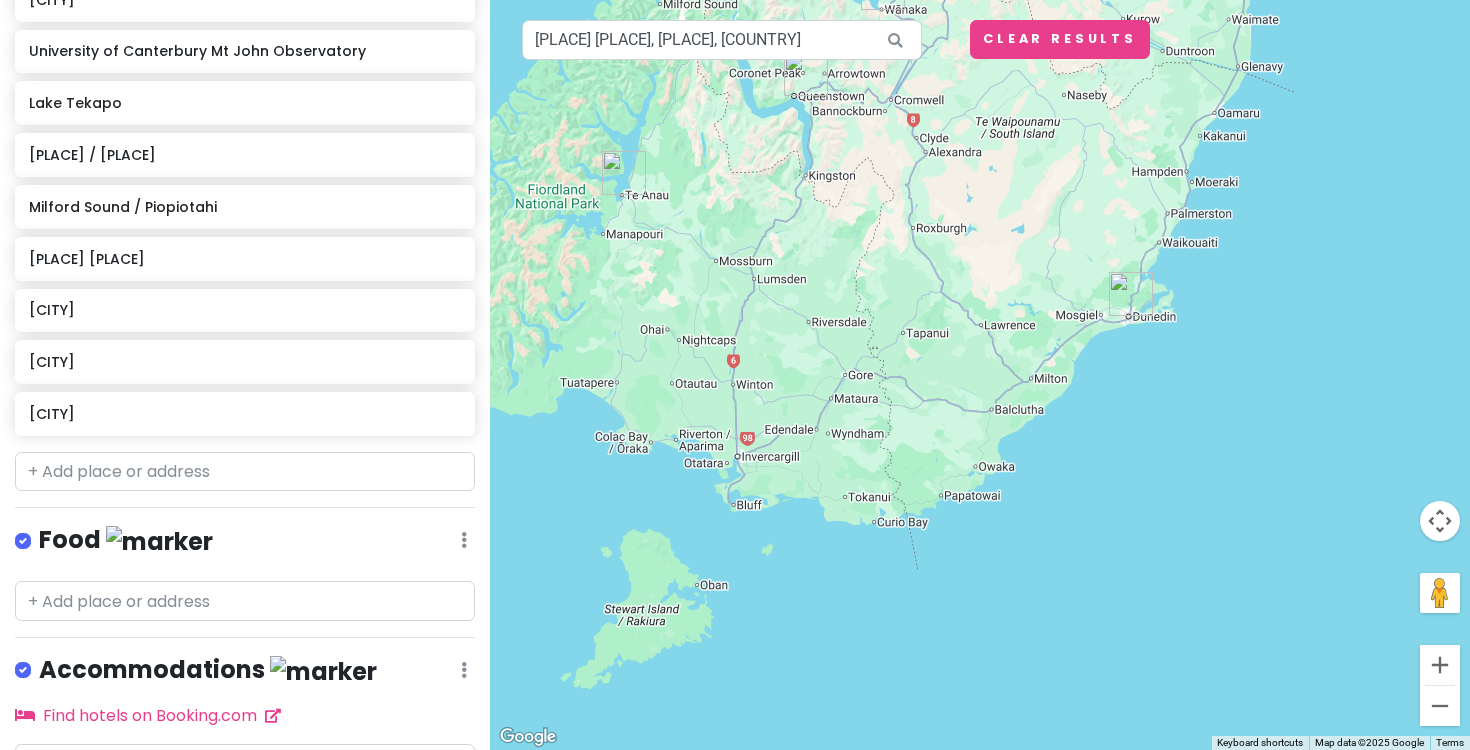 scroll, scrollTop: 577, scrollLeft: 0, axis: vertical 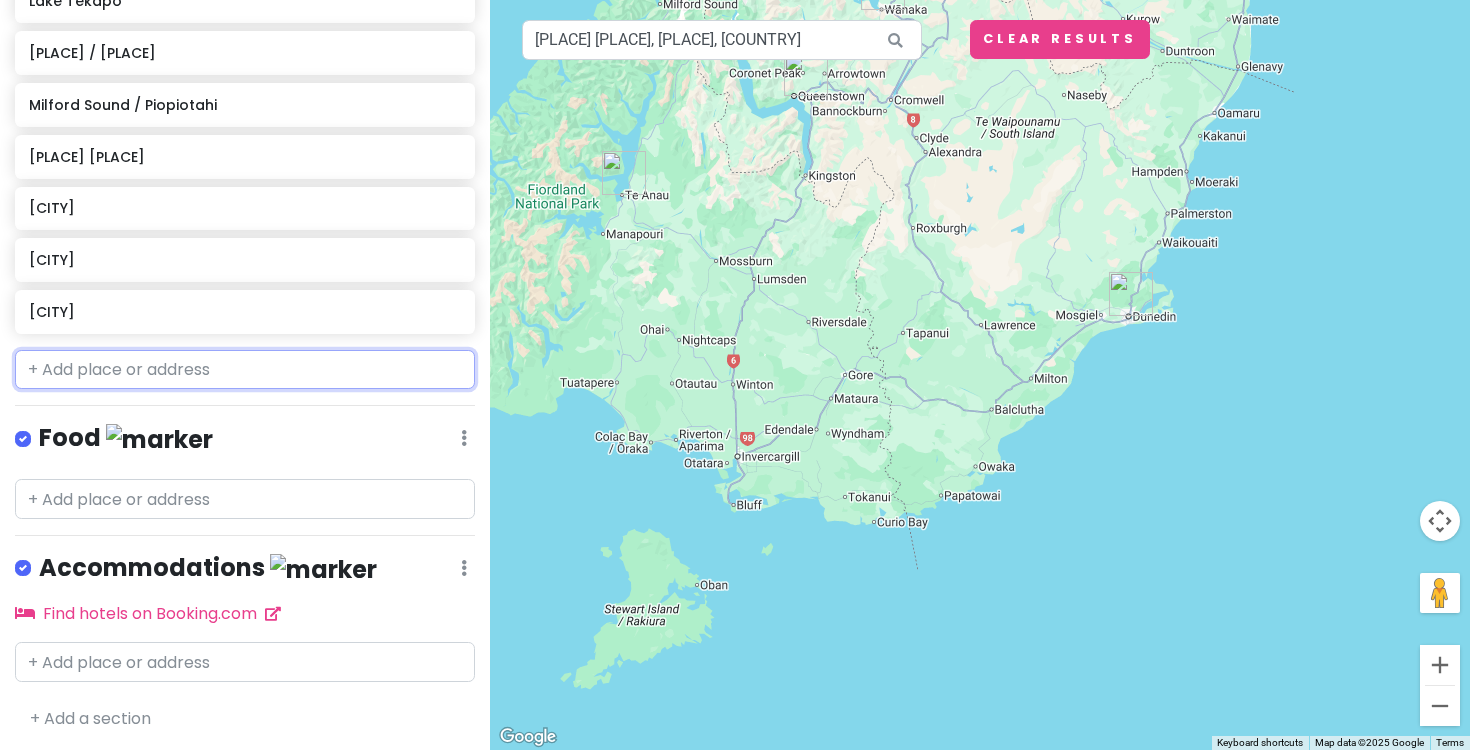 click at bounding box center [245, 370] 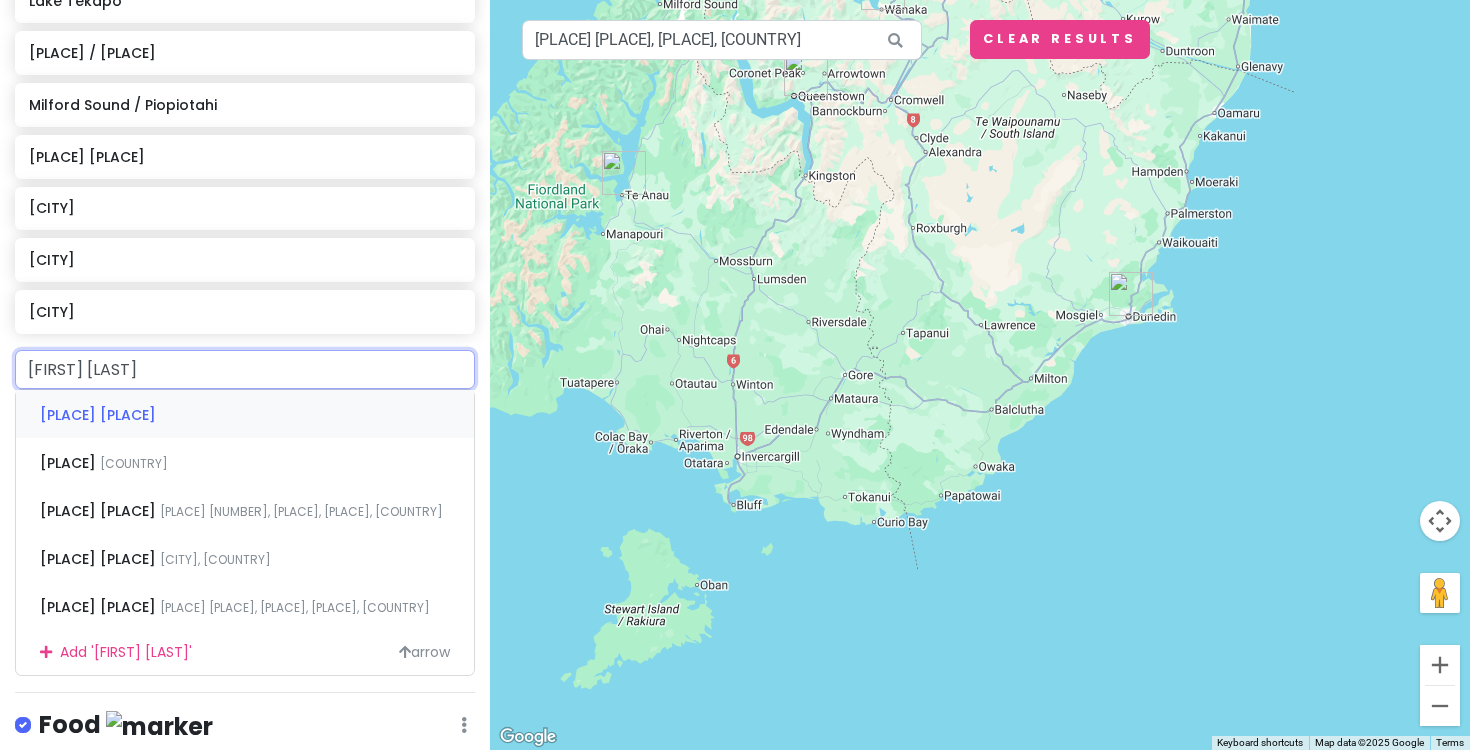 type on "[PLACE] [PLACE]" 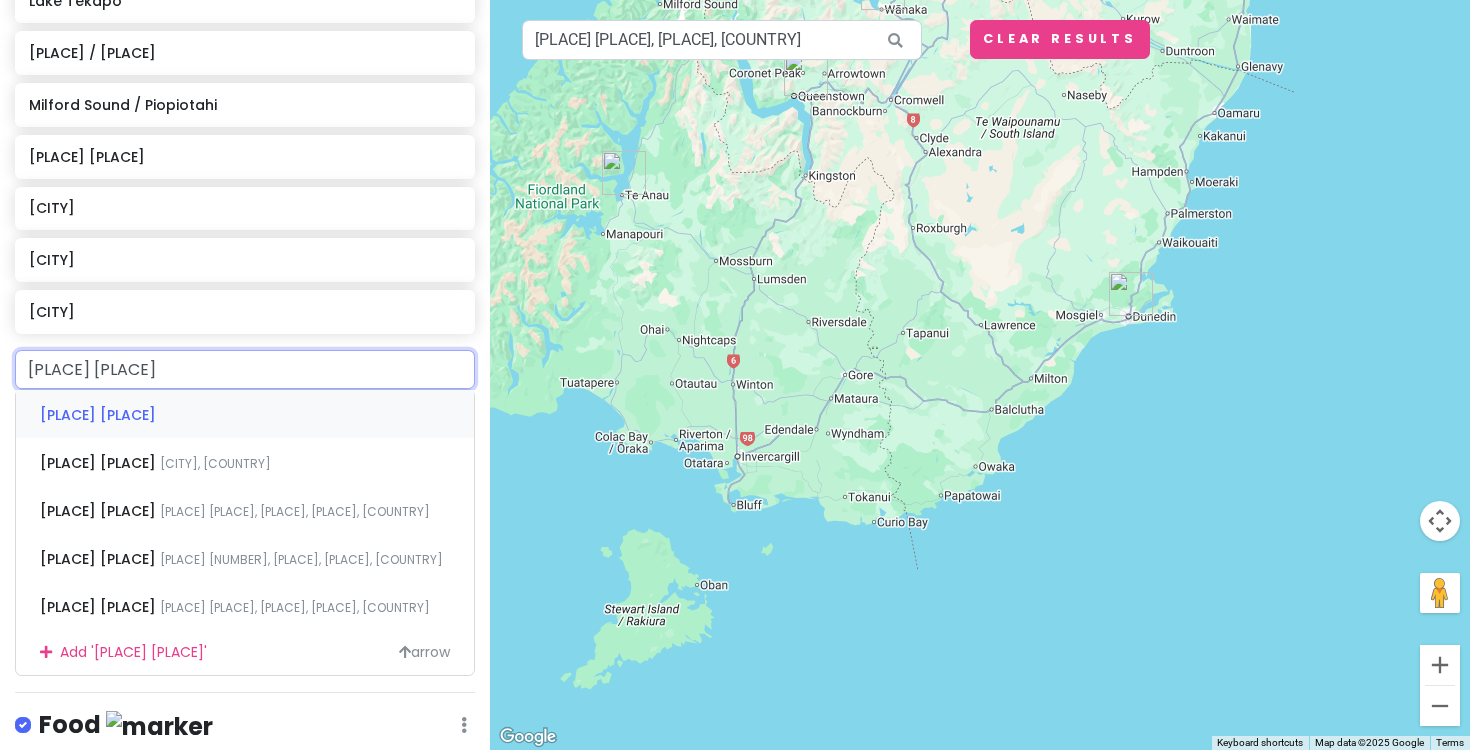 click on "[PLACE] [PLACE]" at bounding box center (245, 414) 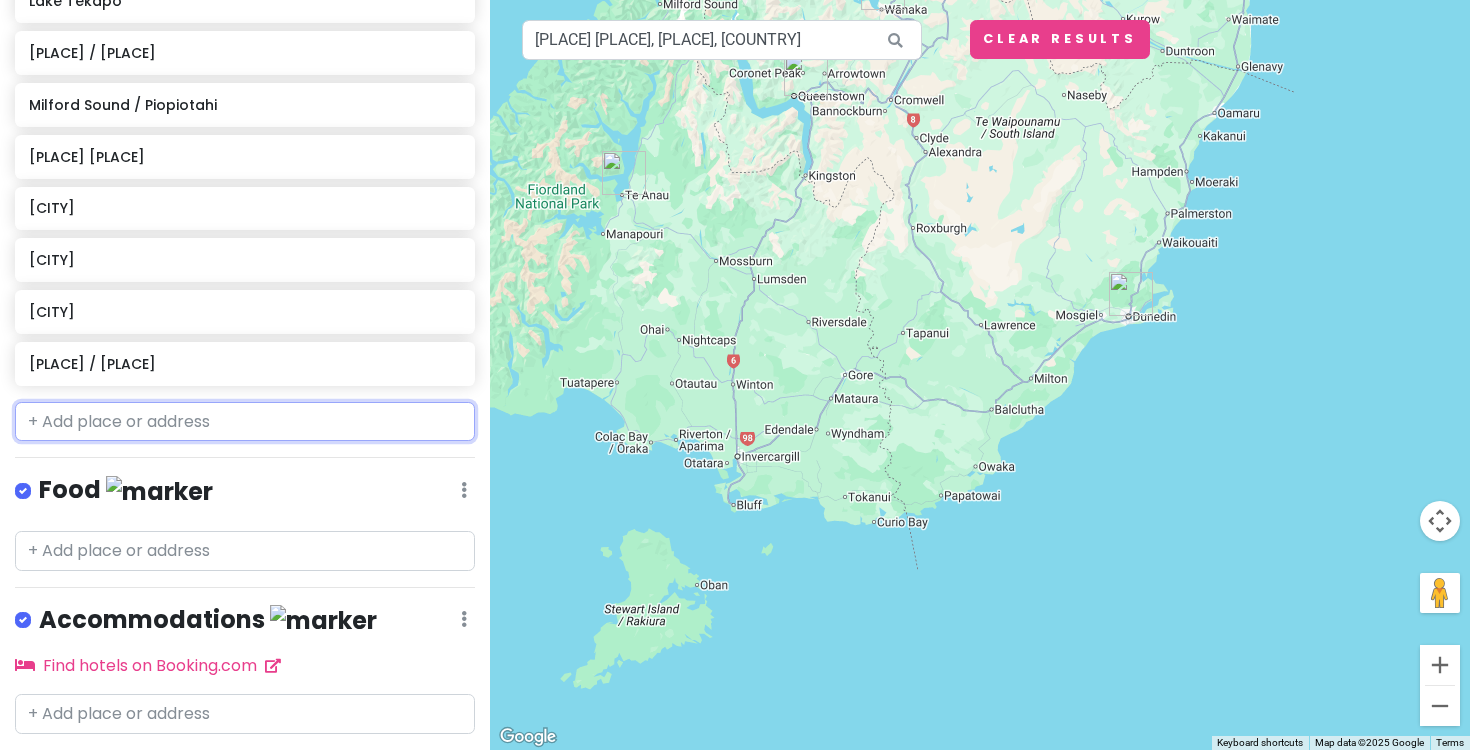scroll, scrollTop: 629, scrollLeft: 0, axis: vertical 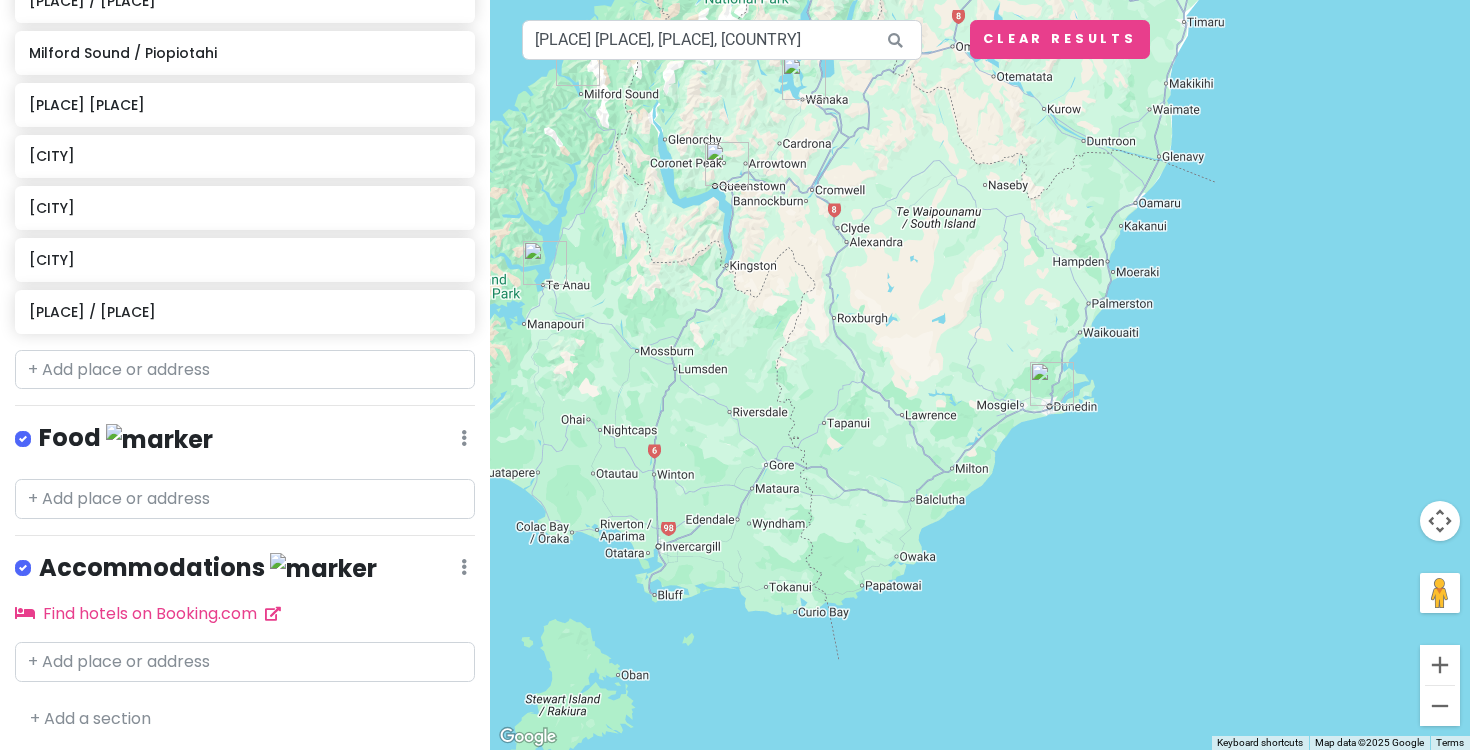 drag, startPoint x: 1026, startPoint y: 300, endPoint x: 825, endPoint y: 552, distance: 322.343 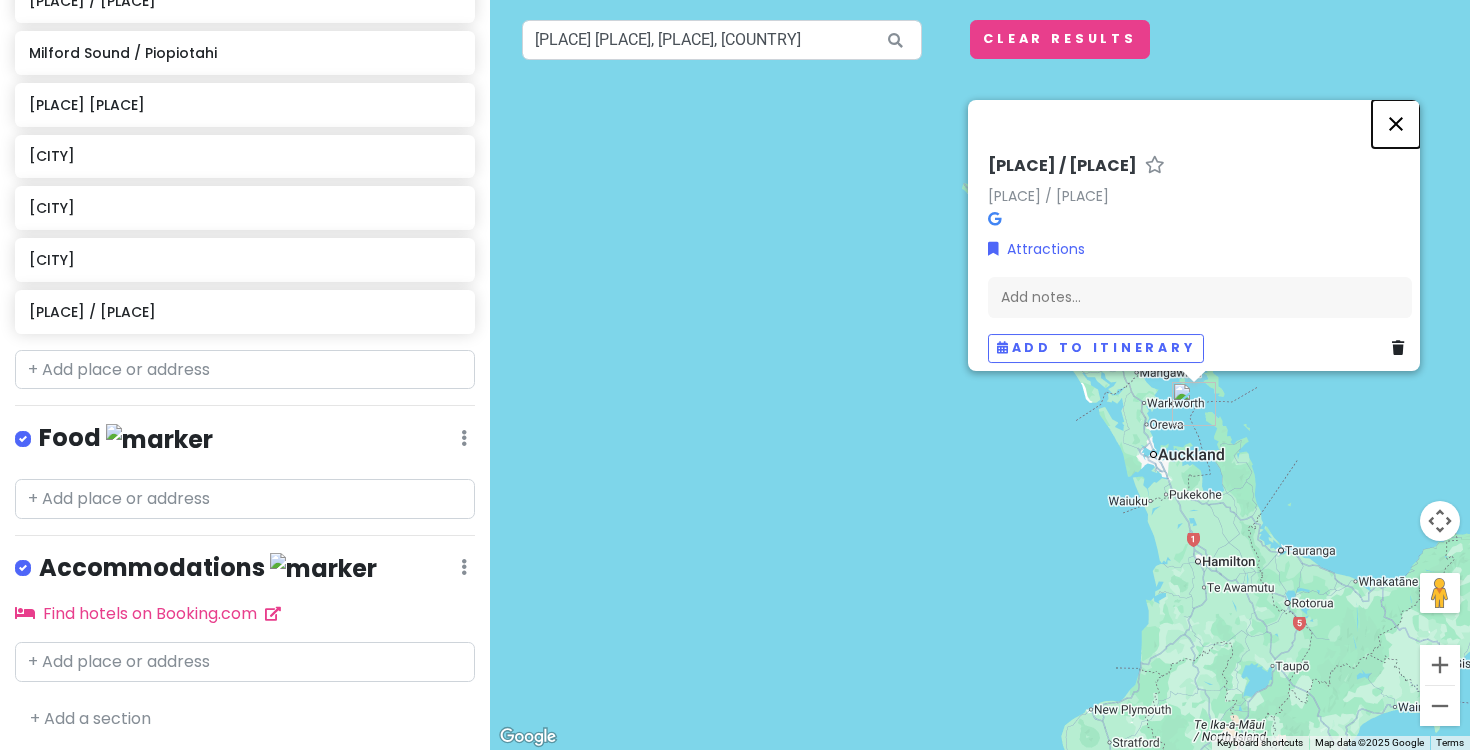 click at bounding box center [1396, 124] 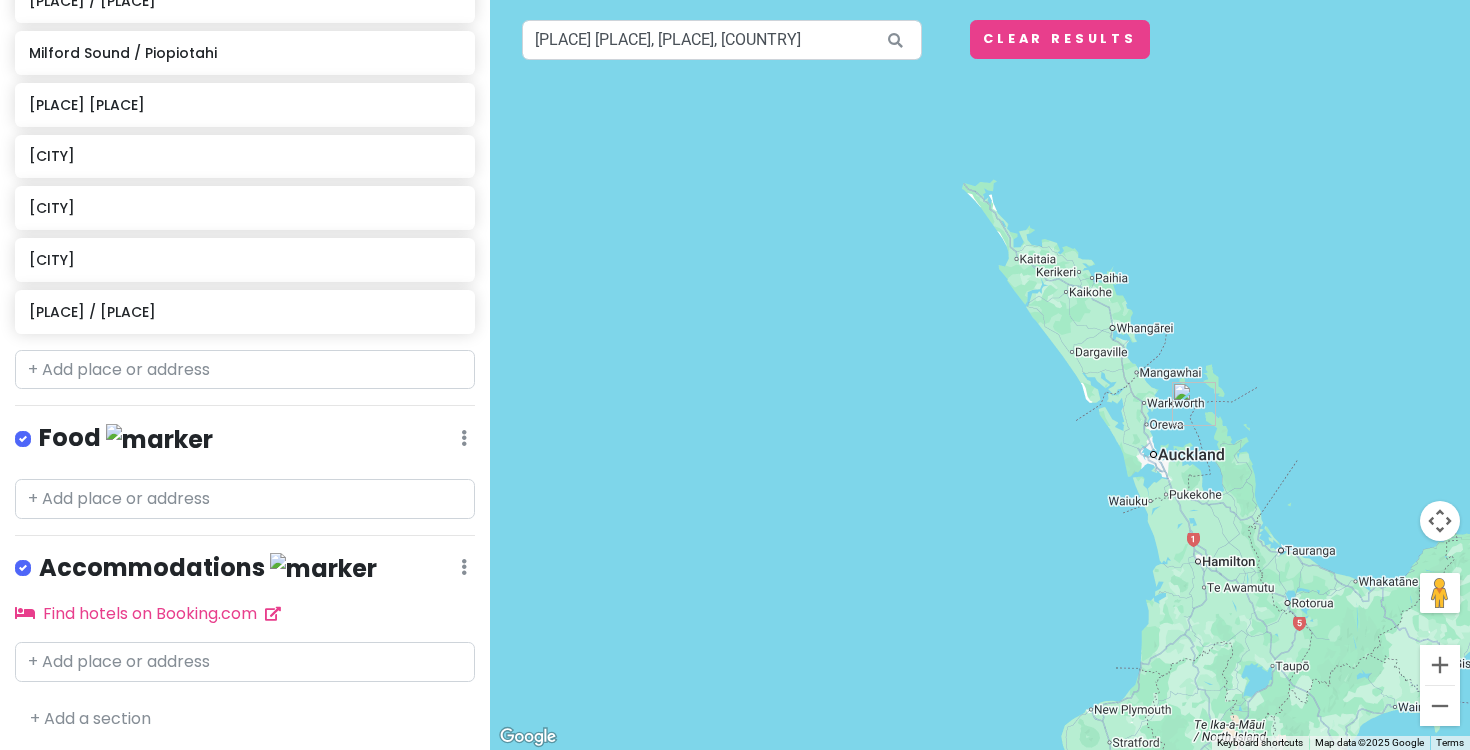 drag, startPoint x: 1298, startPoint y: 386, endPoint x: 1005, endPoint y: 116, distance: 398.43317 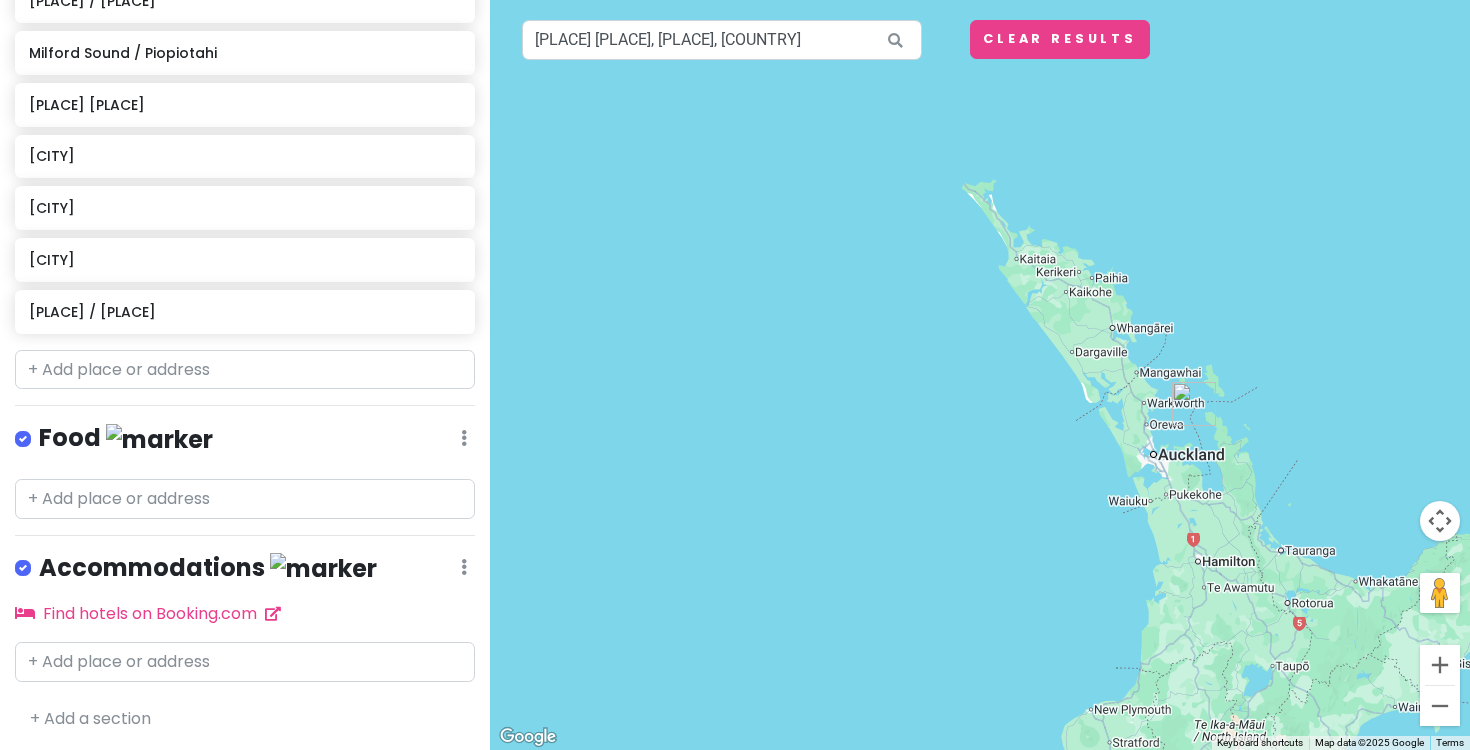 click at bounding box center [980, 375] 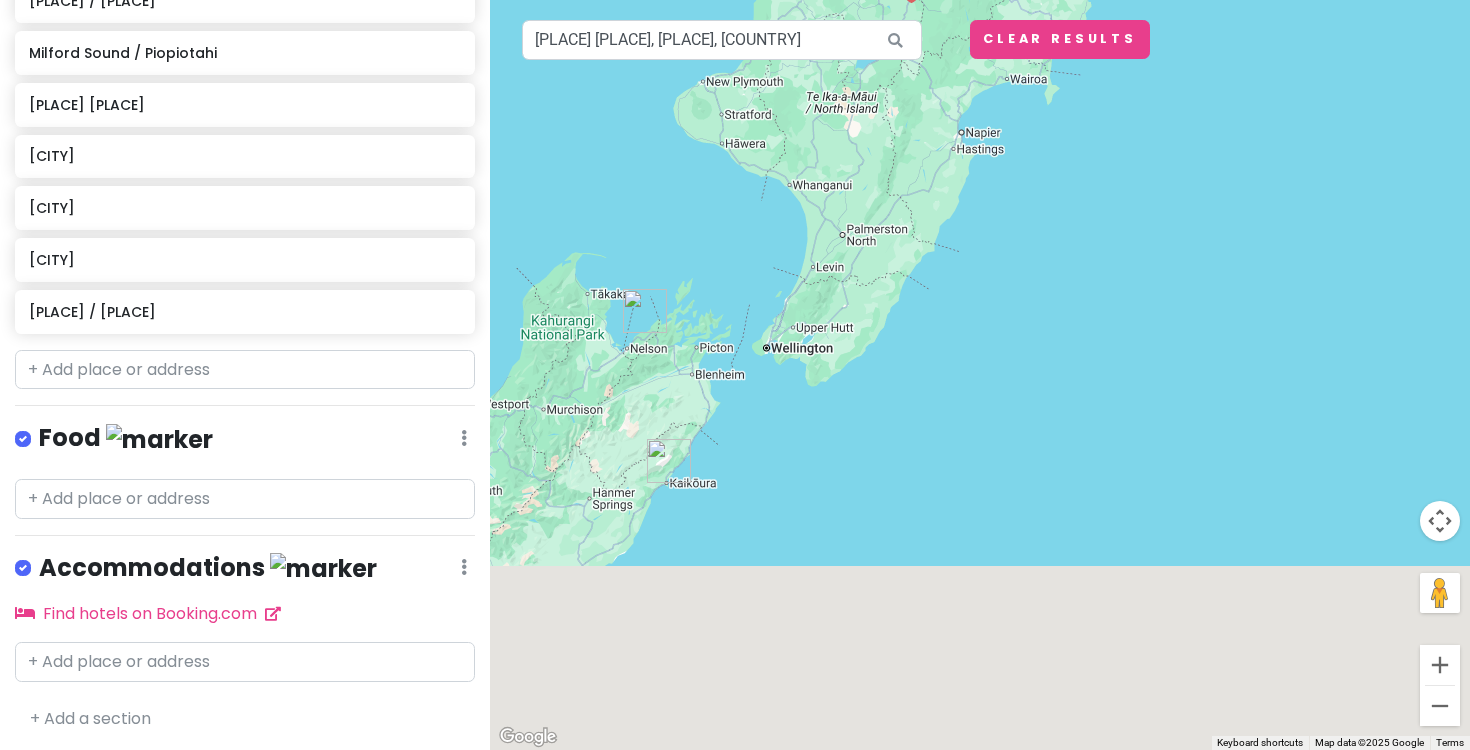 drag, startPoint x: 1107, startPoint y: 528, endPoint x: 1172, endPoint y: 197, distance: 337.3218 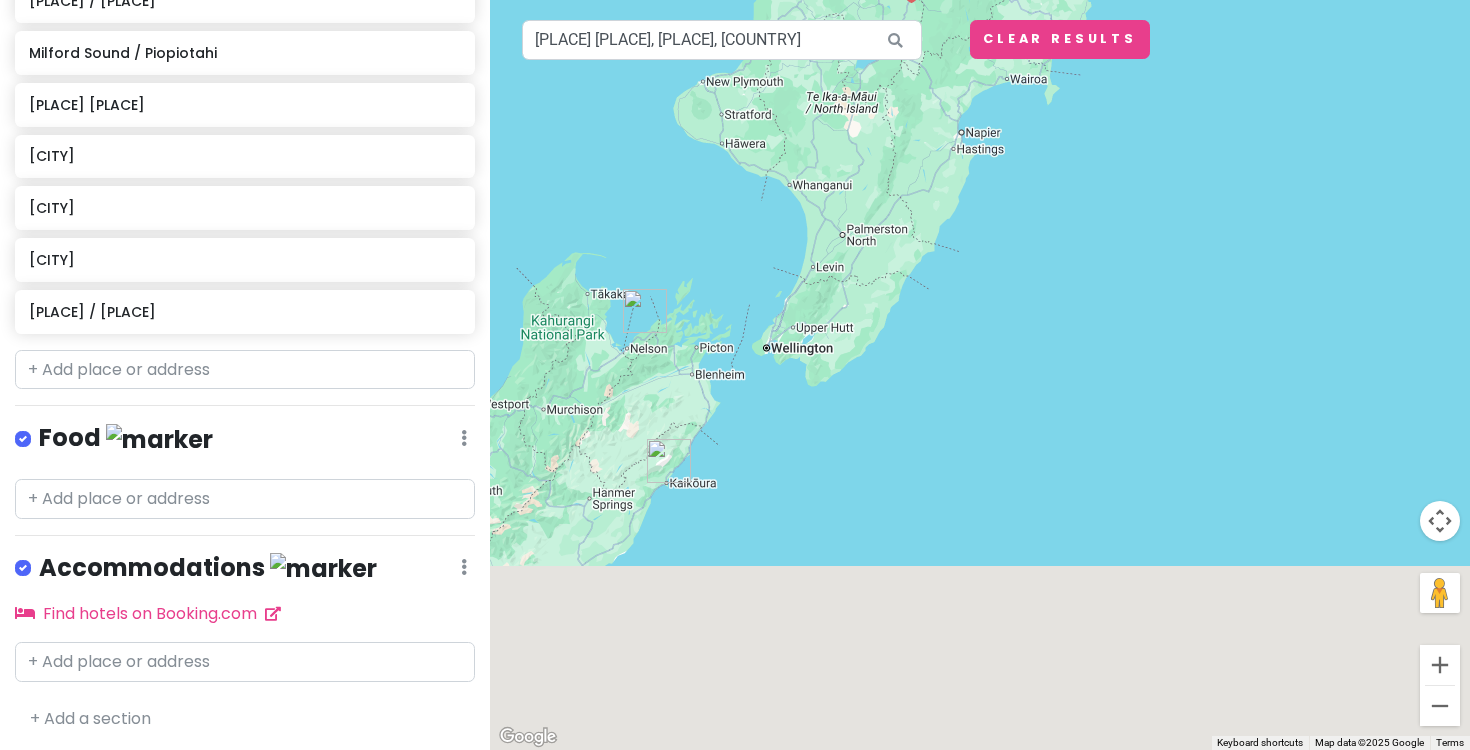 click at bounding box center [980, 375] 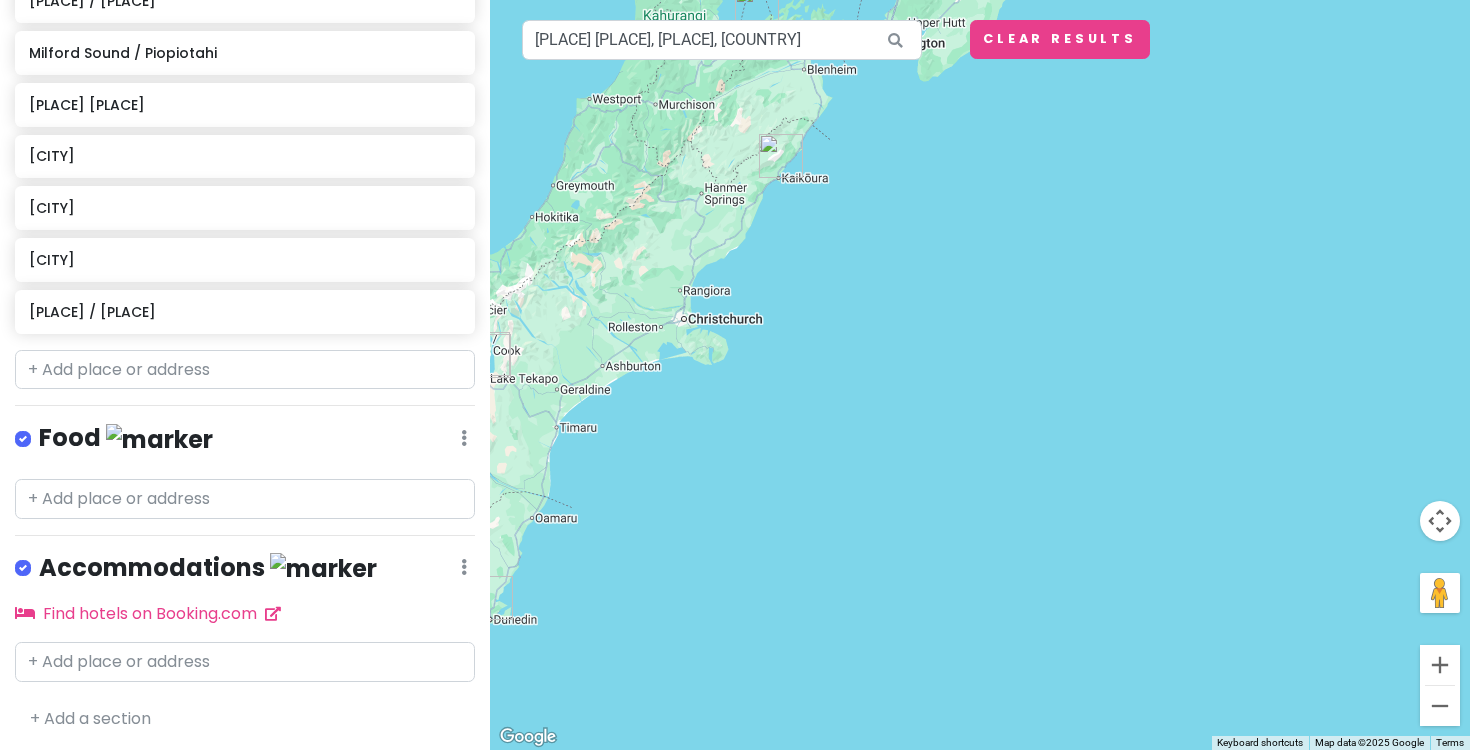 drag, startPoint x: 887, startPoint y: 358, endPoint x: 1040, endPoint y: 338, distance: 154.30165 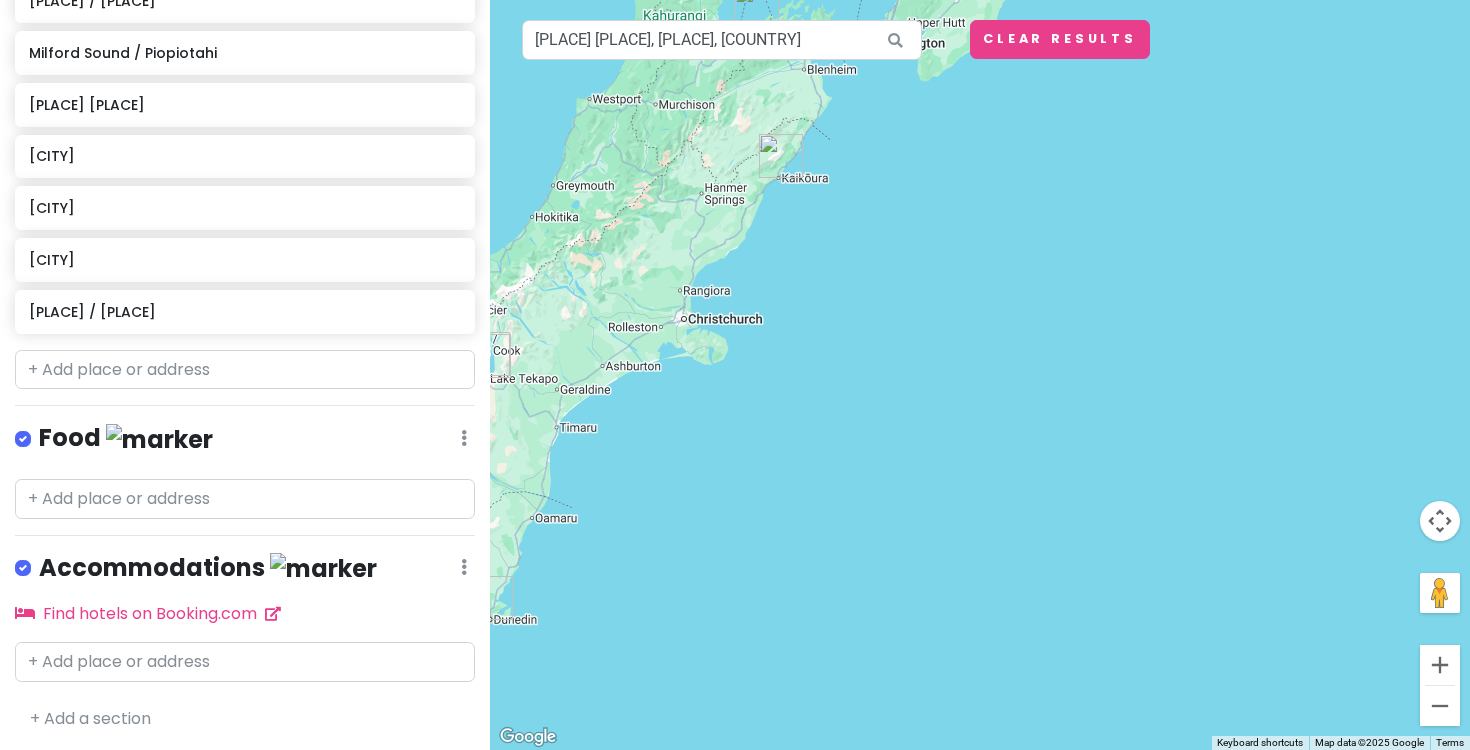 click at bounding box center (980, 375) 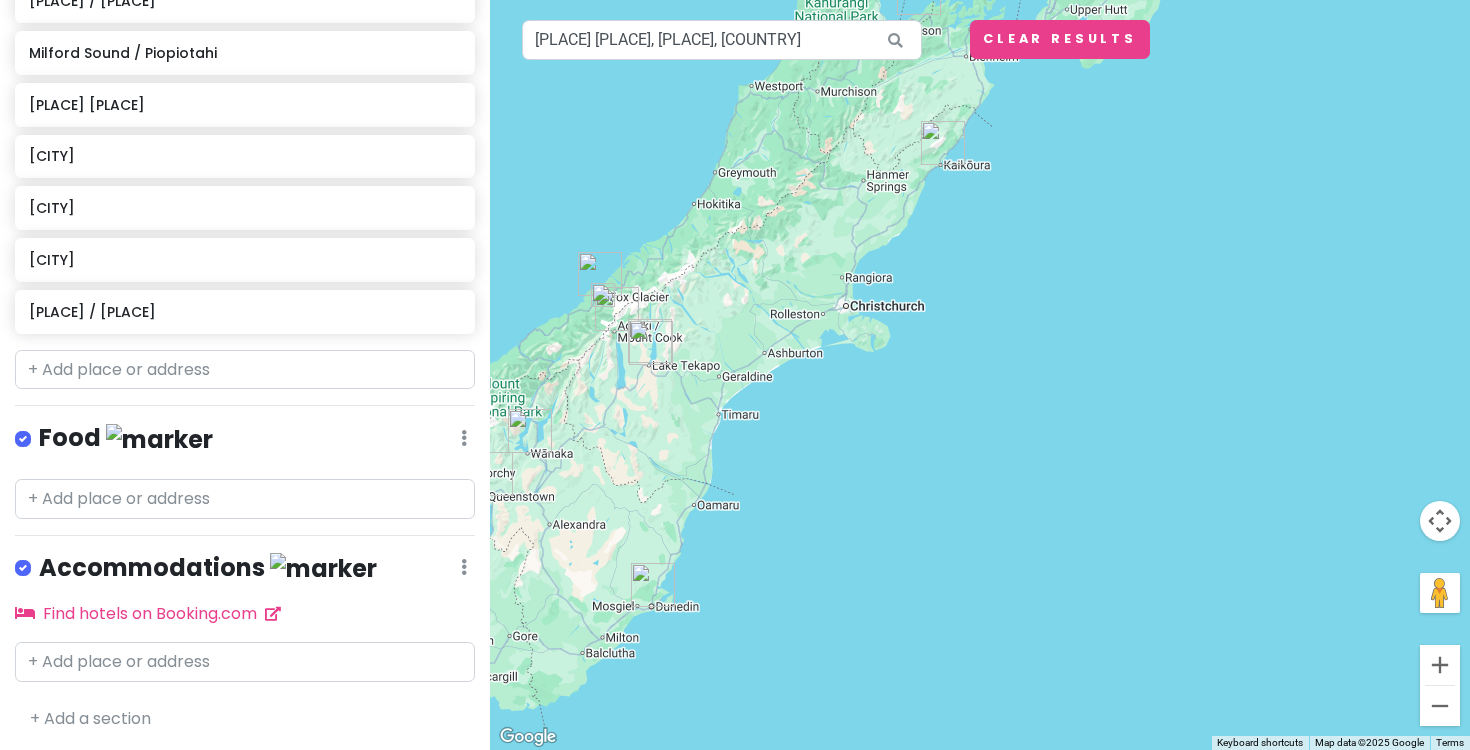 drag, startPoint x: 880, startPoint y: 408, endPoint x: 1057, endPoint y: 352, distance: 185.64752 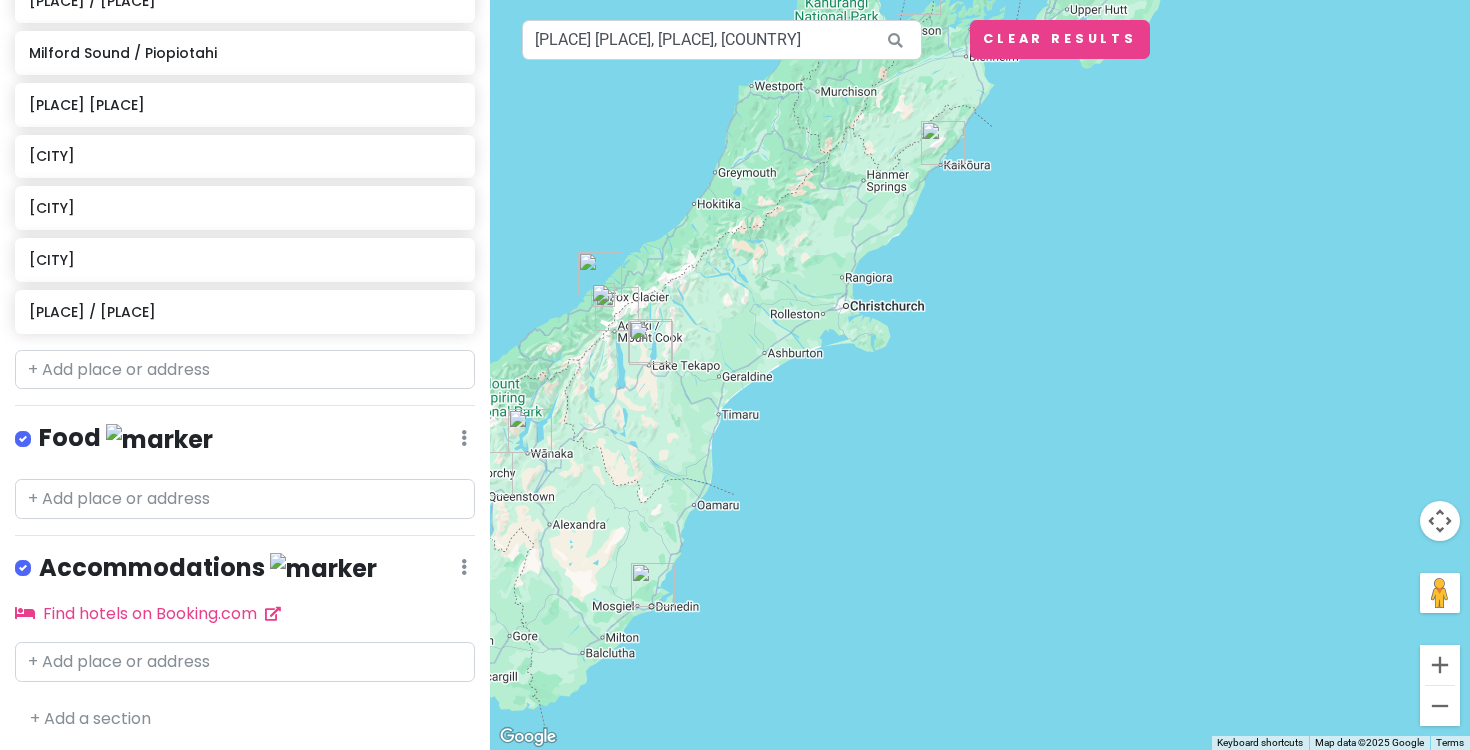 click at bounding box center (980, 375) 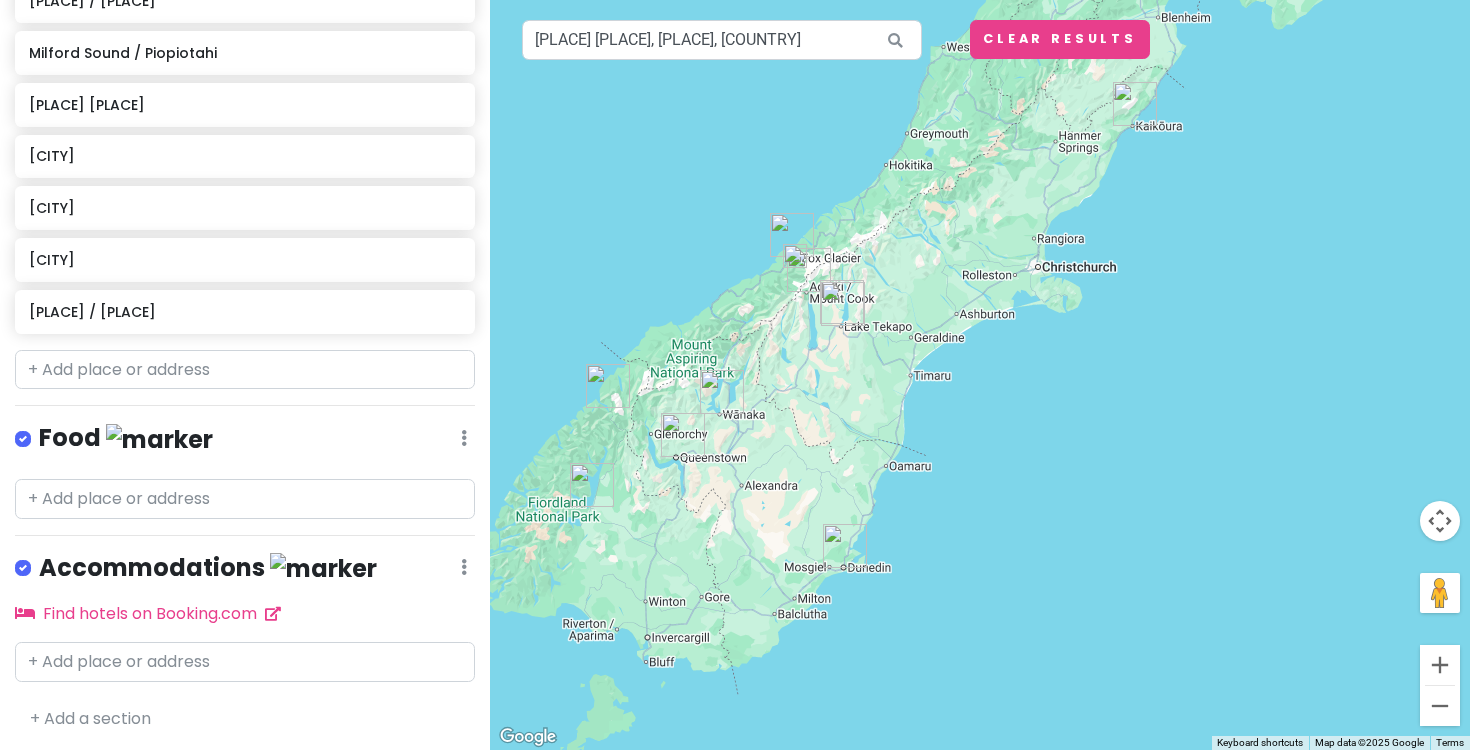drag, startPoint x: 947, startPoint y: 374, endPoint x: 1035, endPoint y: 402, distance: 92.34717 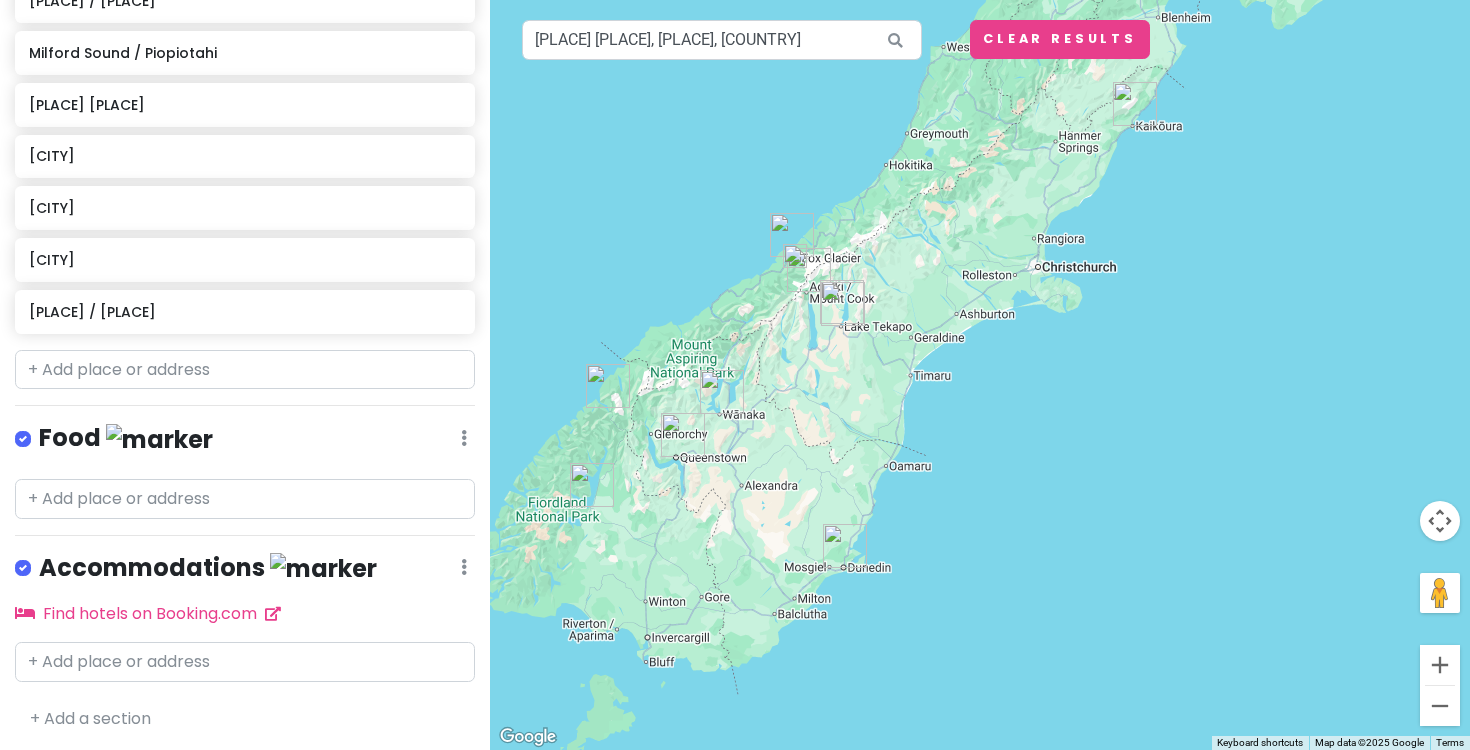 click at bounding box center (980, 375) 